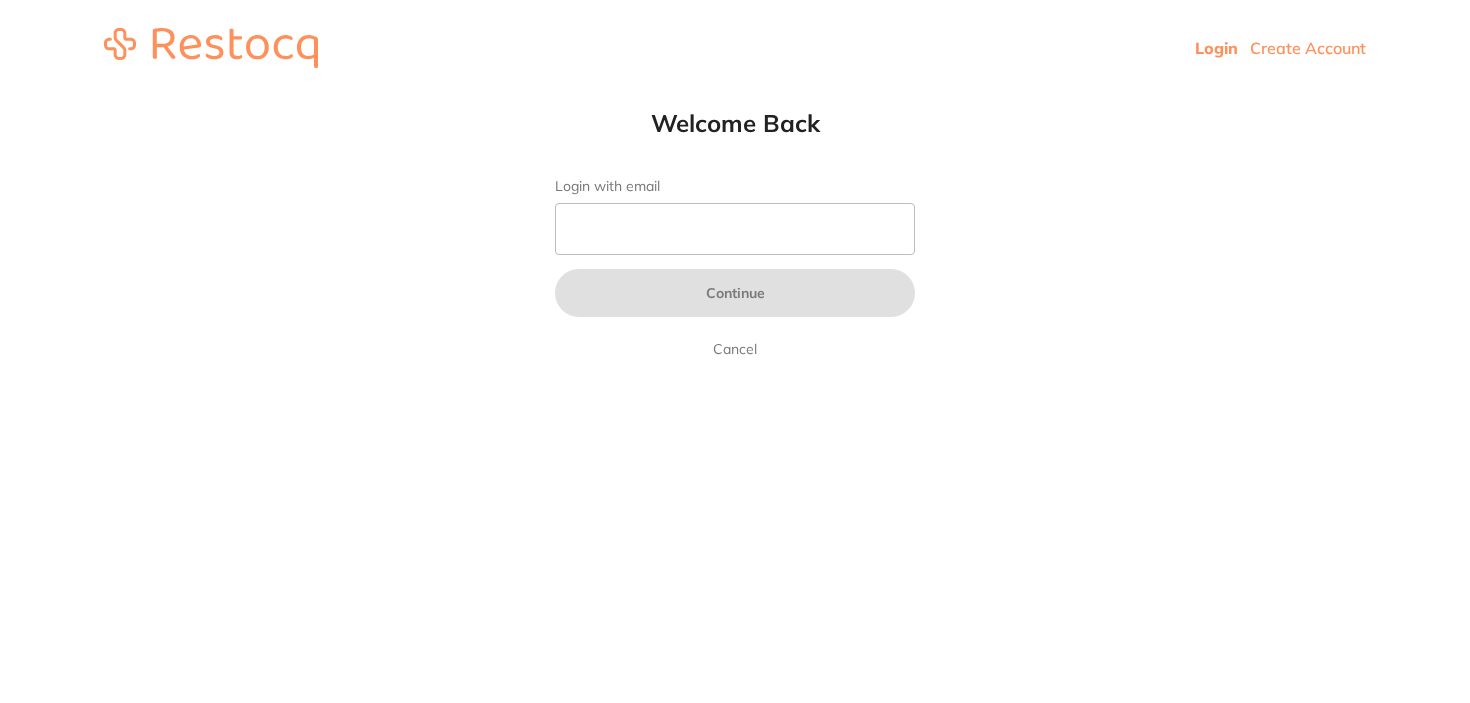 scroll, scrollTop: 0, scrollLeft: 0, axis: both 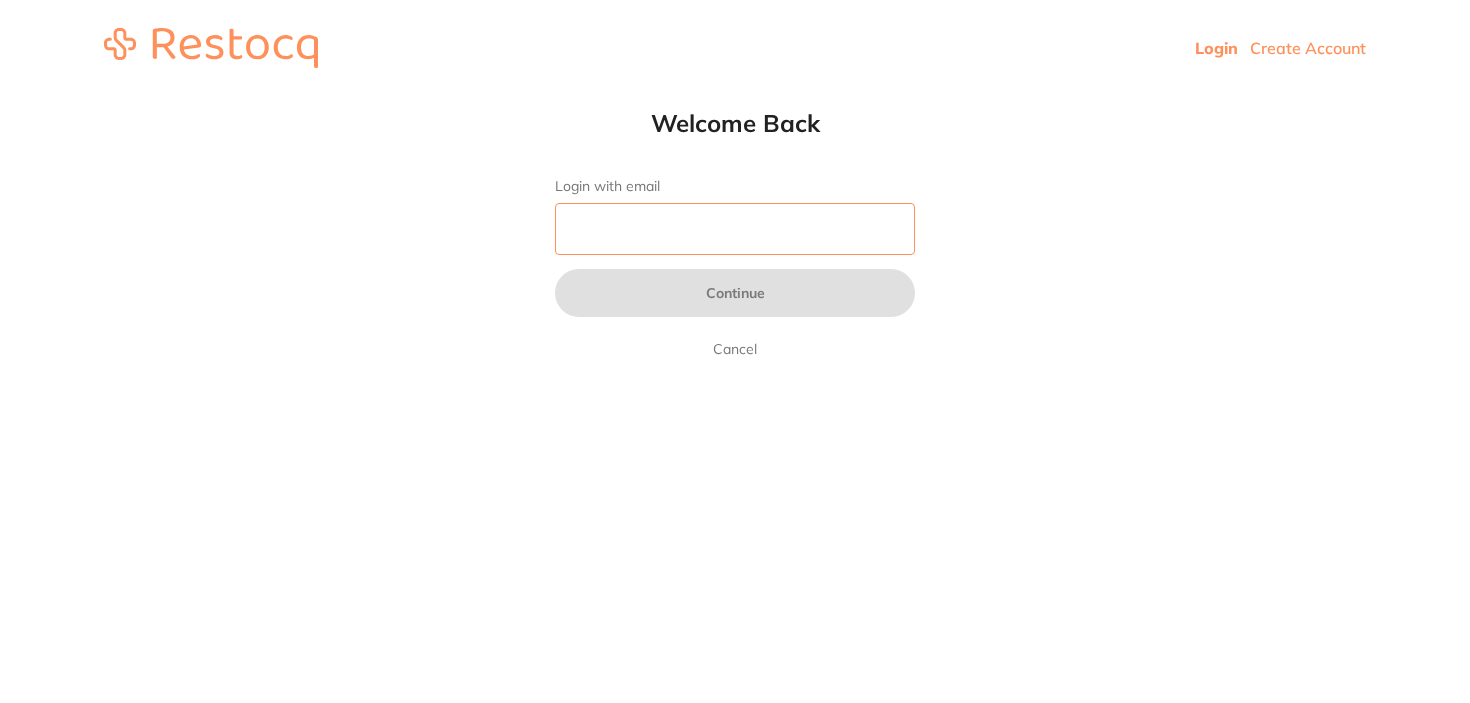 click on "Login with email" at bounding box center (735, 229) 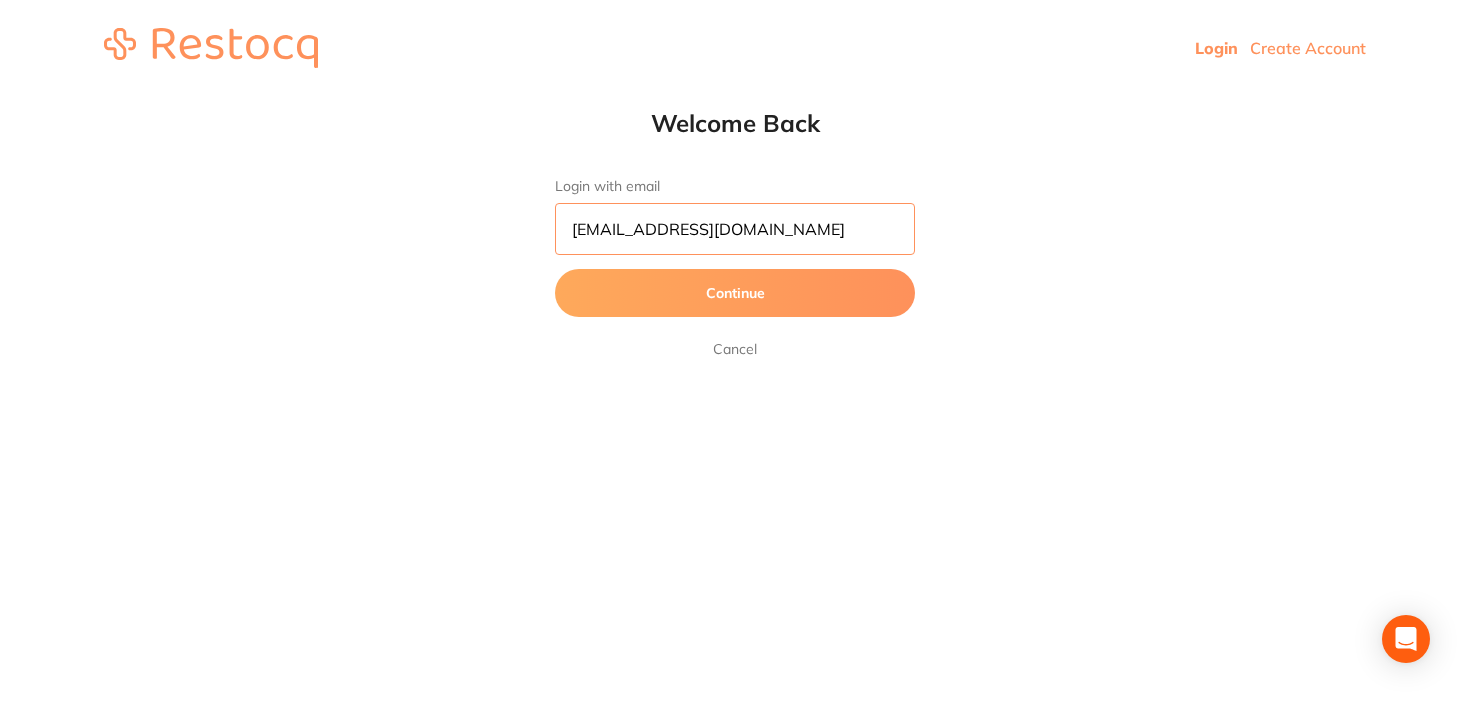 type on "[EMAIL_ADDRESS][DOMAIN_NAME]" 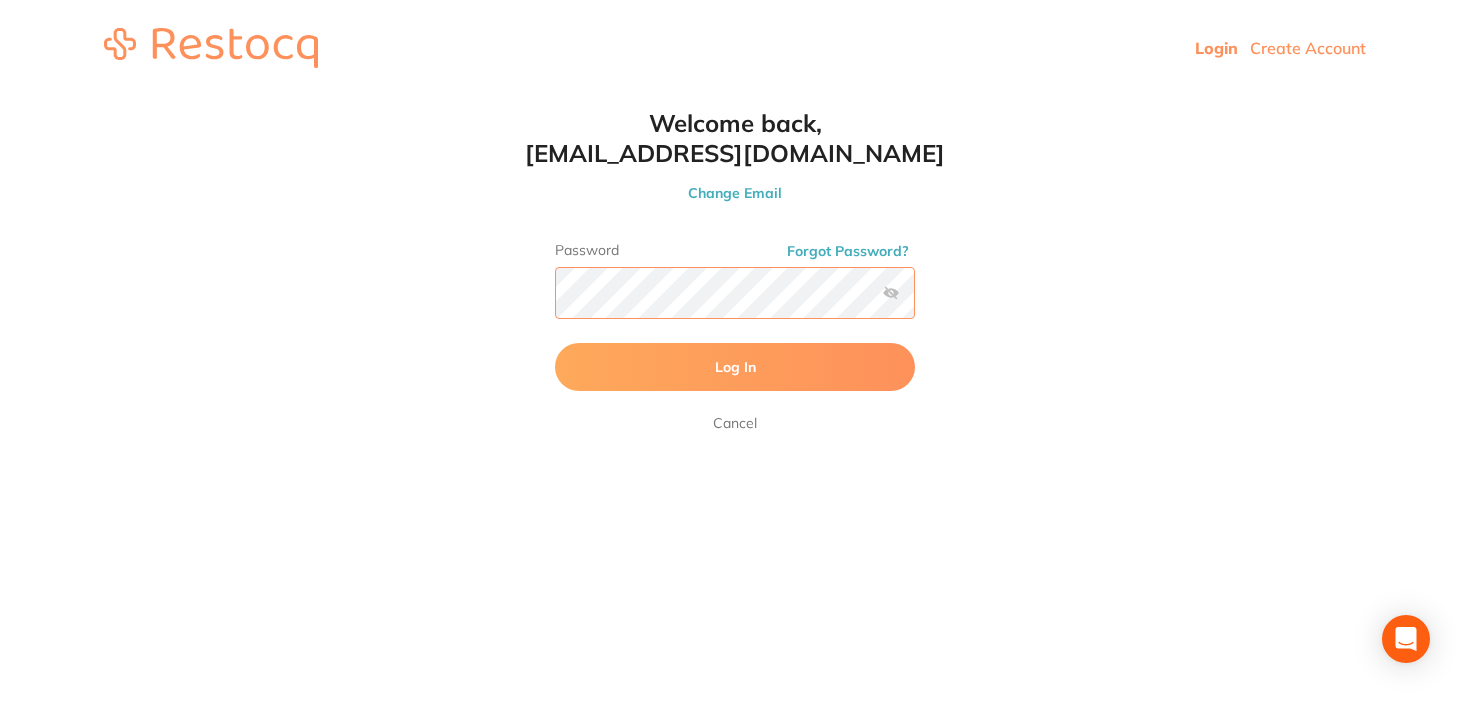click on "Login Create Account Welcome Back Login with email [EMAIL_ADDRESS][DOMAIN_NAME] Continue Cancel Welcome back, [EMAIL_ADDRESS][DOMAIN_NAME] Change Email Password Forgot Password? Log In Cancel Recover password for [EMAIL_ADDRESS][DOMAIN_NAME] Change Email Send me recovery email Cancel" at bounding box center [735, 48] 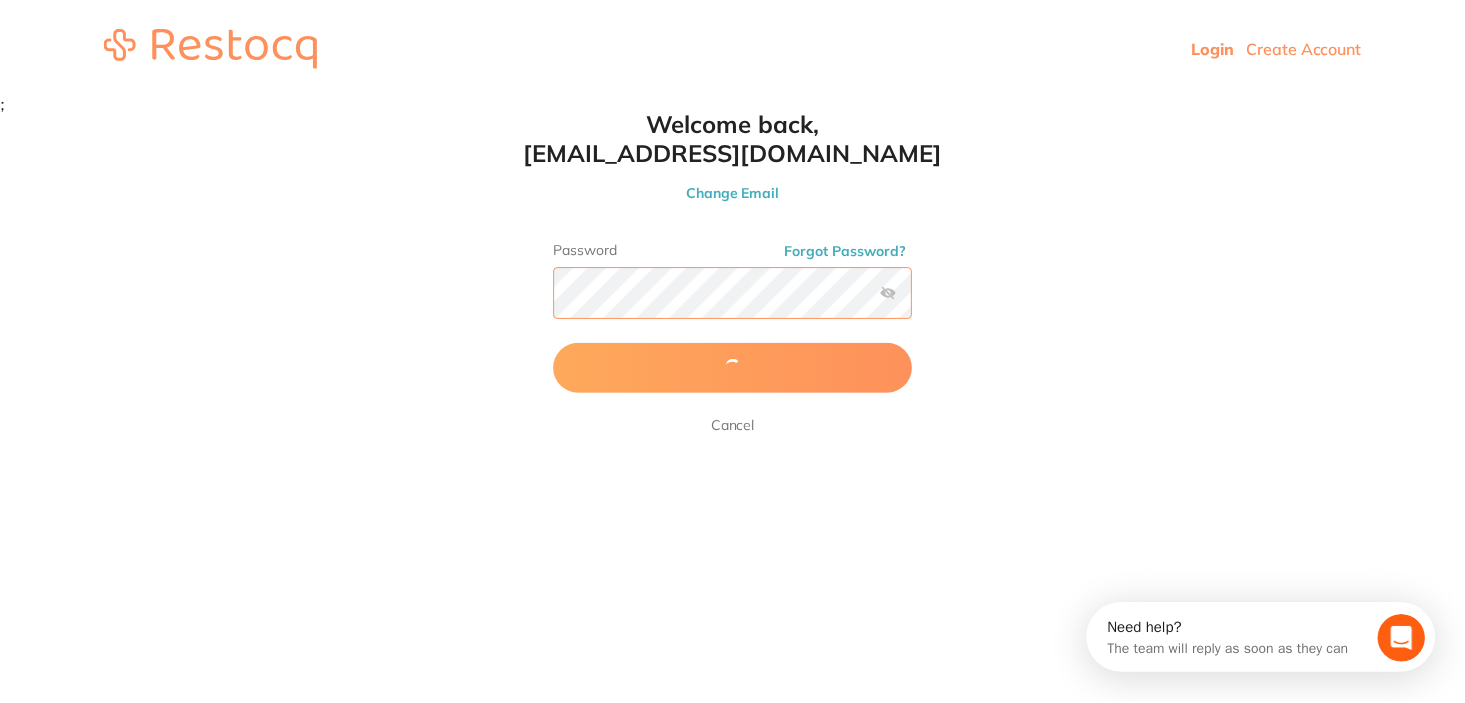 scroll, scrollTop: 0, scrollLeft: 0, axis: both 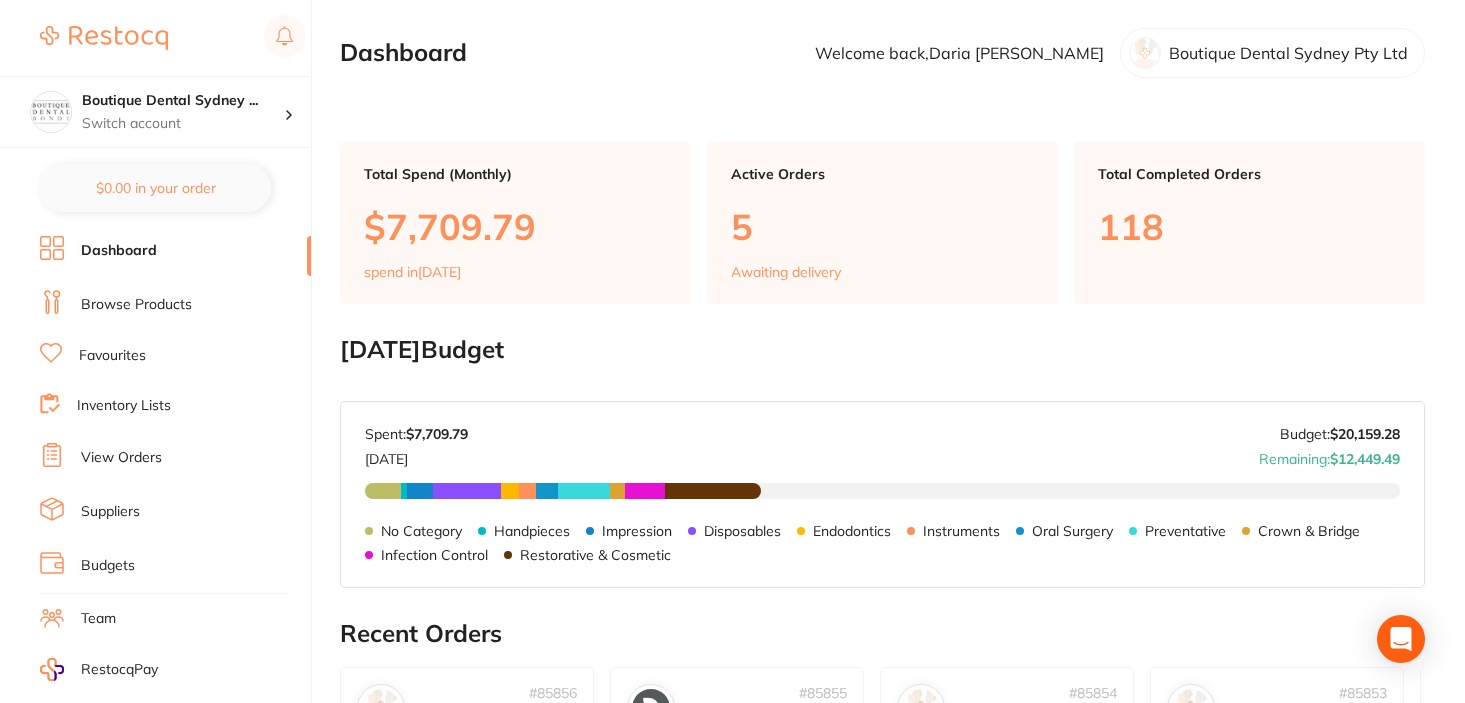 click on "View Orders" at bounding box center (175, 458) 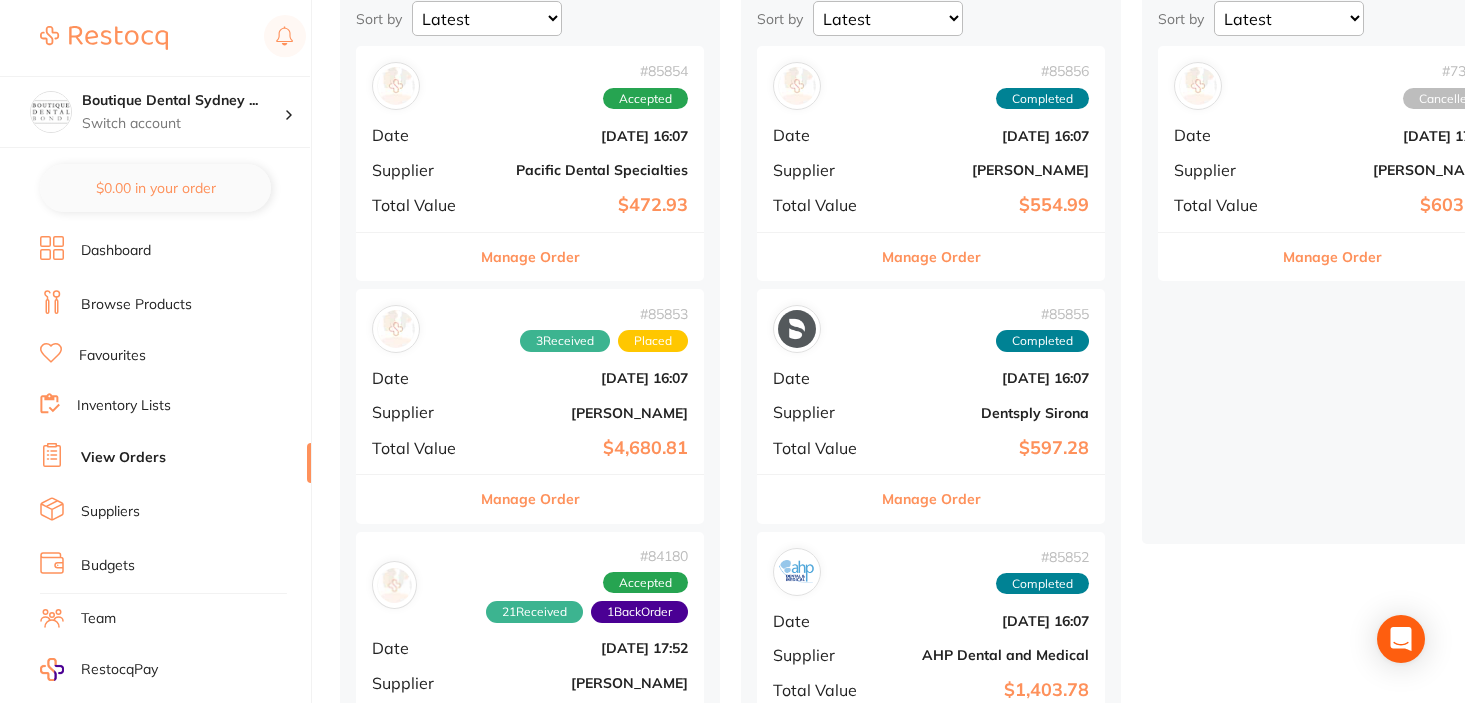 scroll, scrollTop: 232, scrollLeft: 0, axis: vertical 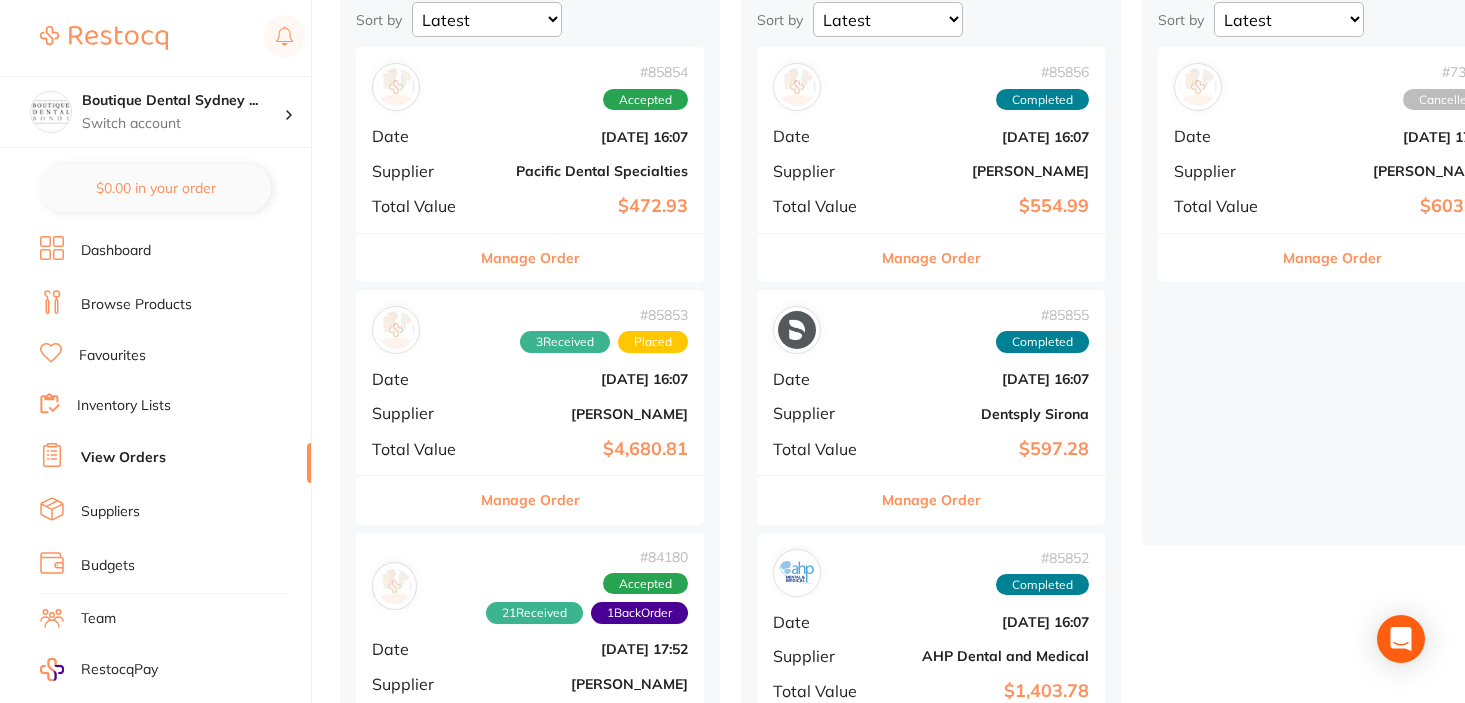 click on "Manage Order" at bounding box center (530, 500) 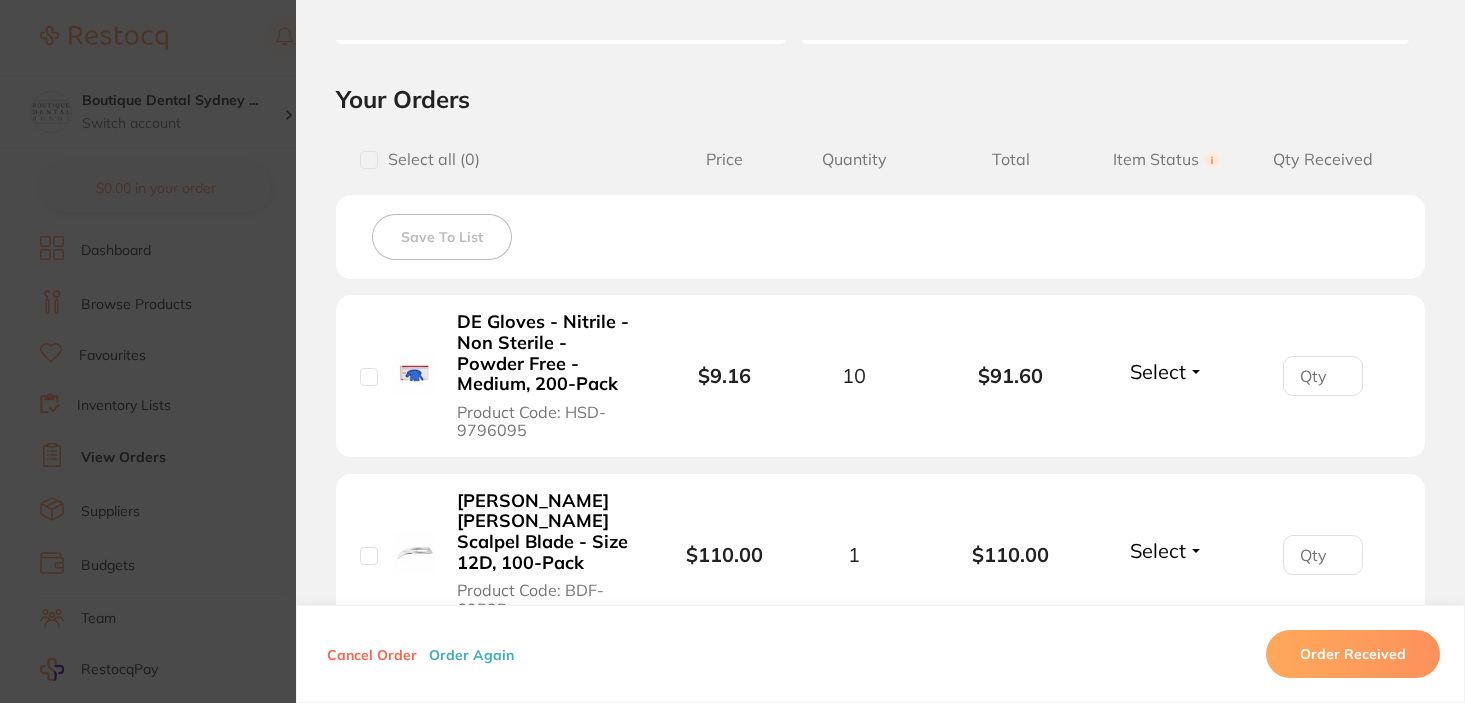 scroll, scrollTop: 406, scrollLeft: 0, axis: vertical 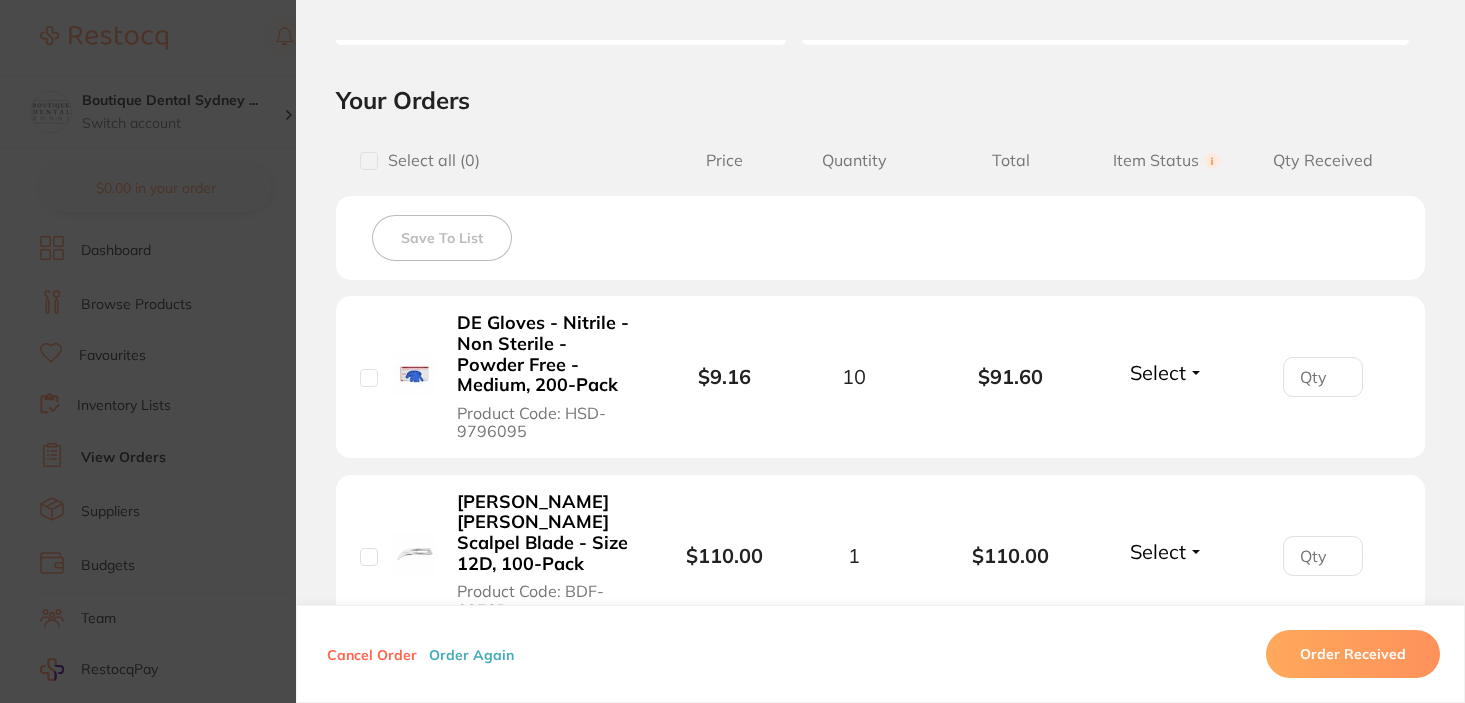 click on "Select" at bounding box center [1158, 372] 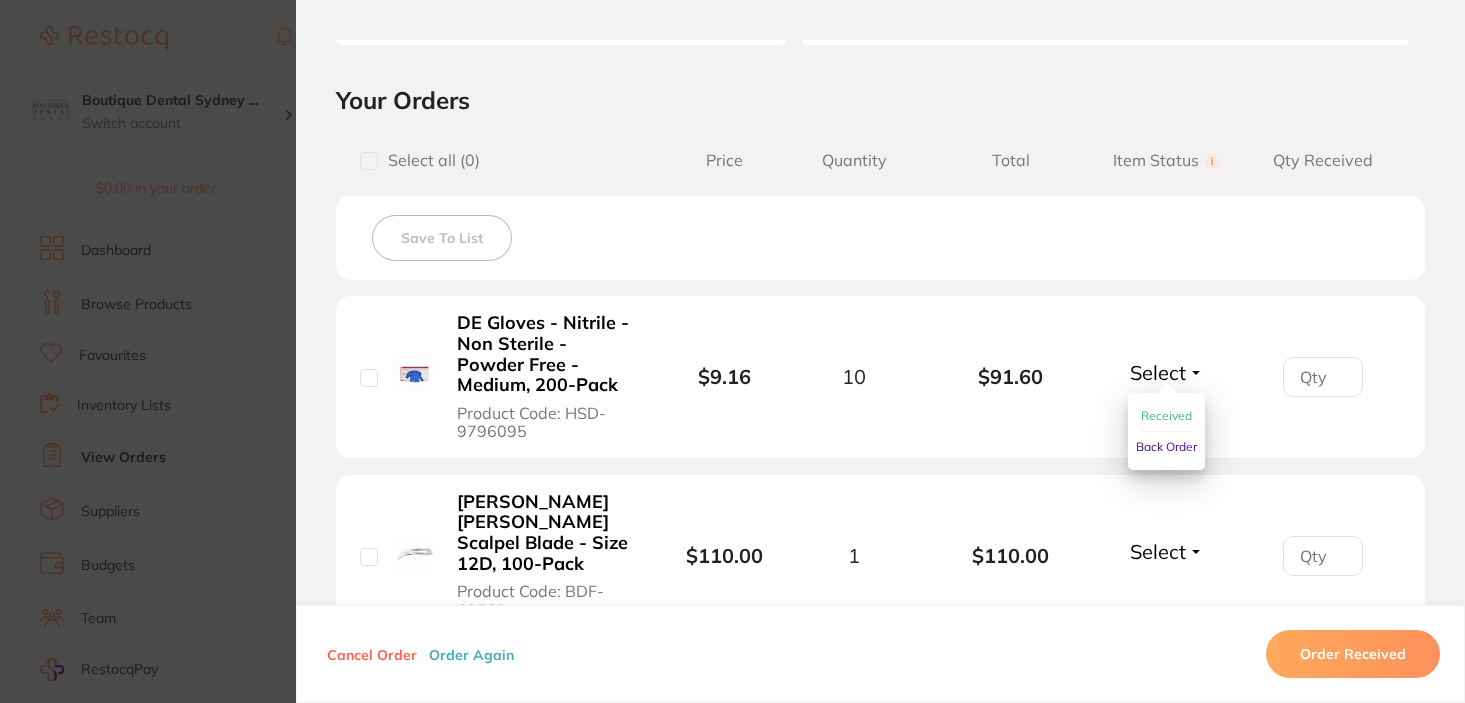 click on "Received" at bounding box center [1166, 415] 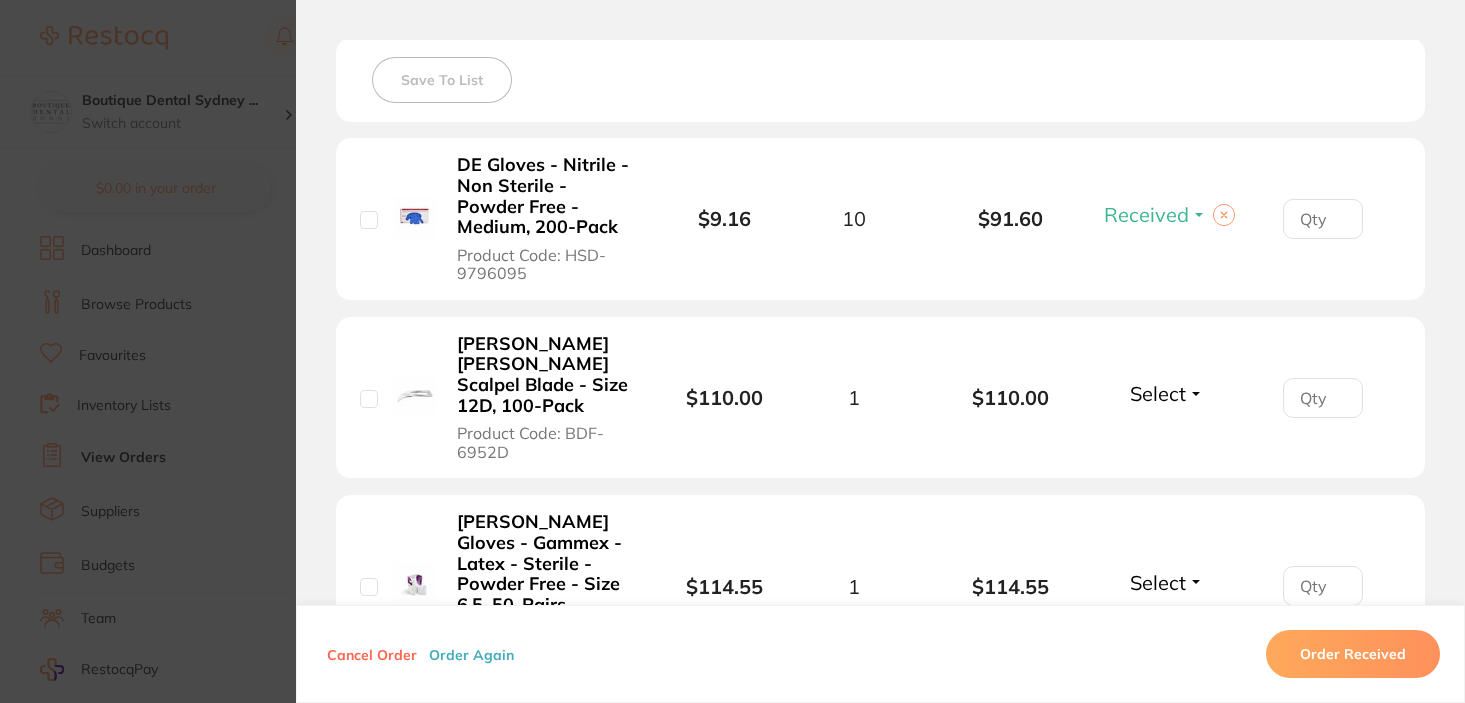 scroll, scrollTop: 563, scrollLeft: 0, axis: vertical 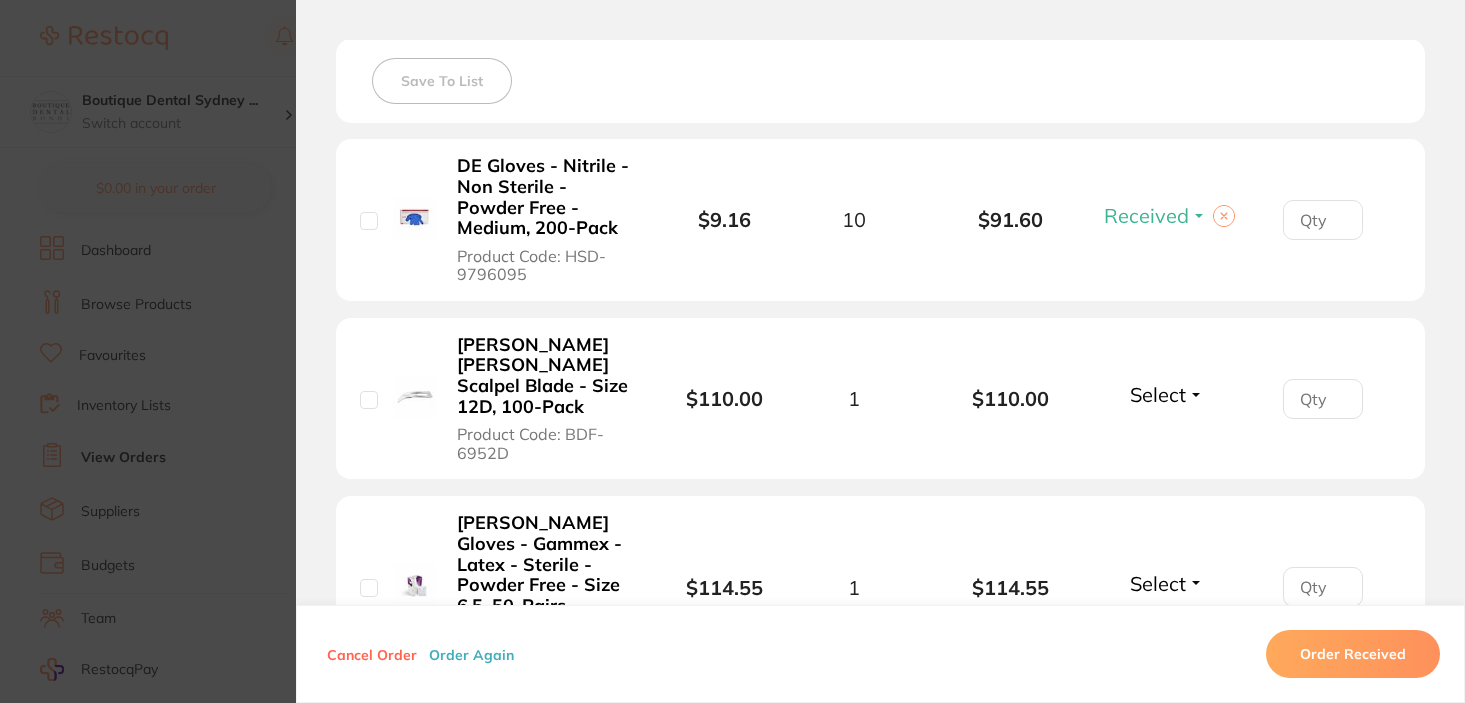 click on "Select" at bounding box center (1158, 394) 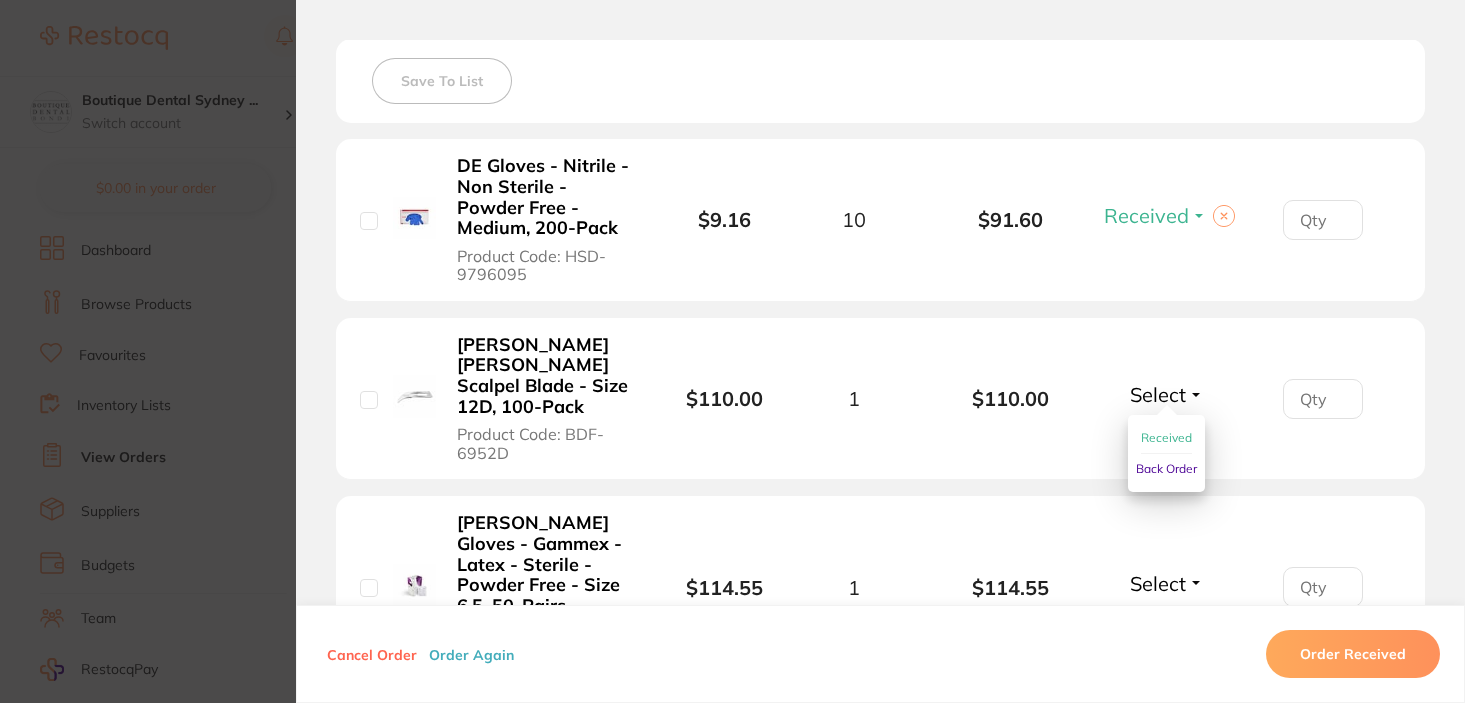 click on "Back Order" at bounding box center [1166, 469] 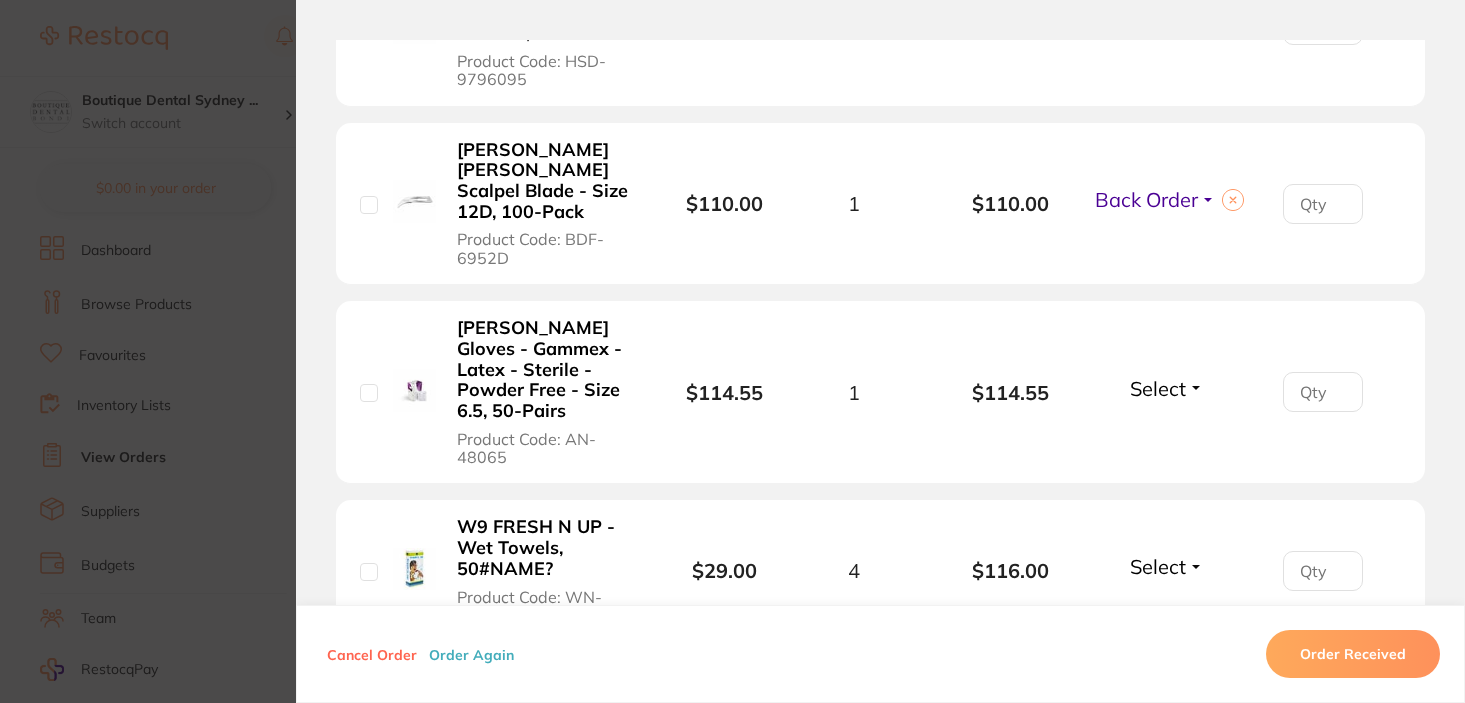 scroll, scrollTop: 757, scrollLeft: 0, axis: vertical 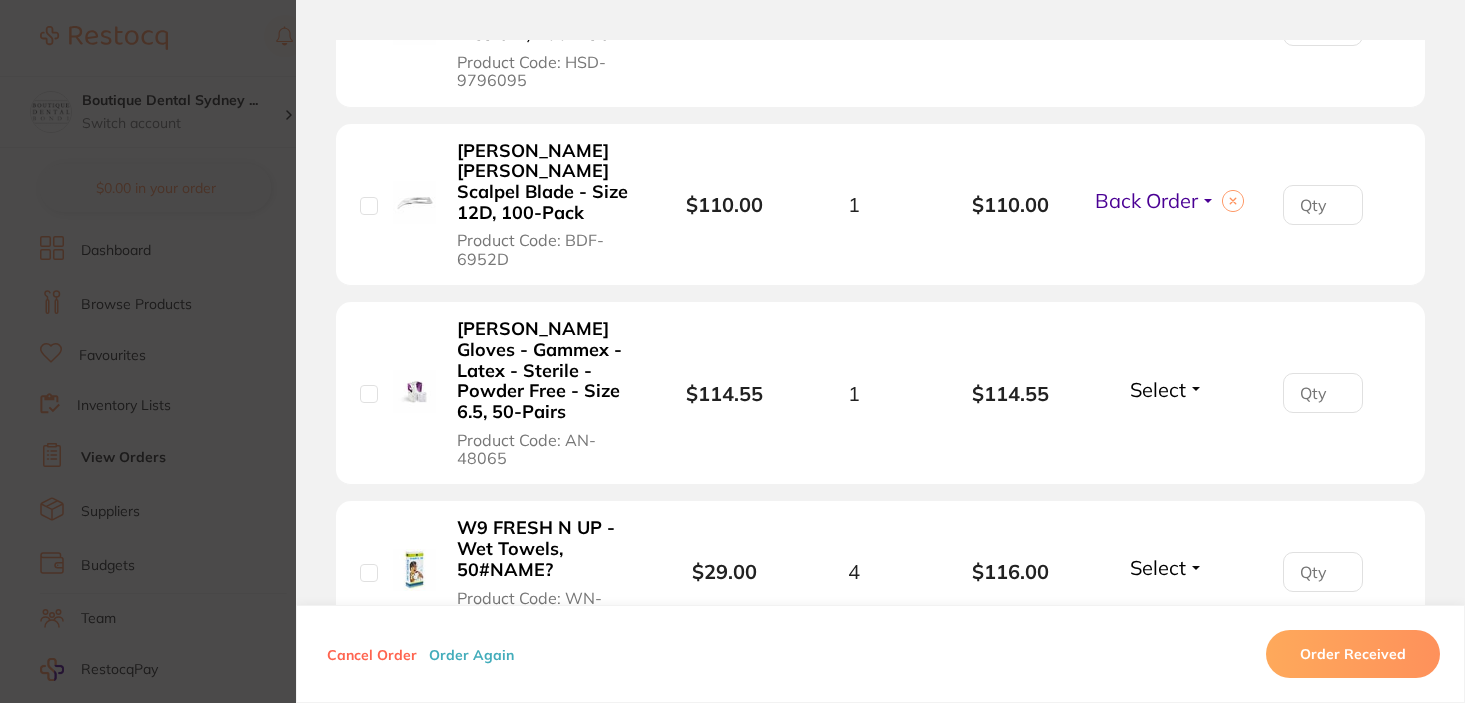 click on "Select" at bounding box center [1158, 389] 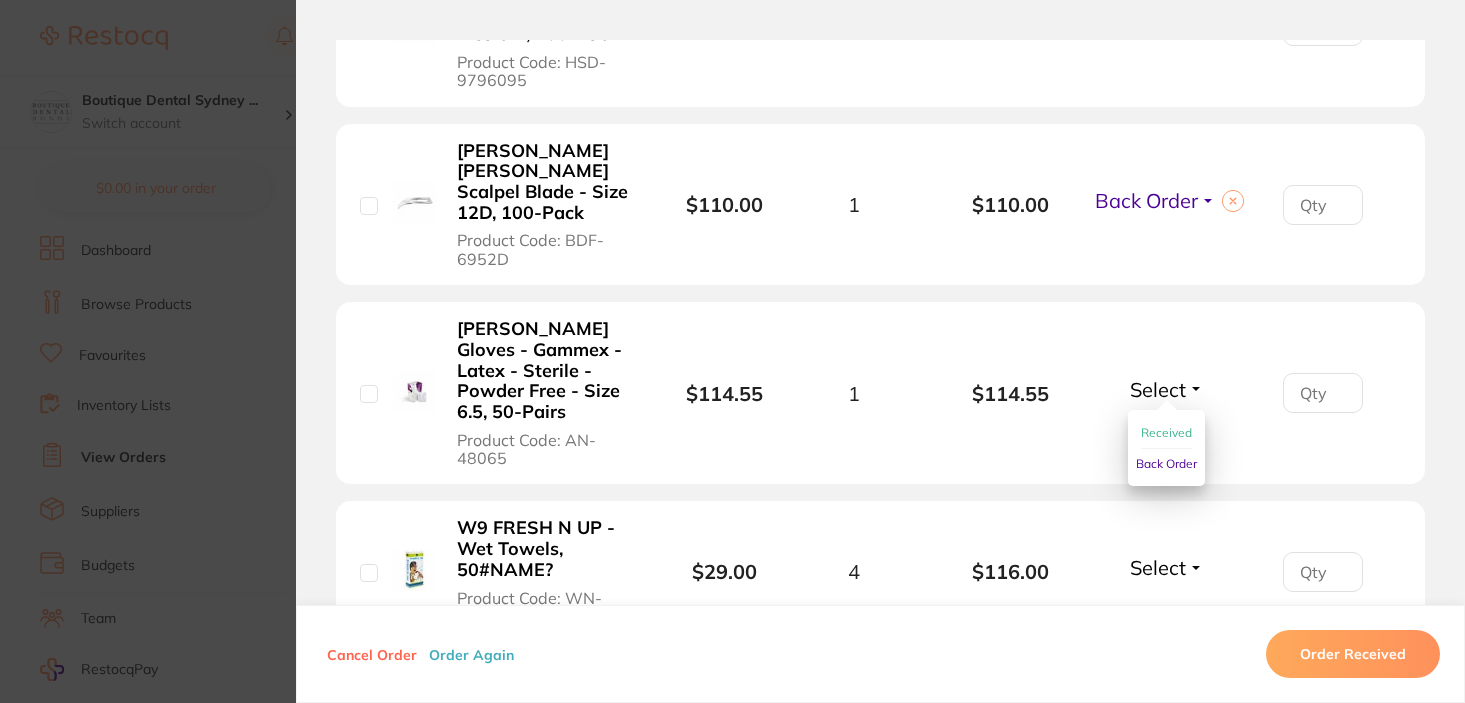 click on "Received" at bounding box center (1166, 433) 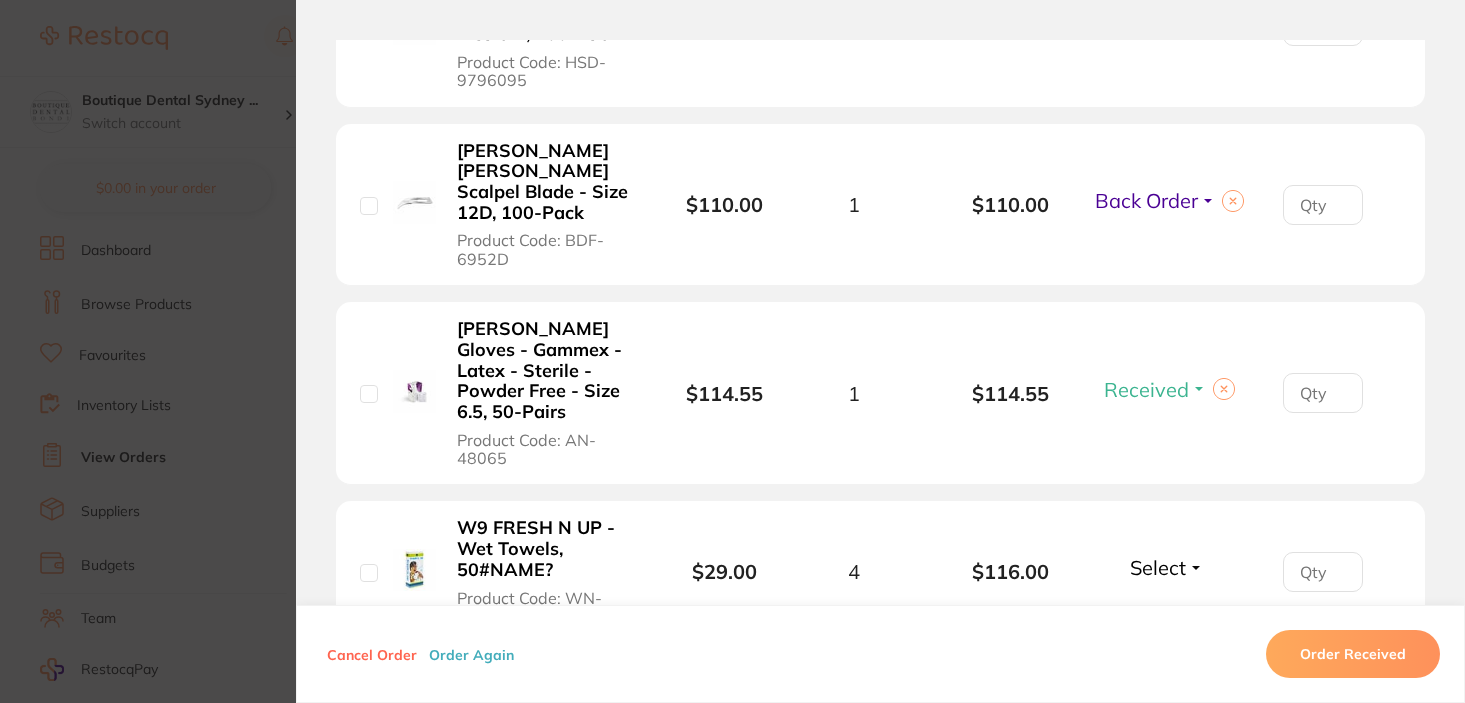 click on "Select" at bounding box center [1158, 567] 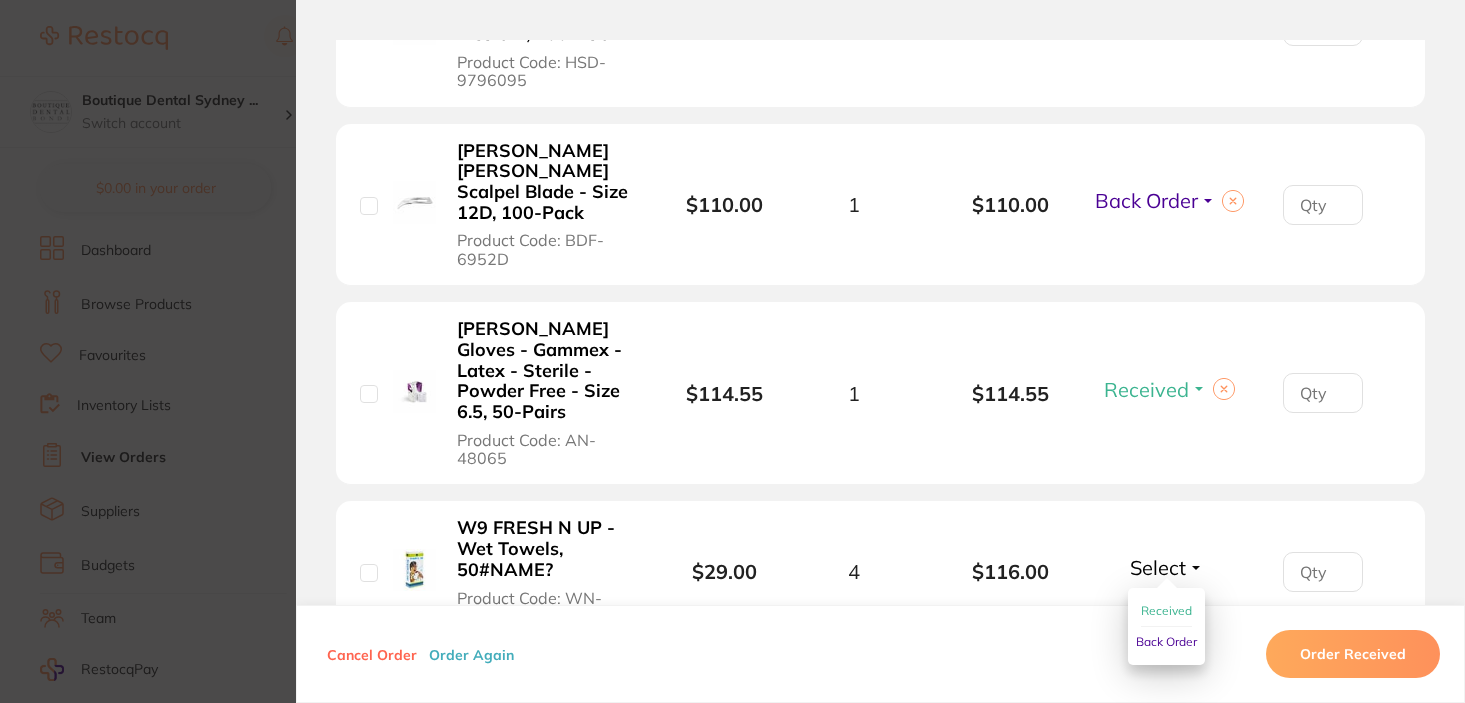 click on "Received" at bounding box center (1166, 611) 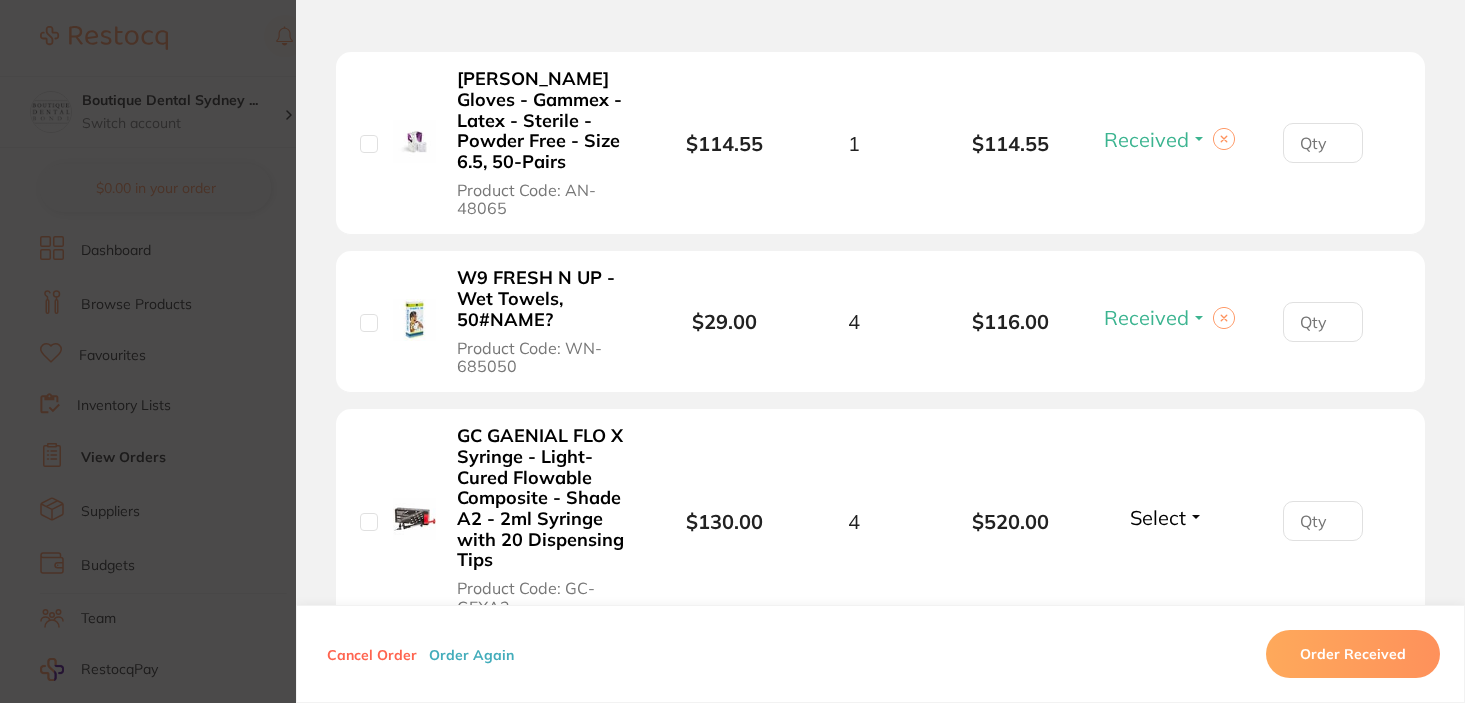 scroll, scrollTop: 1006, scrollLeft: 0, axis: vertical 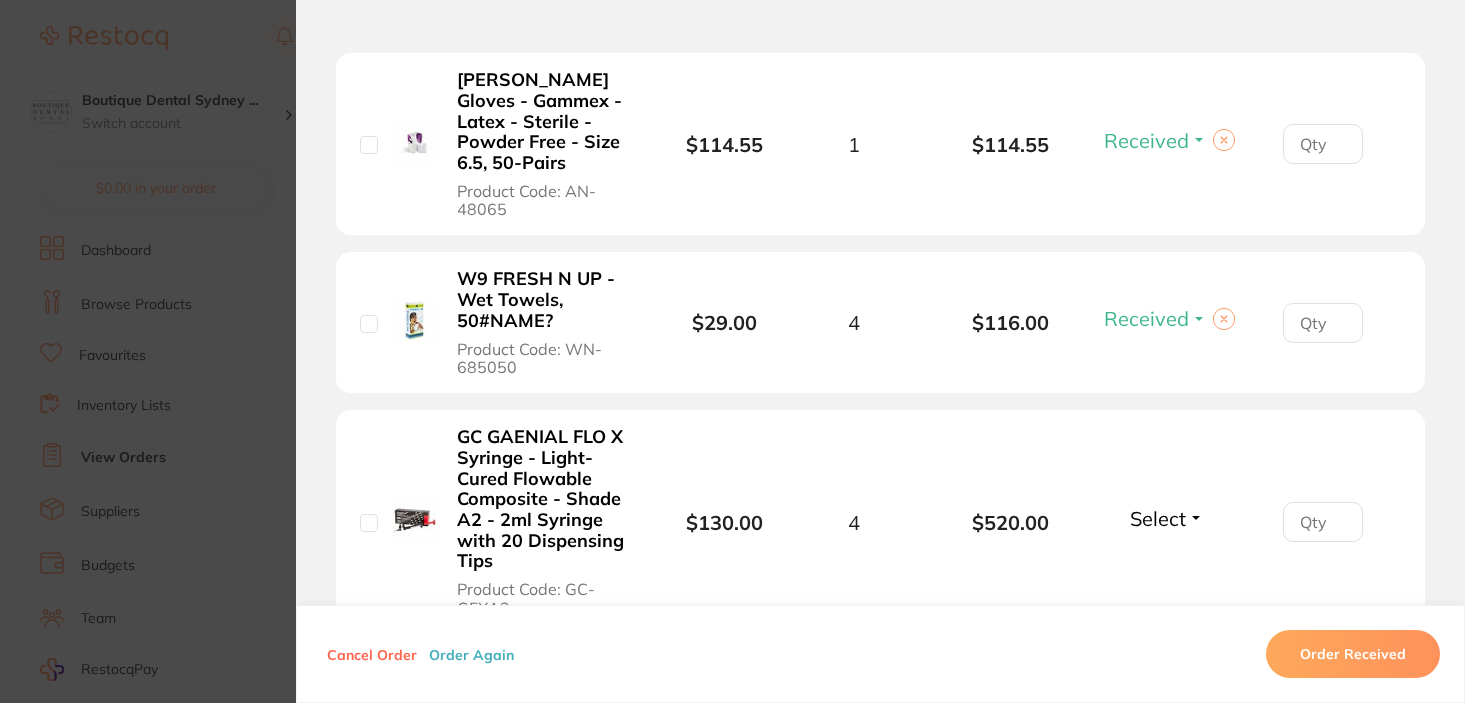 click on "Select" at bounding box center [1167, 518] 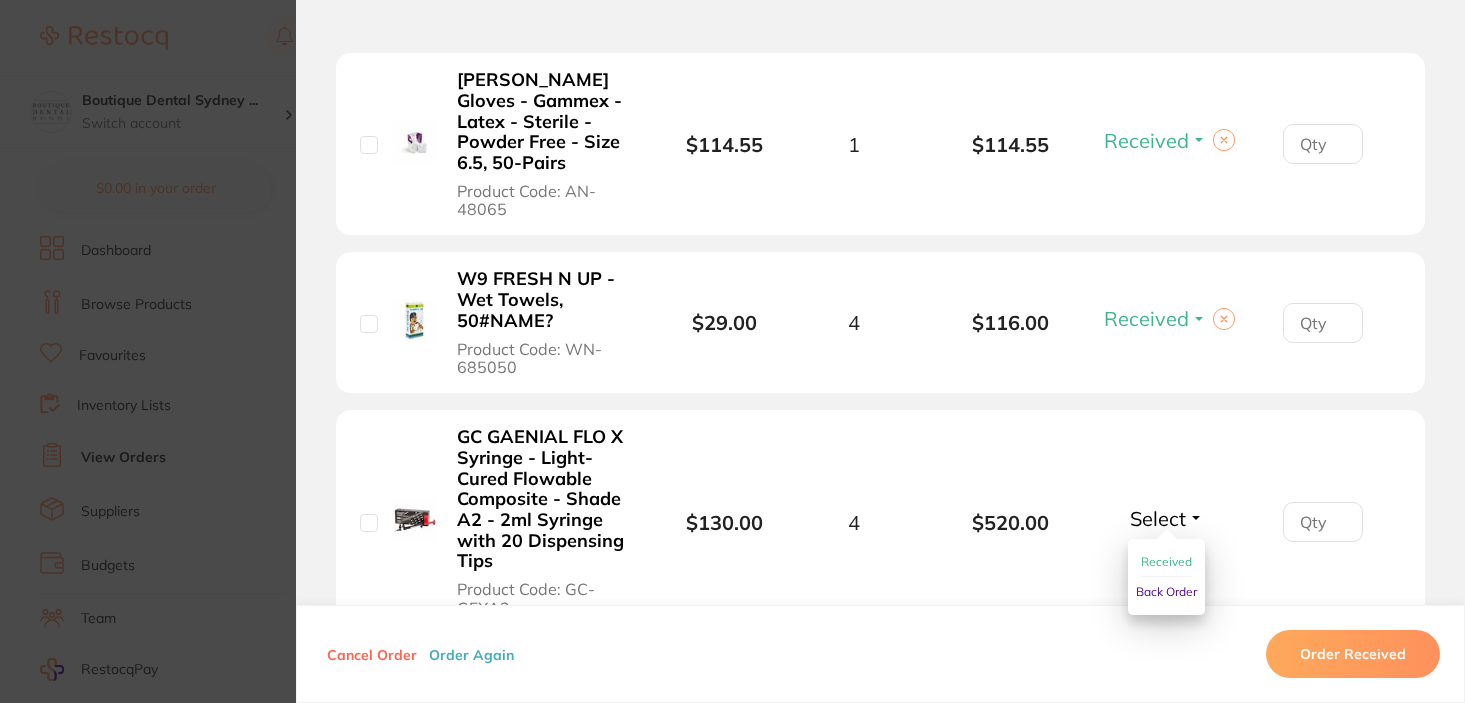 click on "Received" at bounding box center (1166, 561) 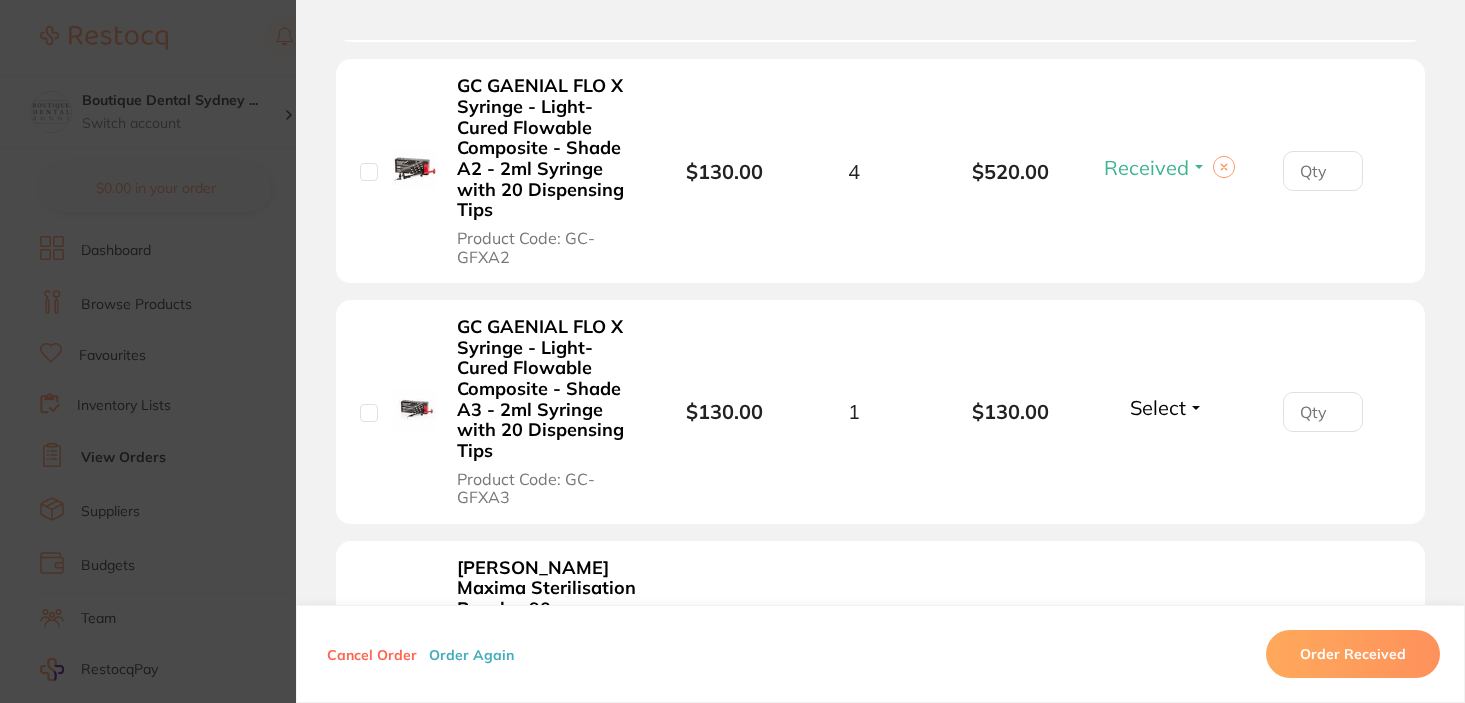 scroll, scrollTop: 1356, scrollLeft: 0, axis: vertical 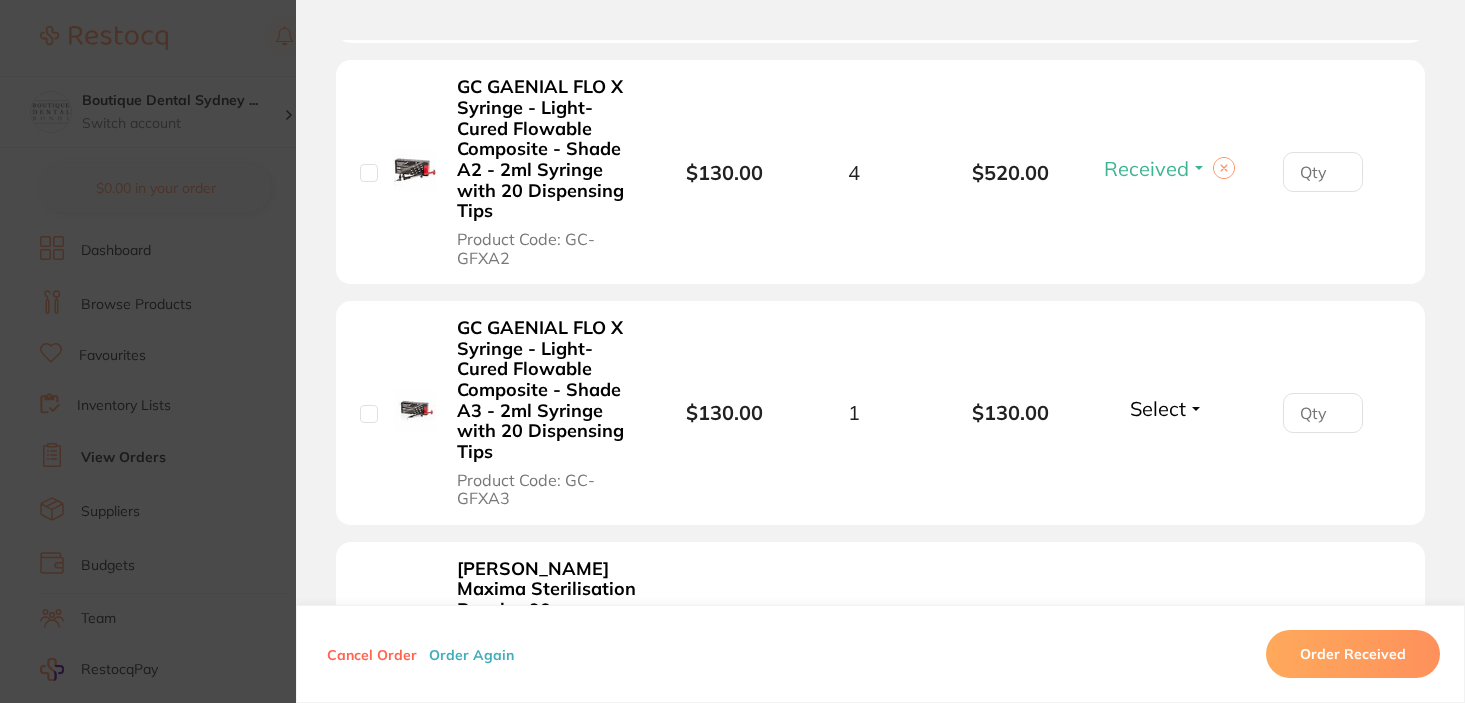 click on "GC GAENIAL FLO X Syringe - Light-Cured Flowable Composite - Shade A3 - 2ml Syringe with 20 Dispensing Tips   Product    Code:  GC-GFXA3     $130.00 1 $130.00 Select Received Back Order" at bounding box center (880, 413) 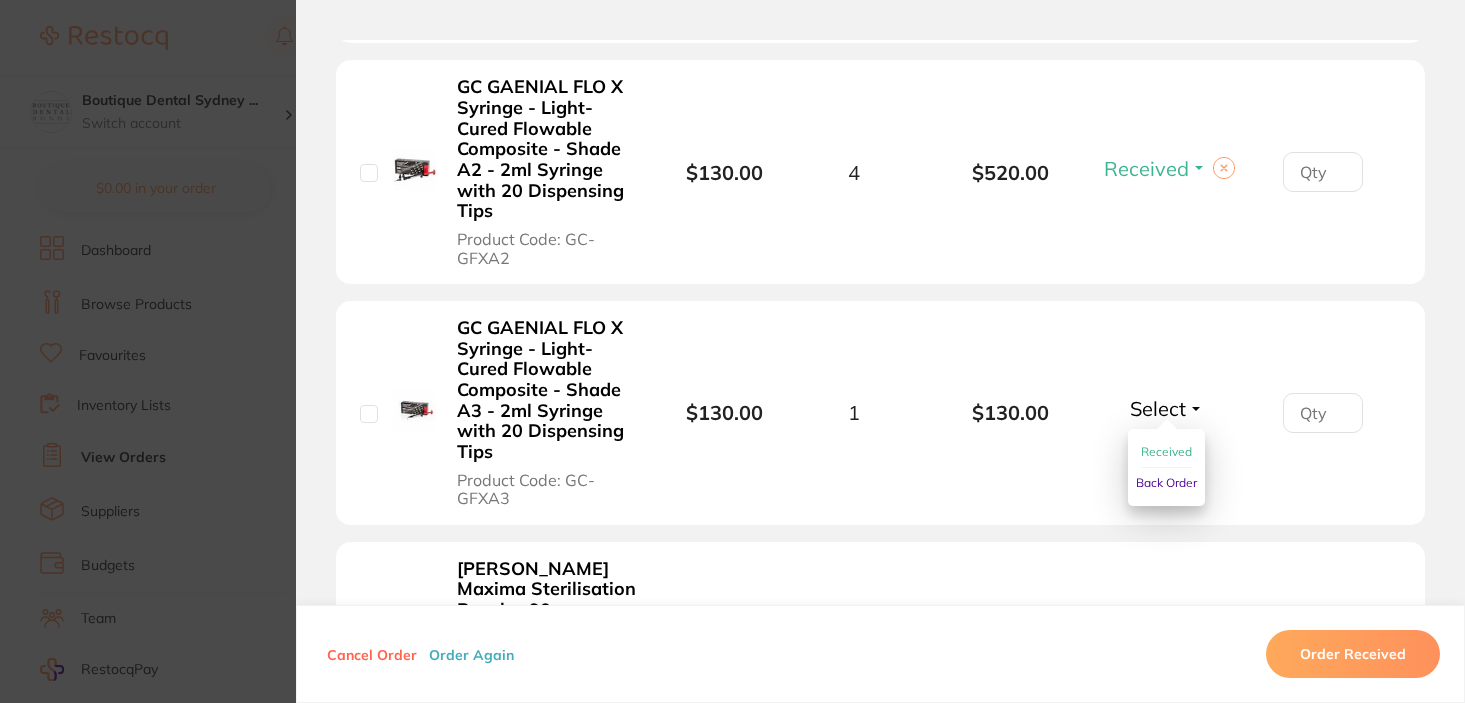 click on "Received" at bounding box center [1166, 451] 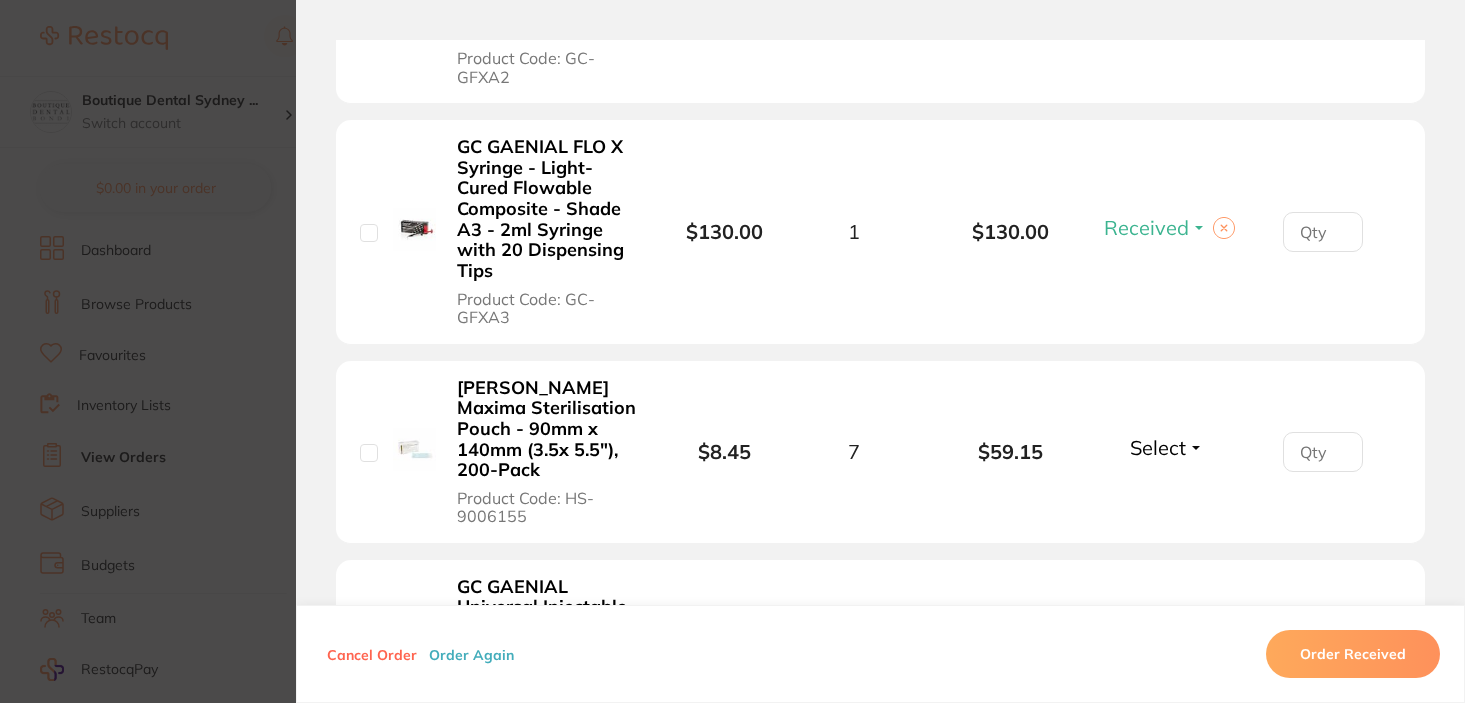 scroll, scrollTop: 1536, scrollLeft: 0, axis: vertical 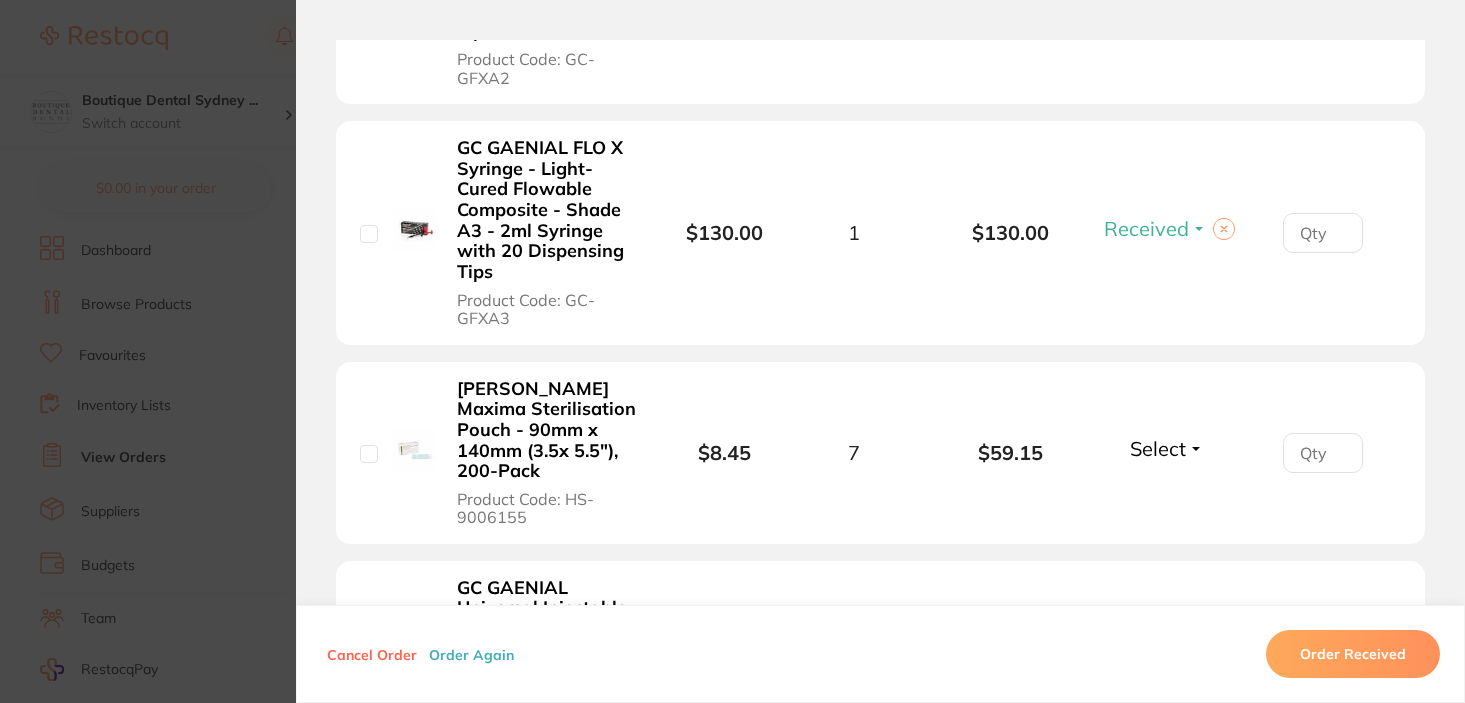 click on "Select" at bounding box center [1158, 448] 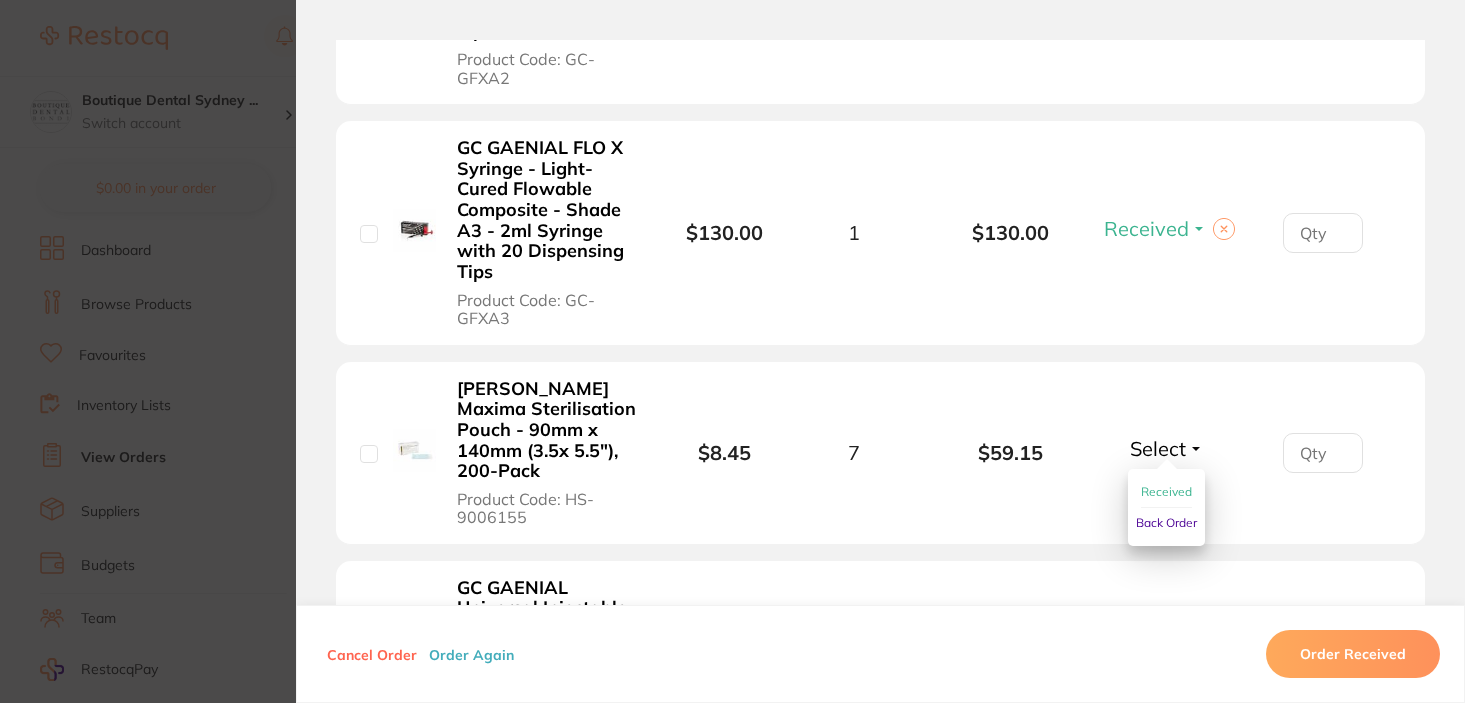 click on "Received" at bounding box center [1166, 492] 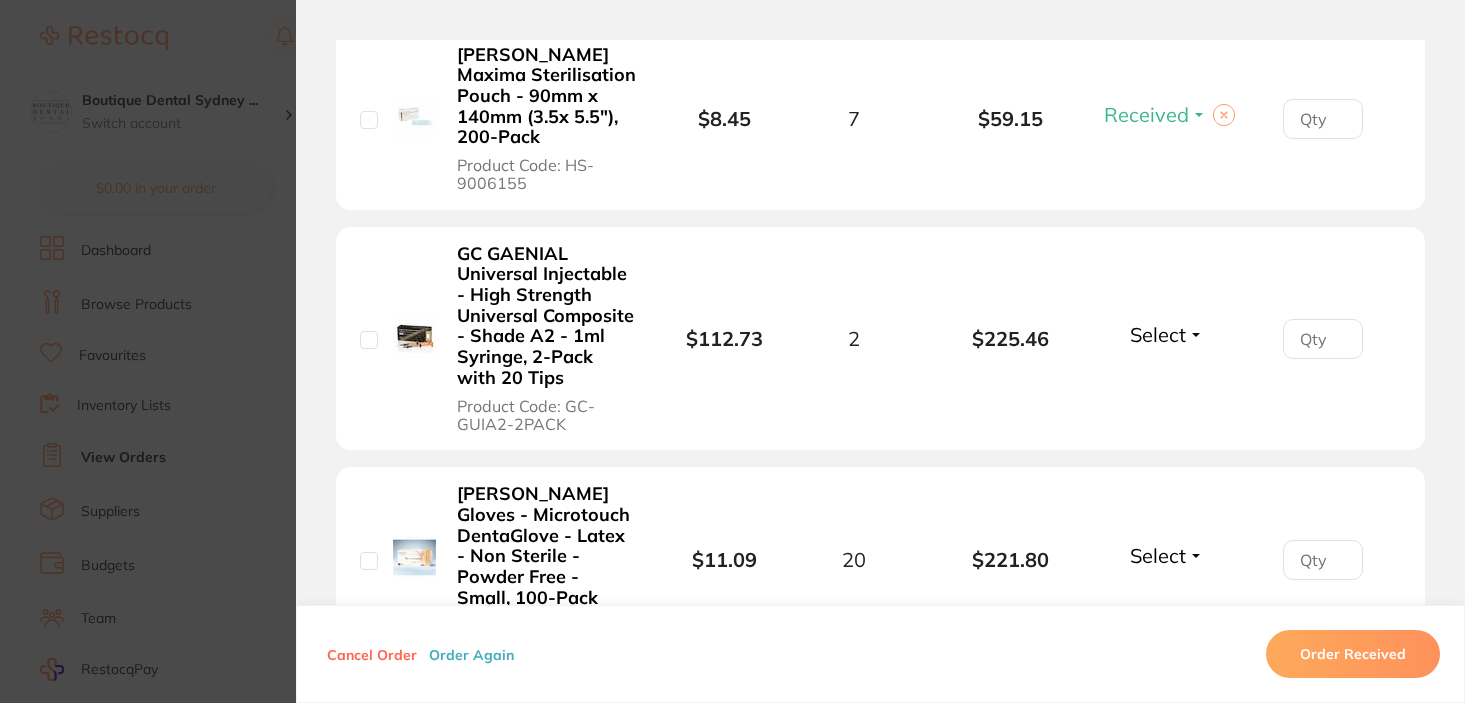 scroll, scrollTop: 1869, scrollLeft: 0, axis: vertical 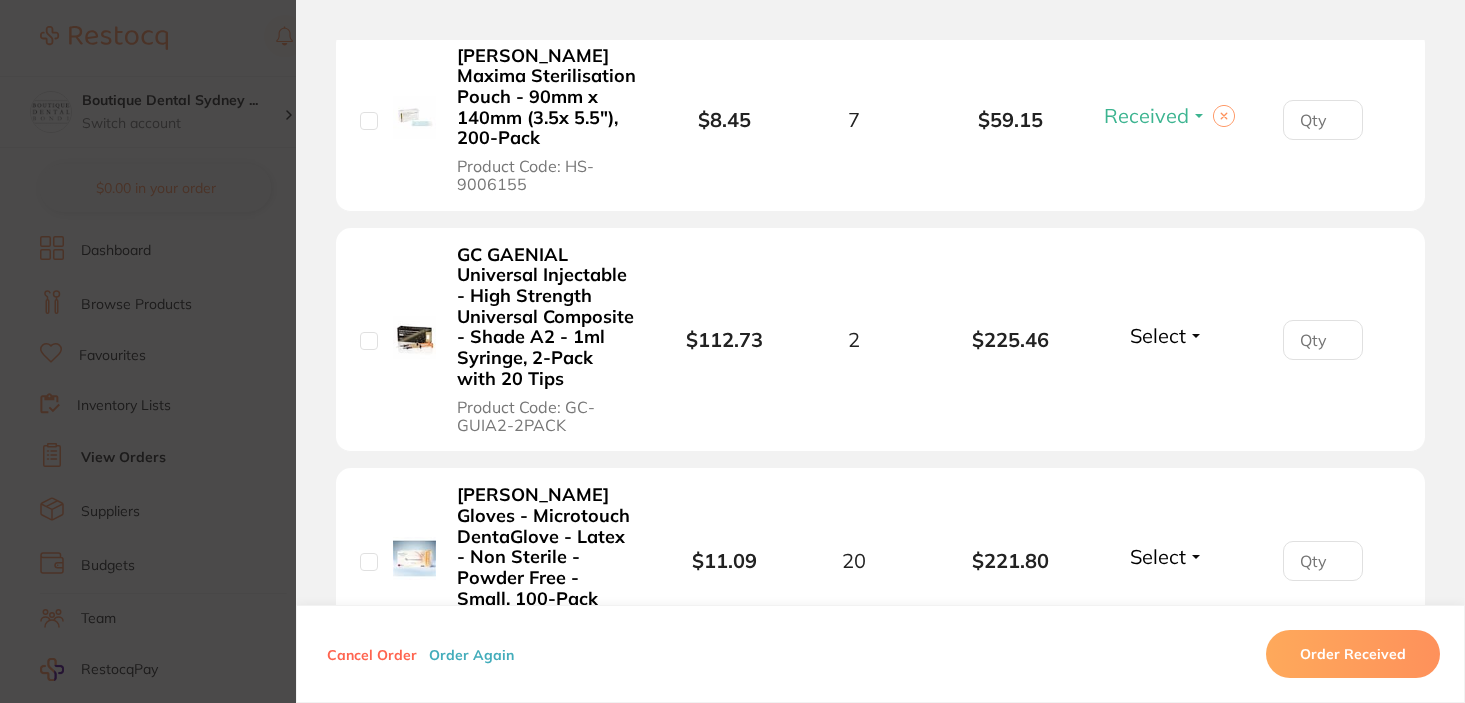 click on "Select" at bounding box center (1158, 335) 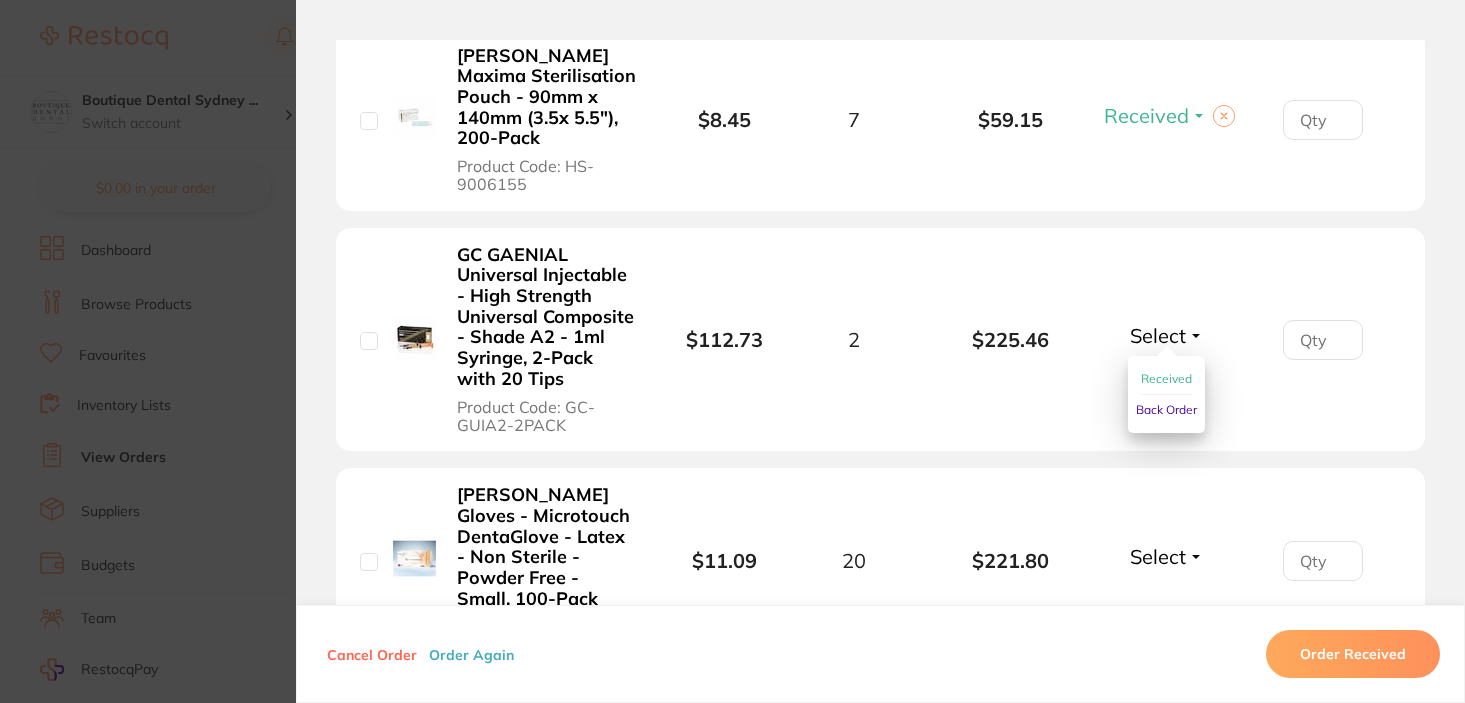 click on "Received" at bounding box center [1166, 378] 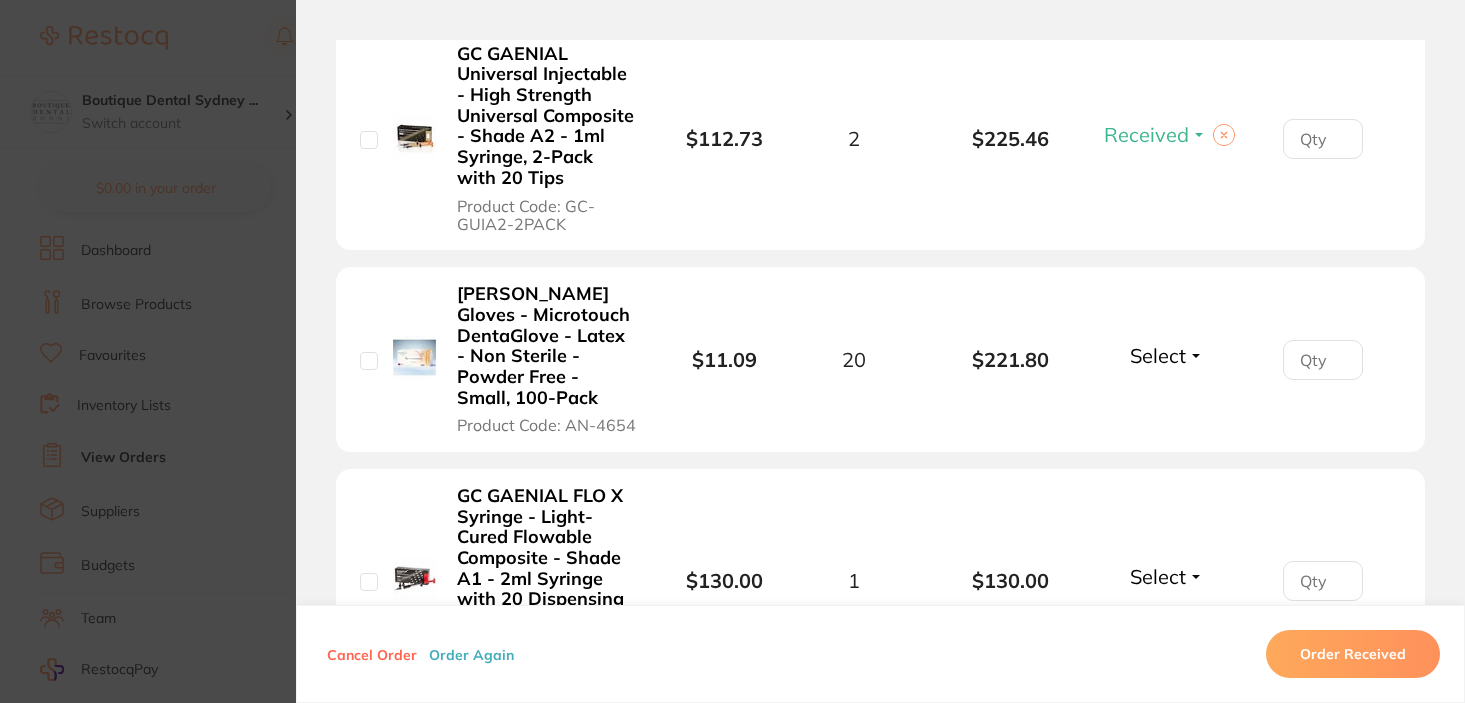 scroll, scrollTop: 2069, scrollLeft: 0, axis: vertical 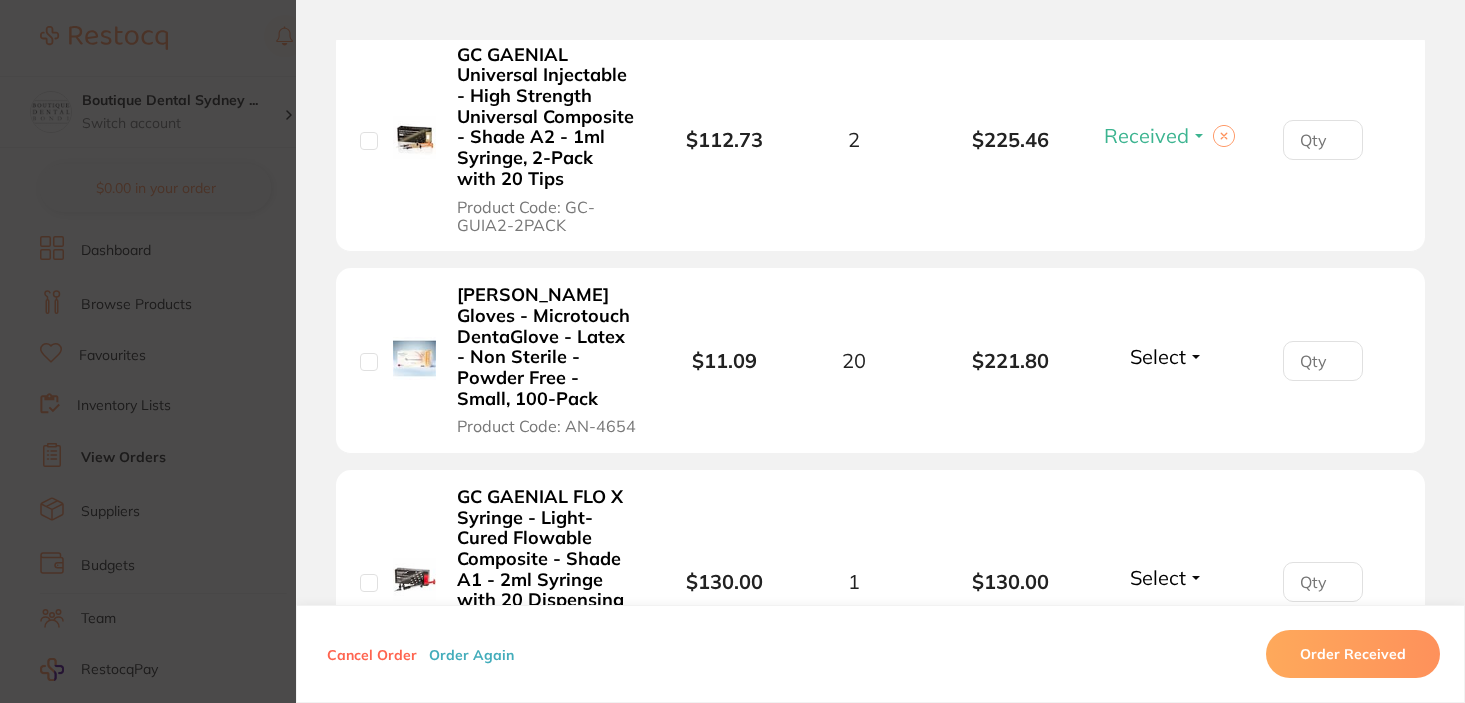 click on "Select" at bounding box center (1158, 356) 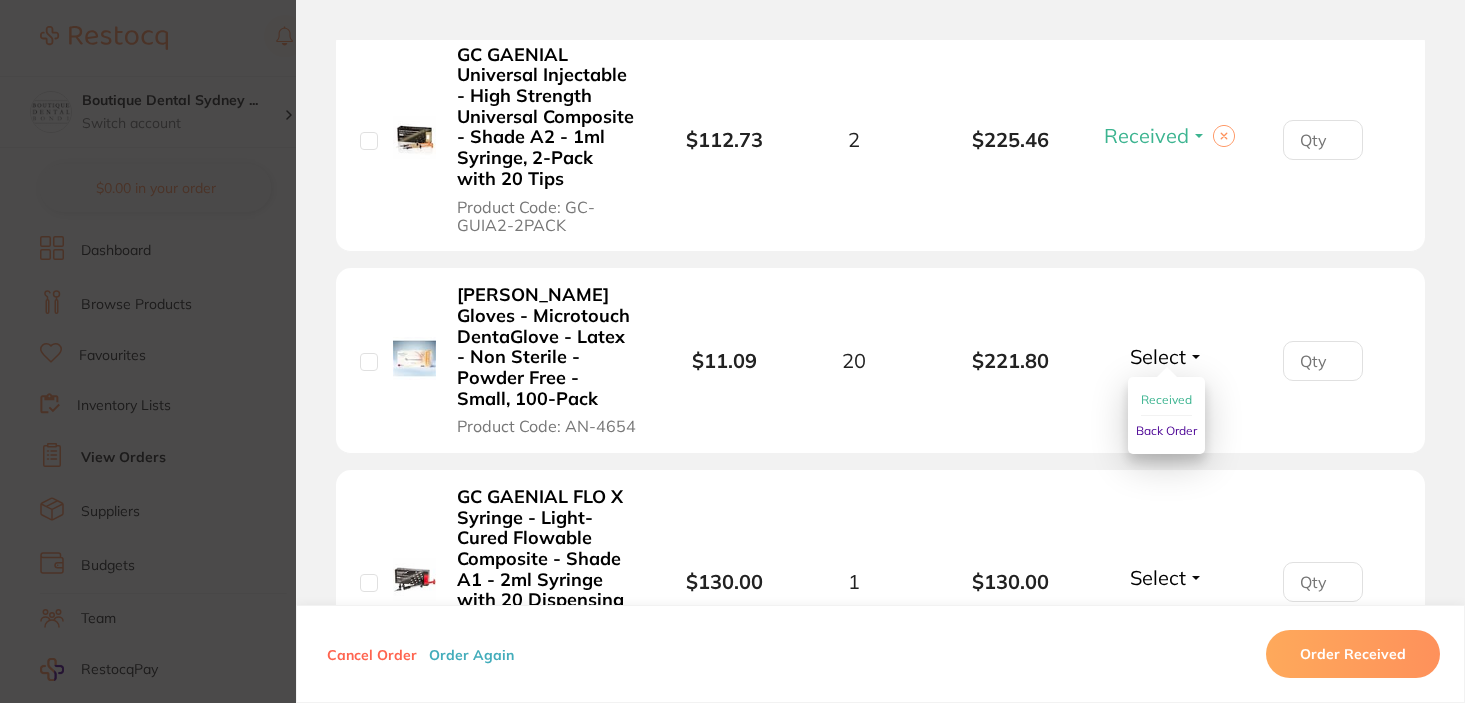 click on "Received" at bounding box center (1166, 399) 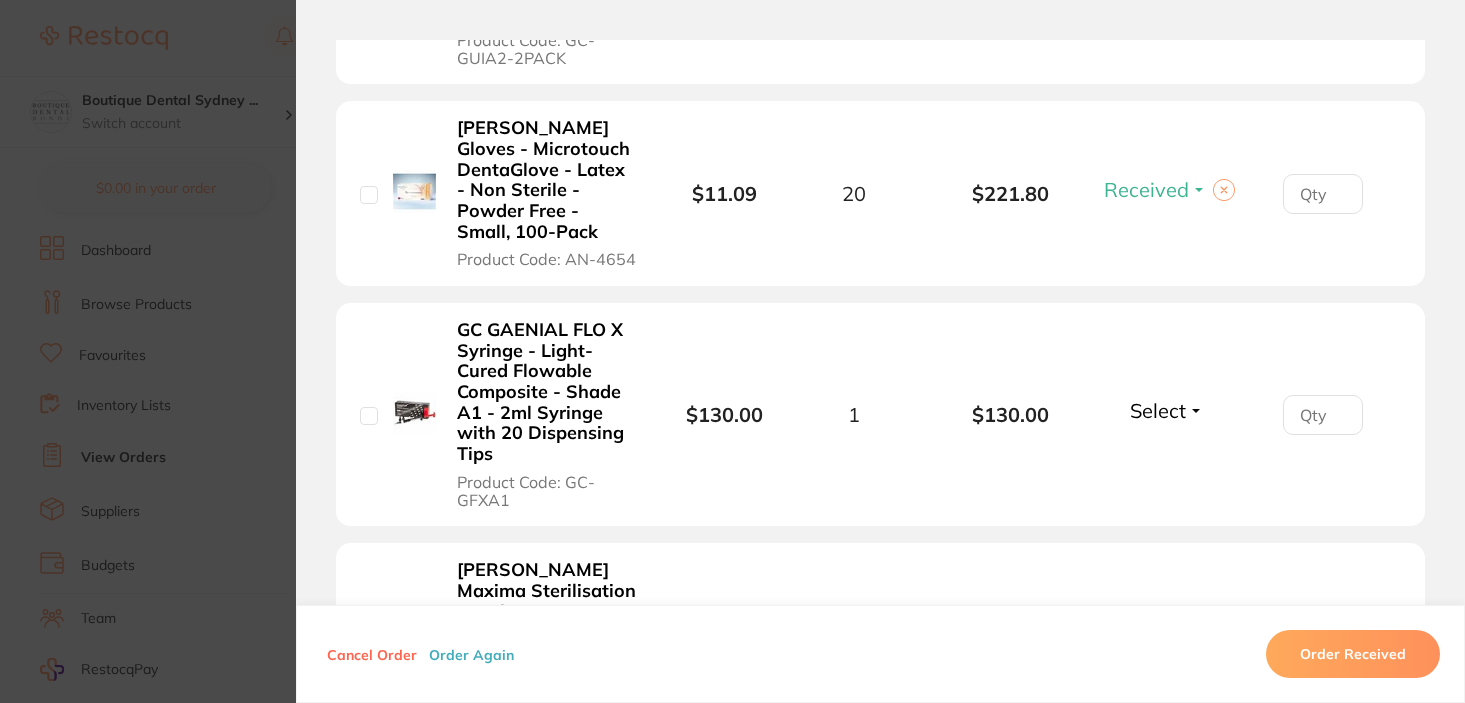 scroll, scrollTop: 2260, scrollLeft: 0, axis: vertical 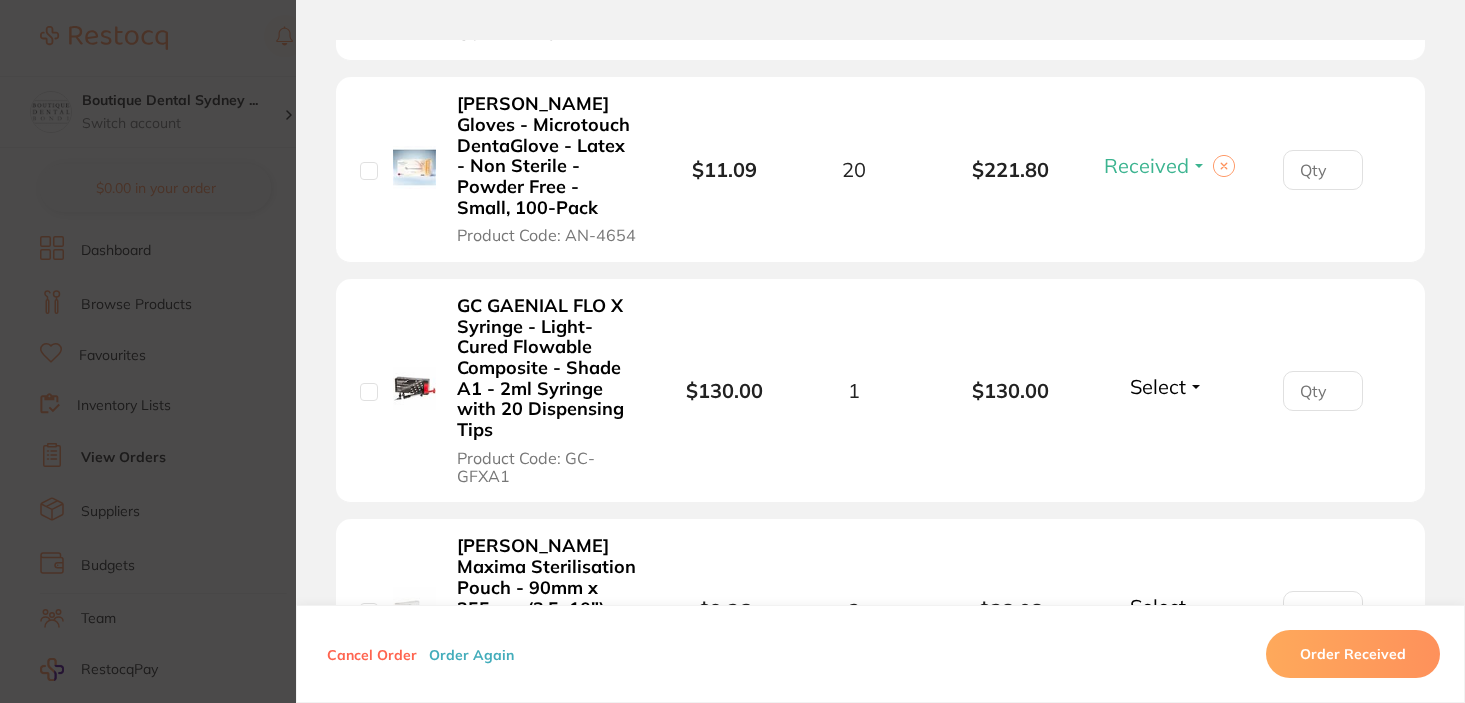 click on "Select" at bounding box center (1158, 386) 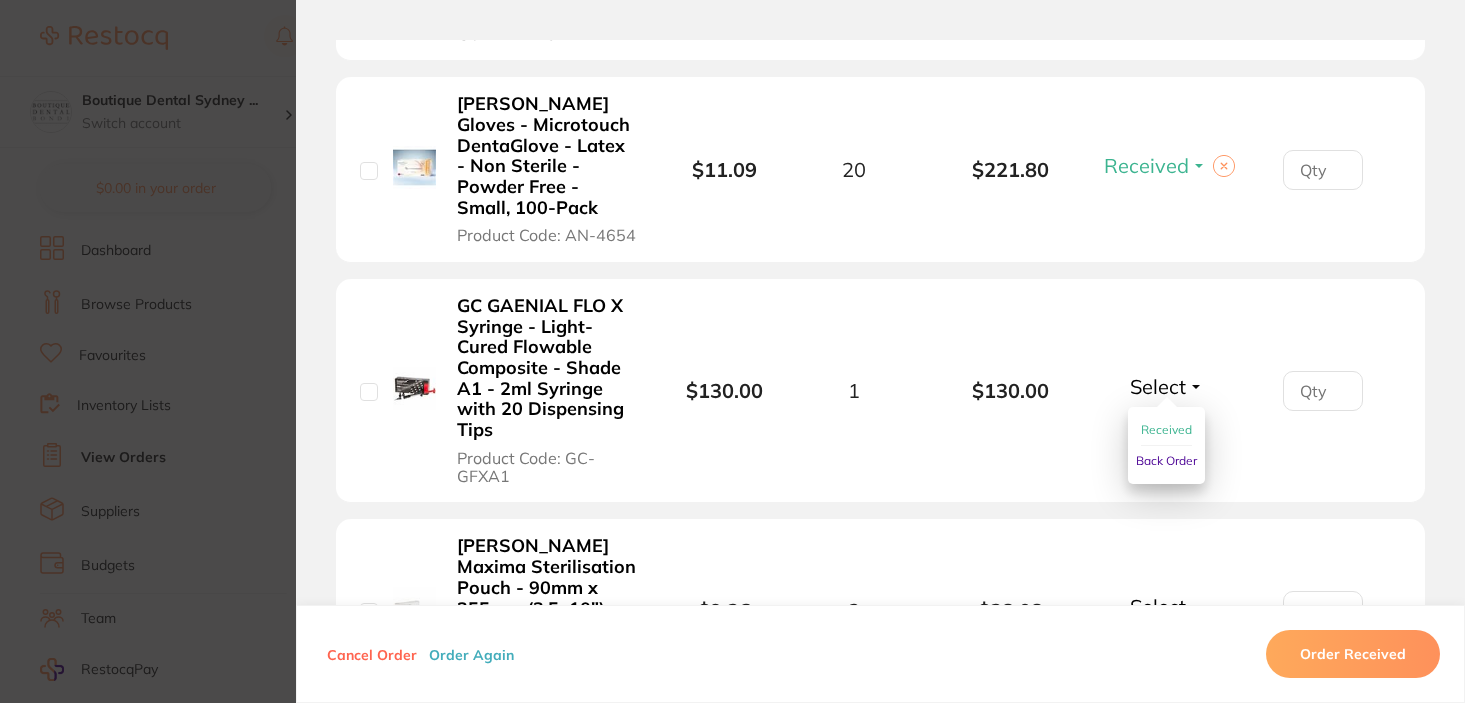 click on "Received" at bounding box center (1166, 429) 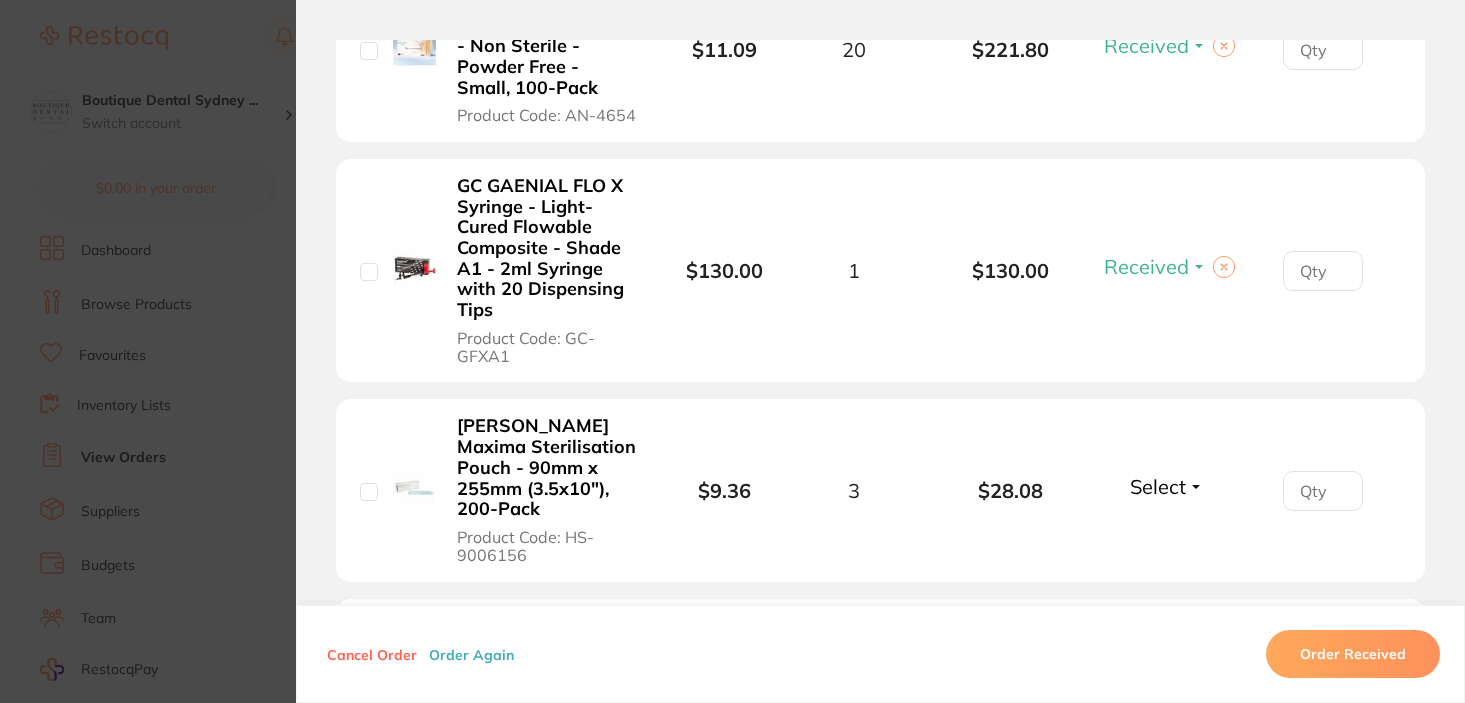 scroll, scrollTop: 2389, scrollLeft: 0, axis: vertical 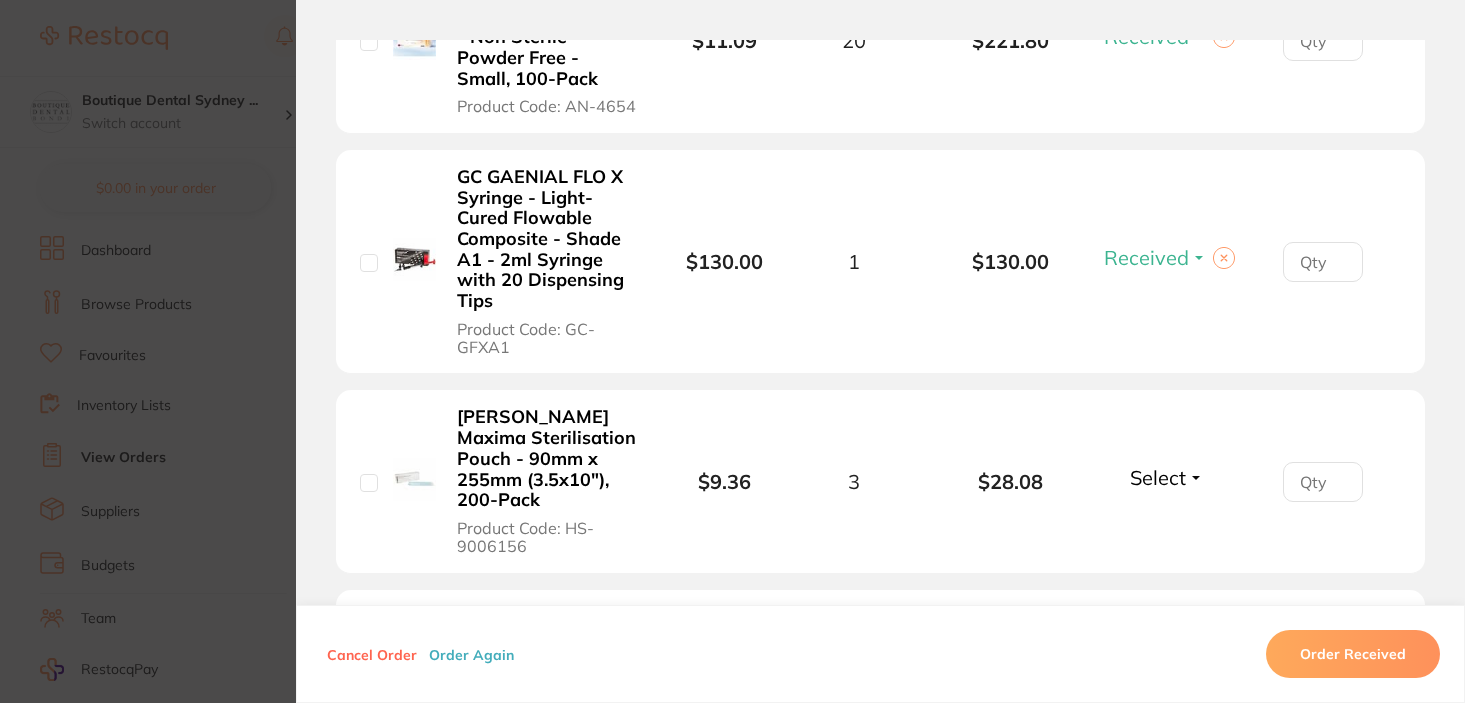 click on "Select" at bounding box center [1158, 477] 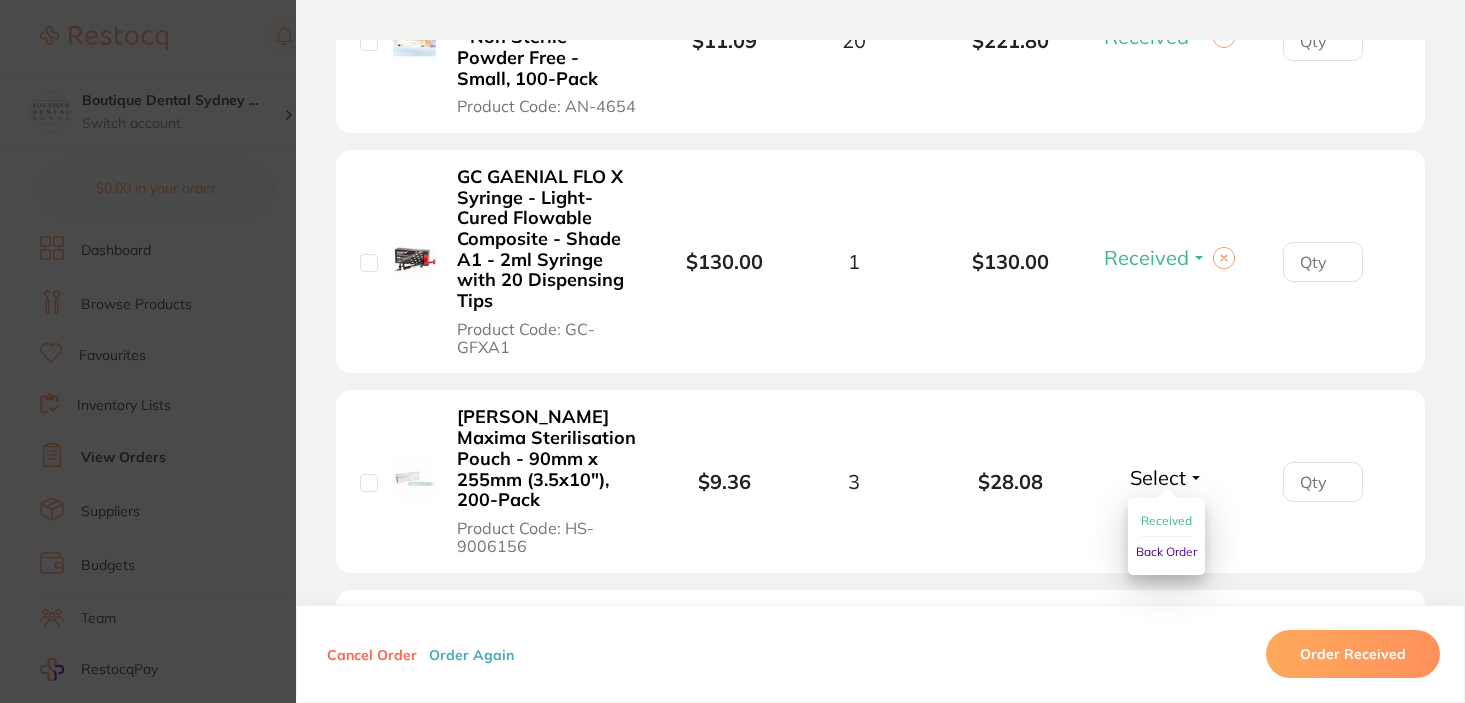 click on "Received Back Order" at bounding box center (1166, 536) 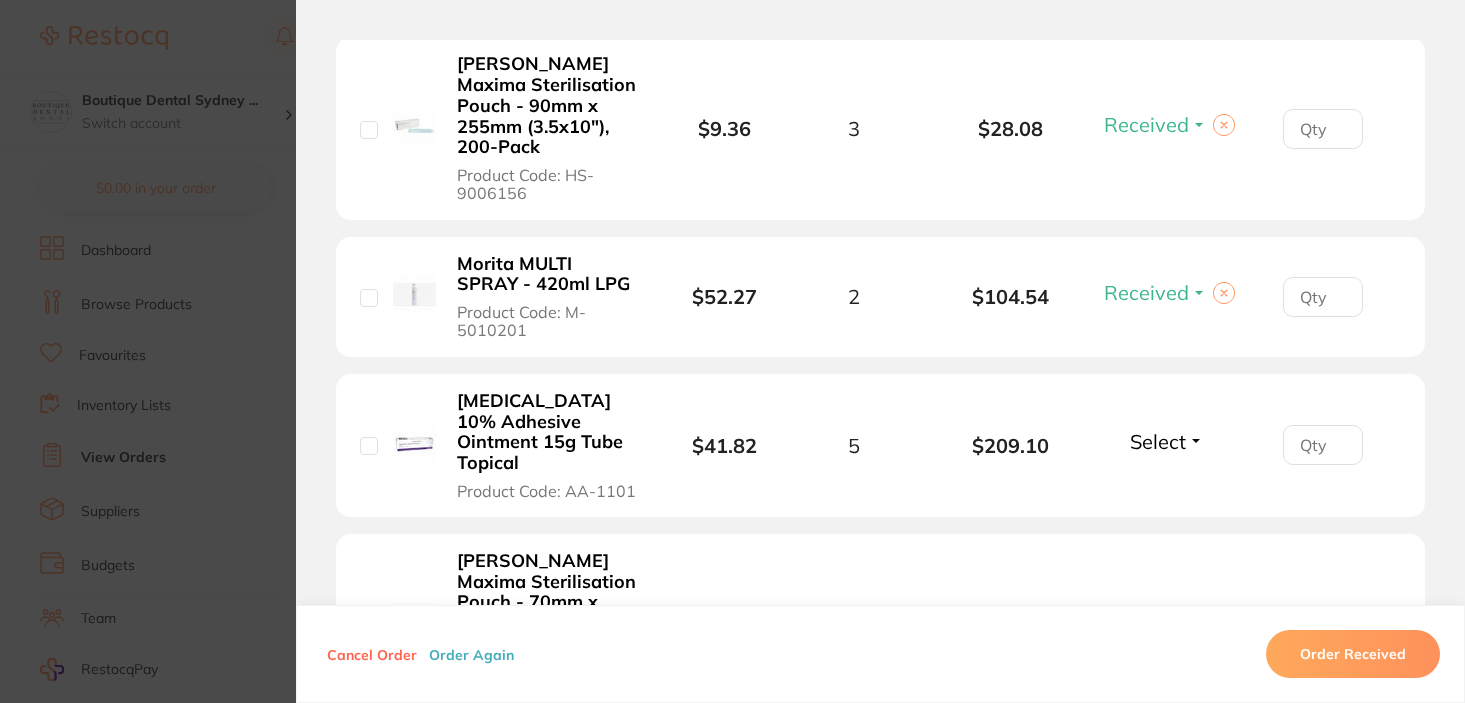 scroll, scrollTop: 2742, scrollLeft: 0, axis: vertical 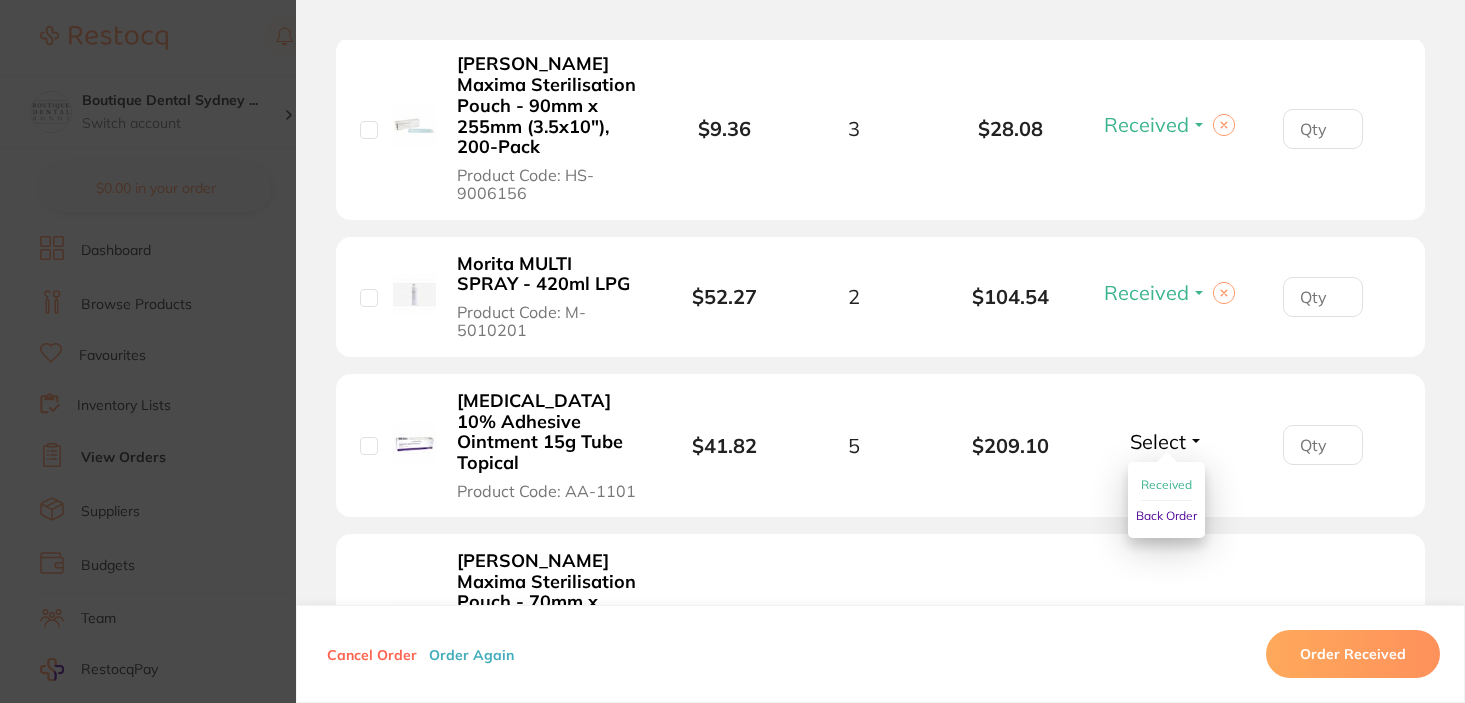 click on "Received" at bounding box center [1166, 484] 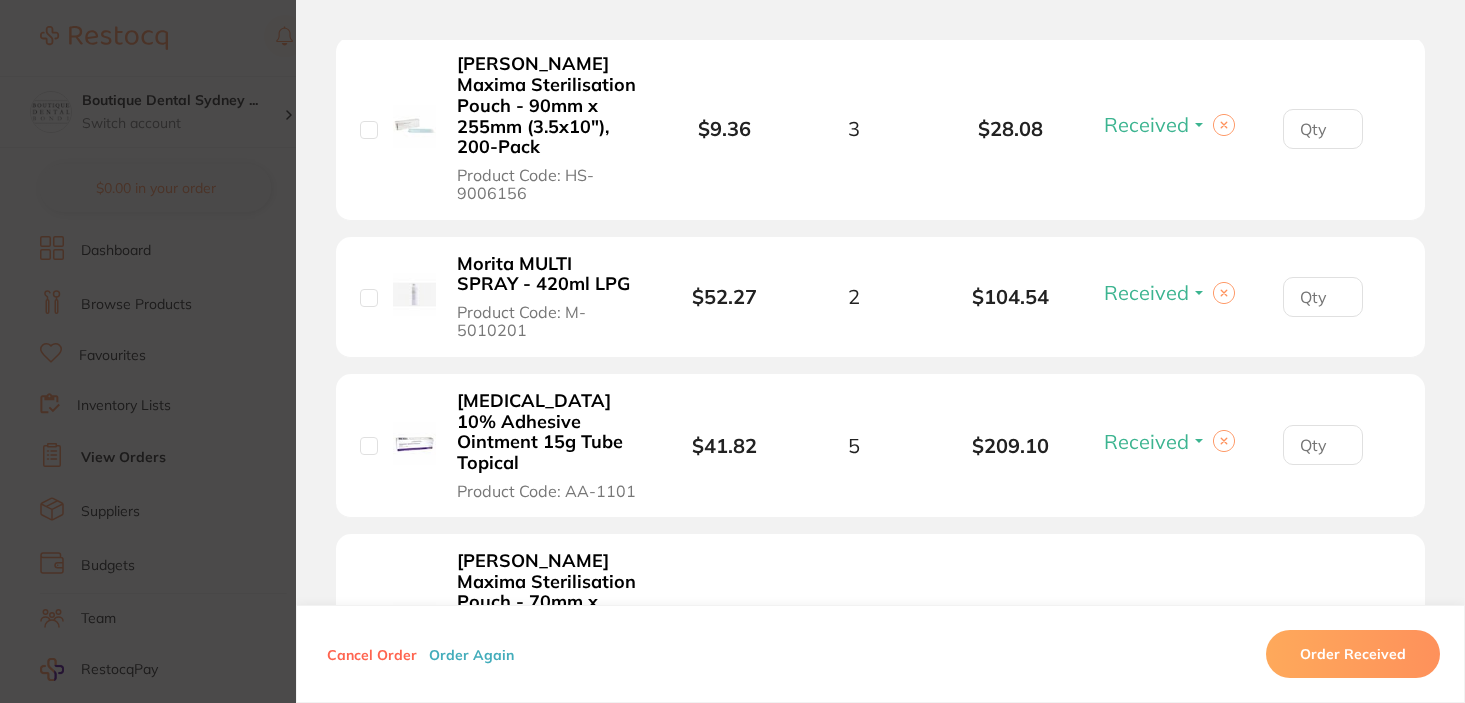 scroll, scrollTop: 2938, scrollLeft: 0, axis: vertical 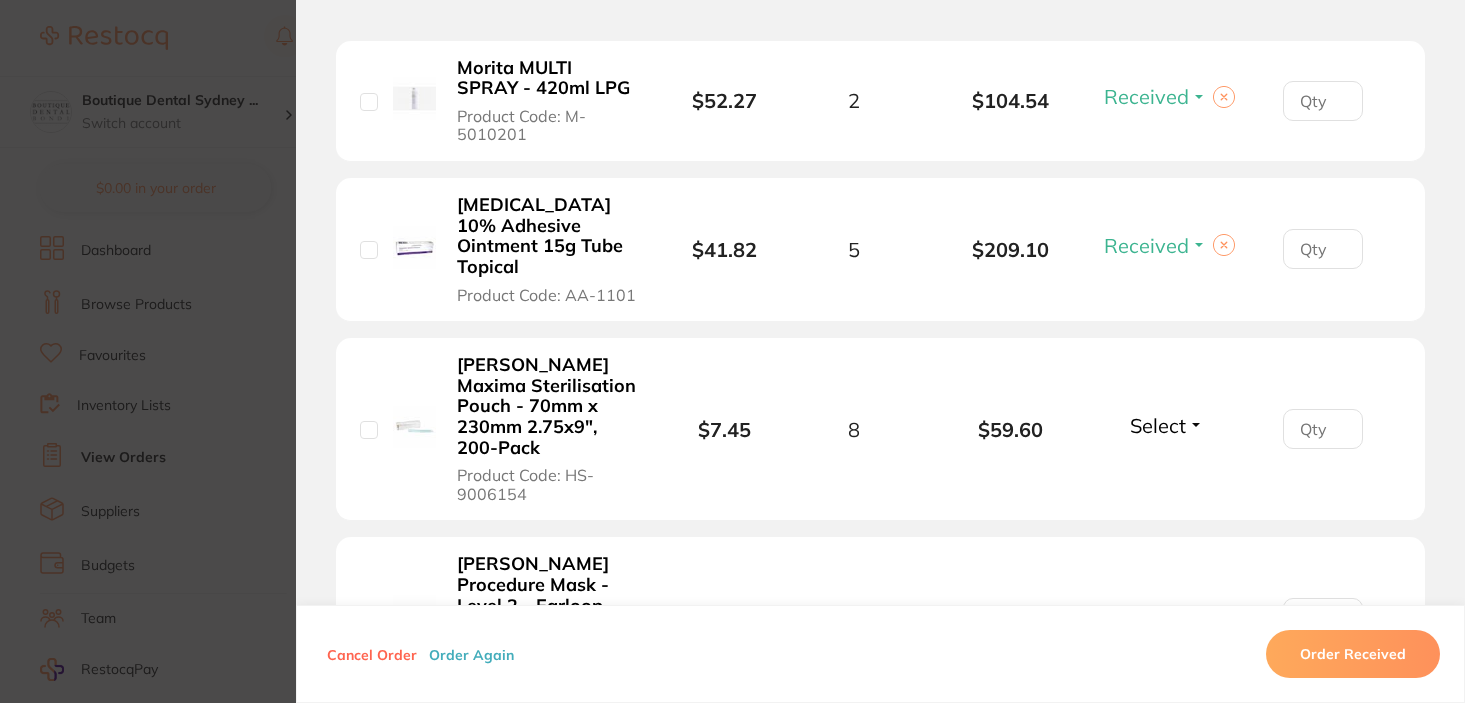 click on "Select" at bounding box center [1158, 425] 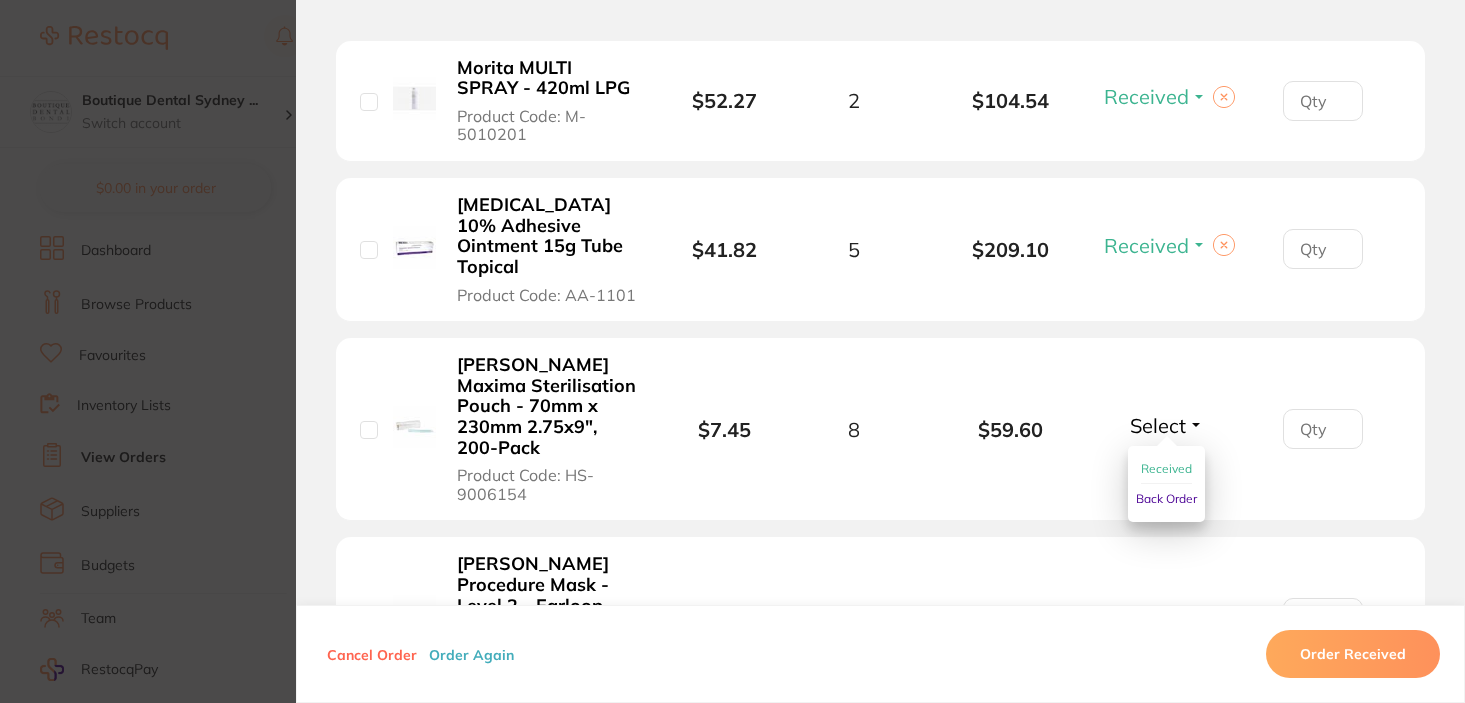 click on "Received" at bounding box center (1166, 468) 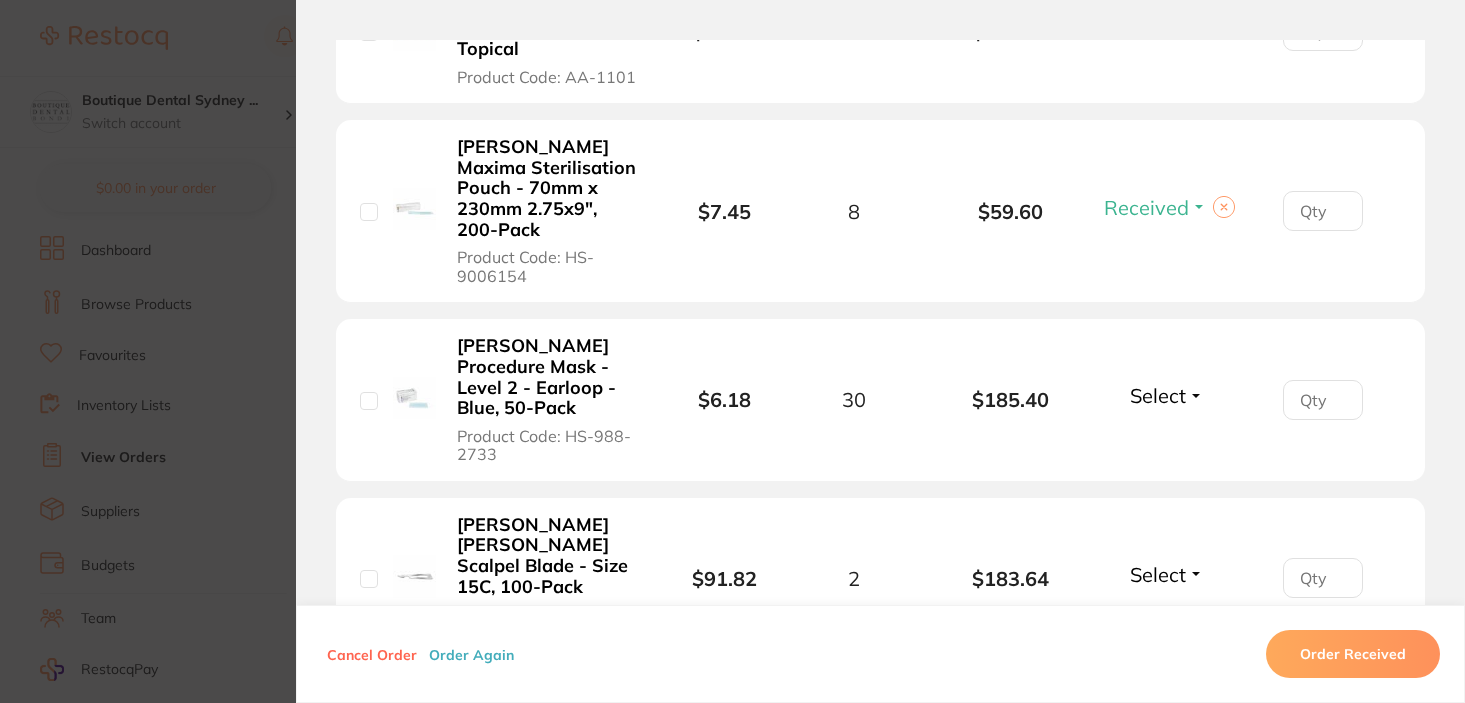 scroll, scrollTop: 3155, scrollLeft: 0, axis: vertical 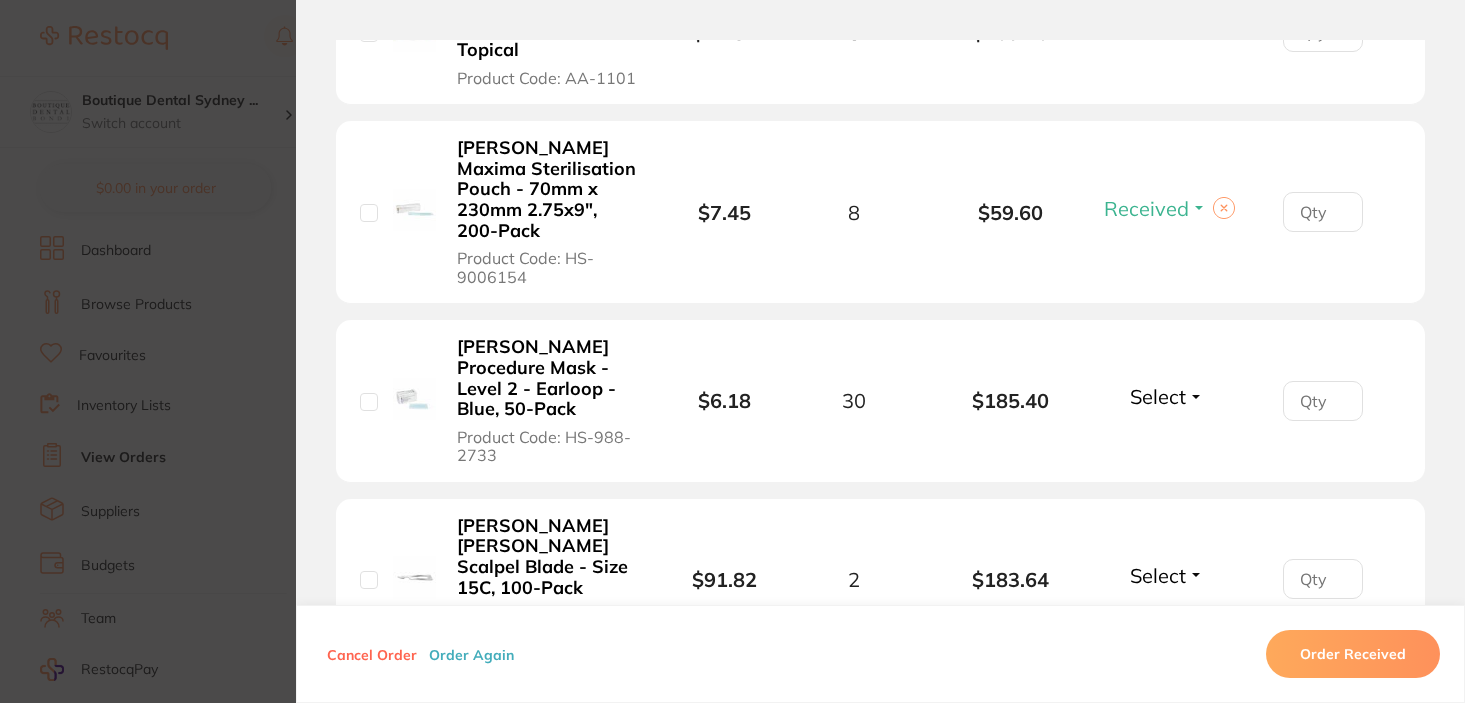 click on "Select" at bounding box center (1158, 396) 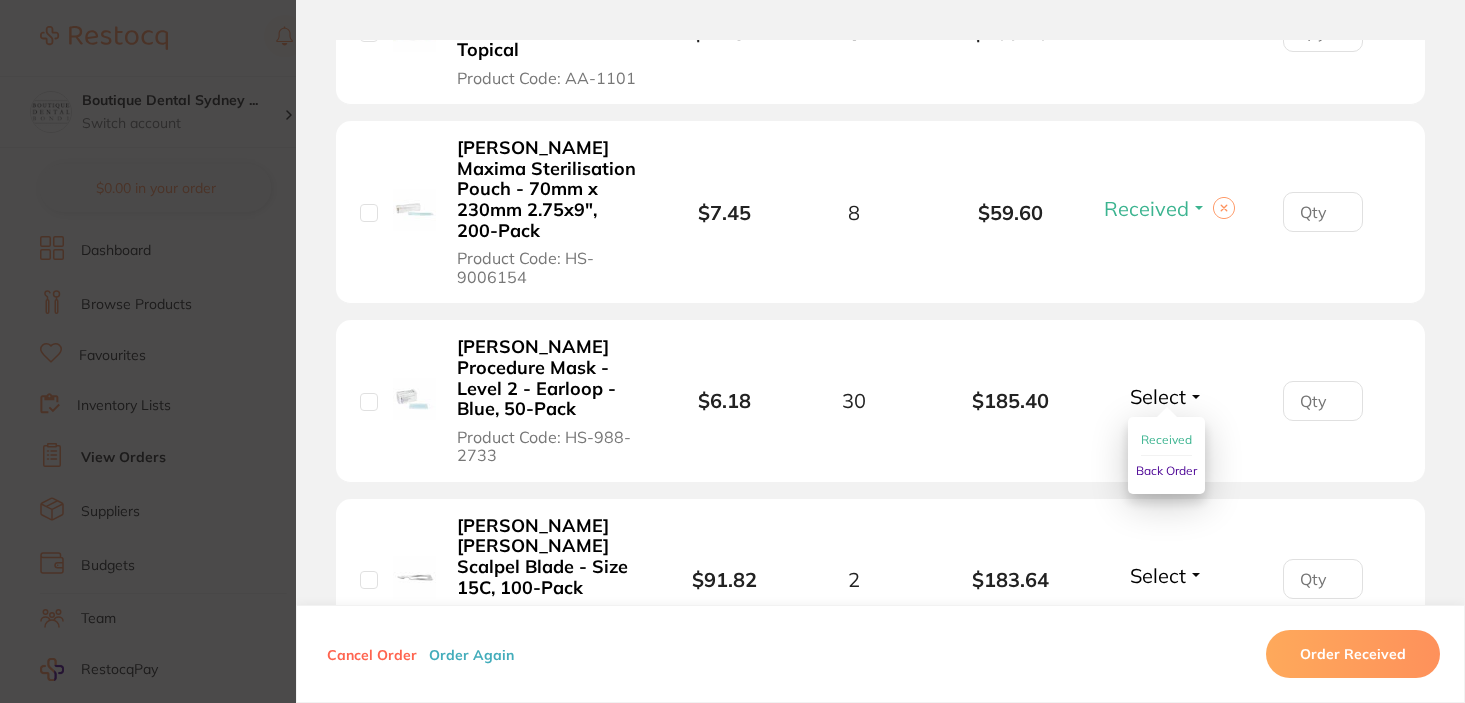 click on "Received" at bounding box center (1166, 439) 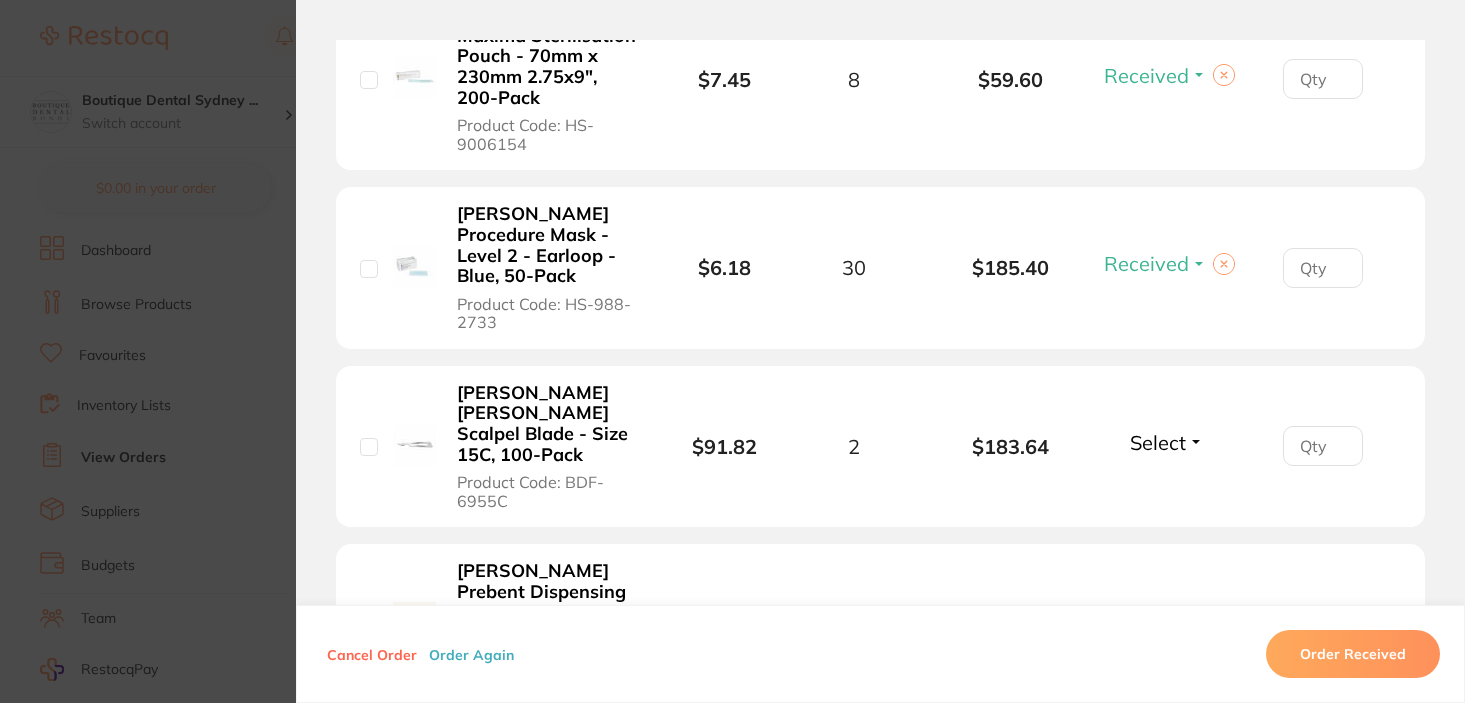scroll, scrollTop: 3305, scrollLeft: 0, axis: vertical 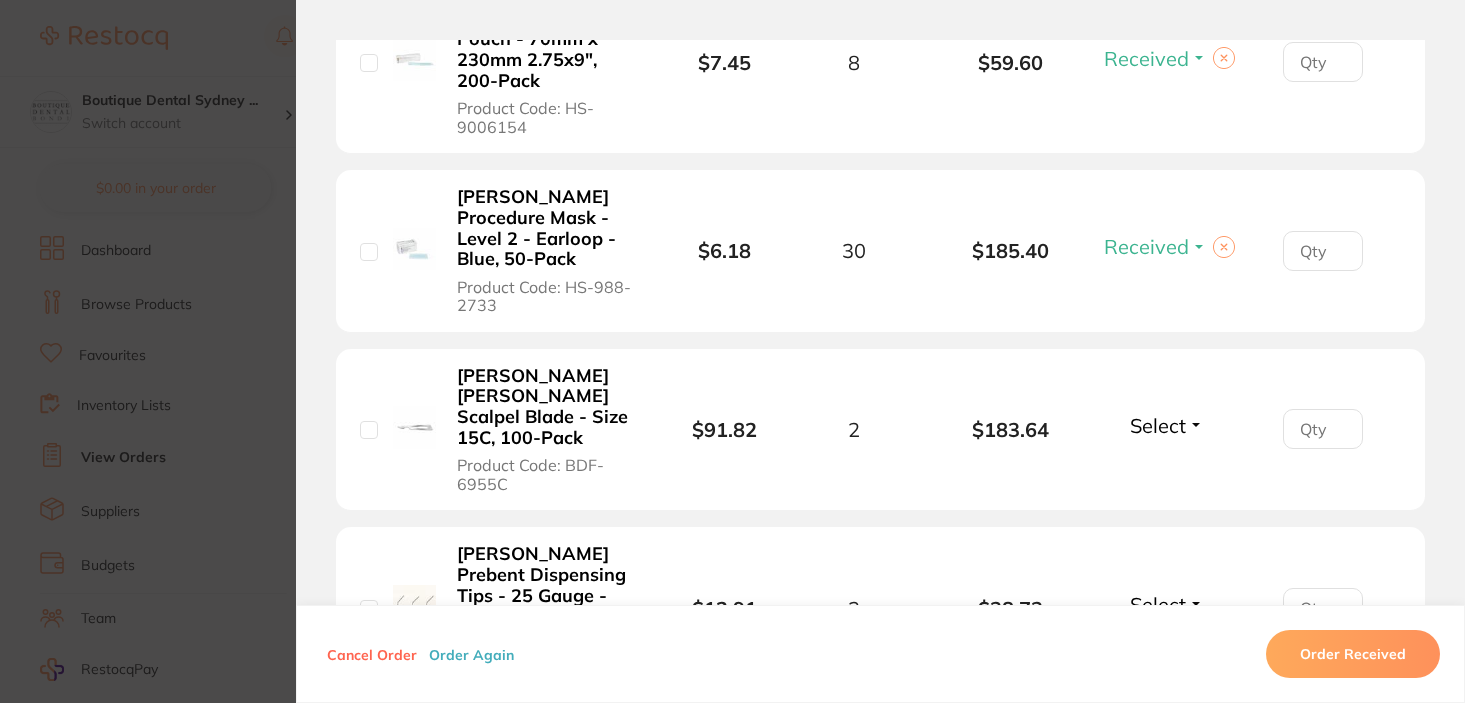 click on "Select" at bounding box center [1158, 425] 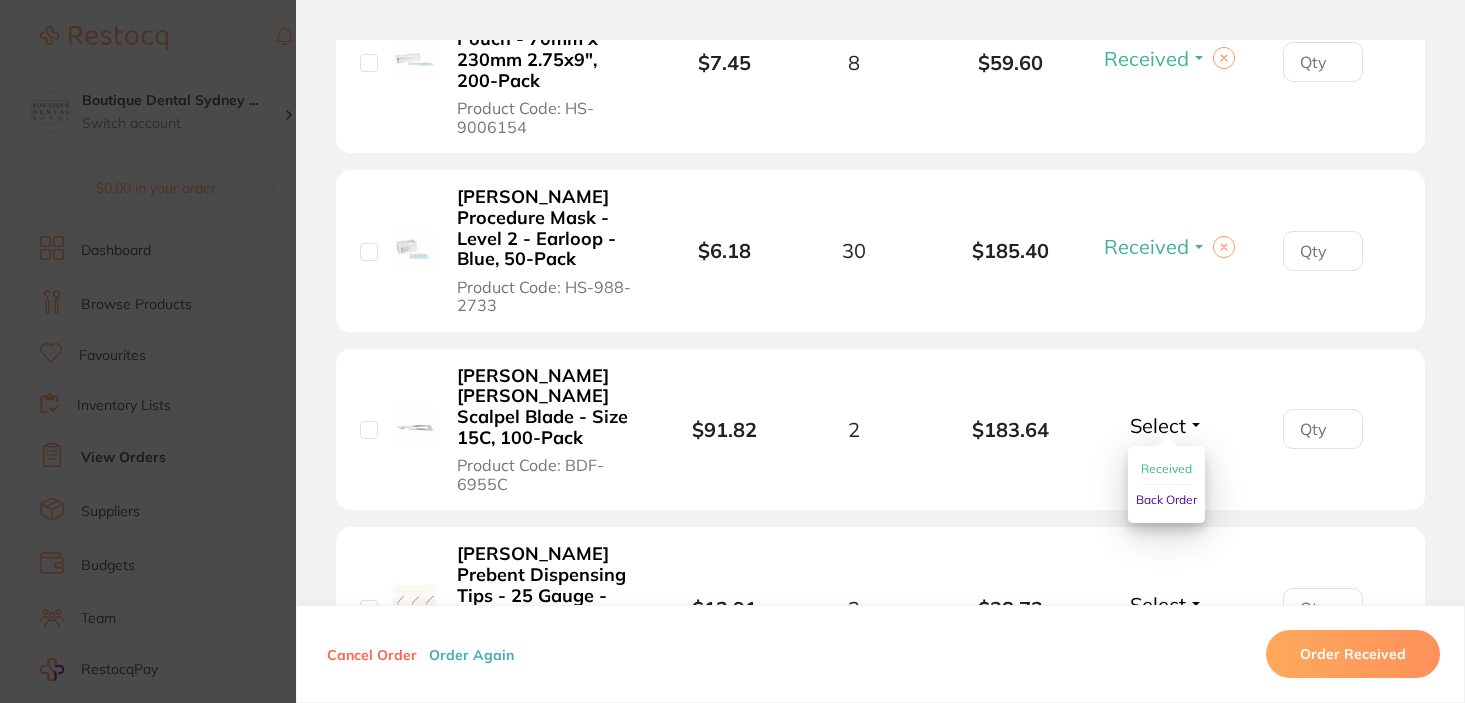 click on "Received" at bounding box center (1166, 468) 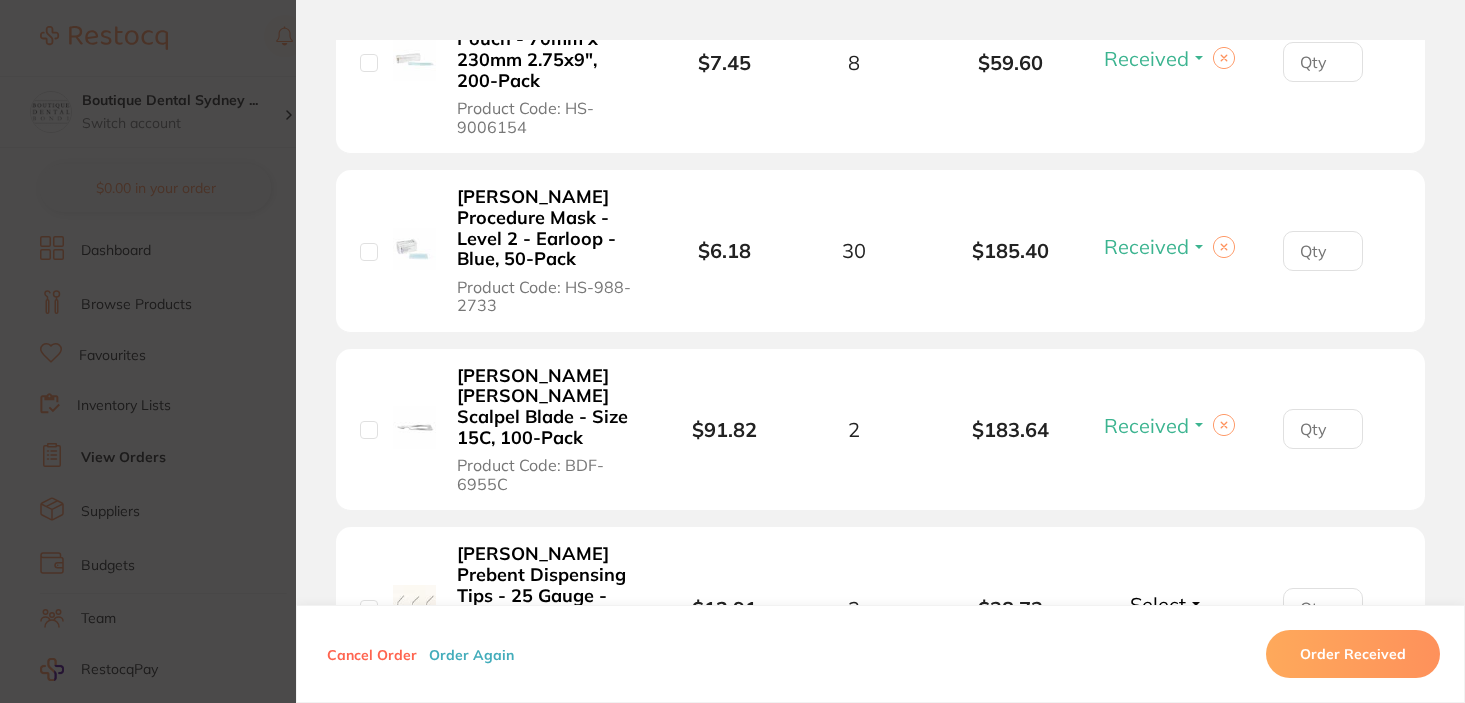 click on "Select" at bounding box center [1158, 604] 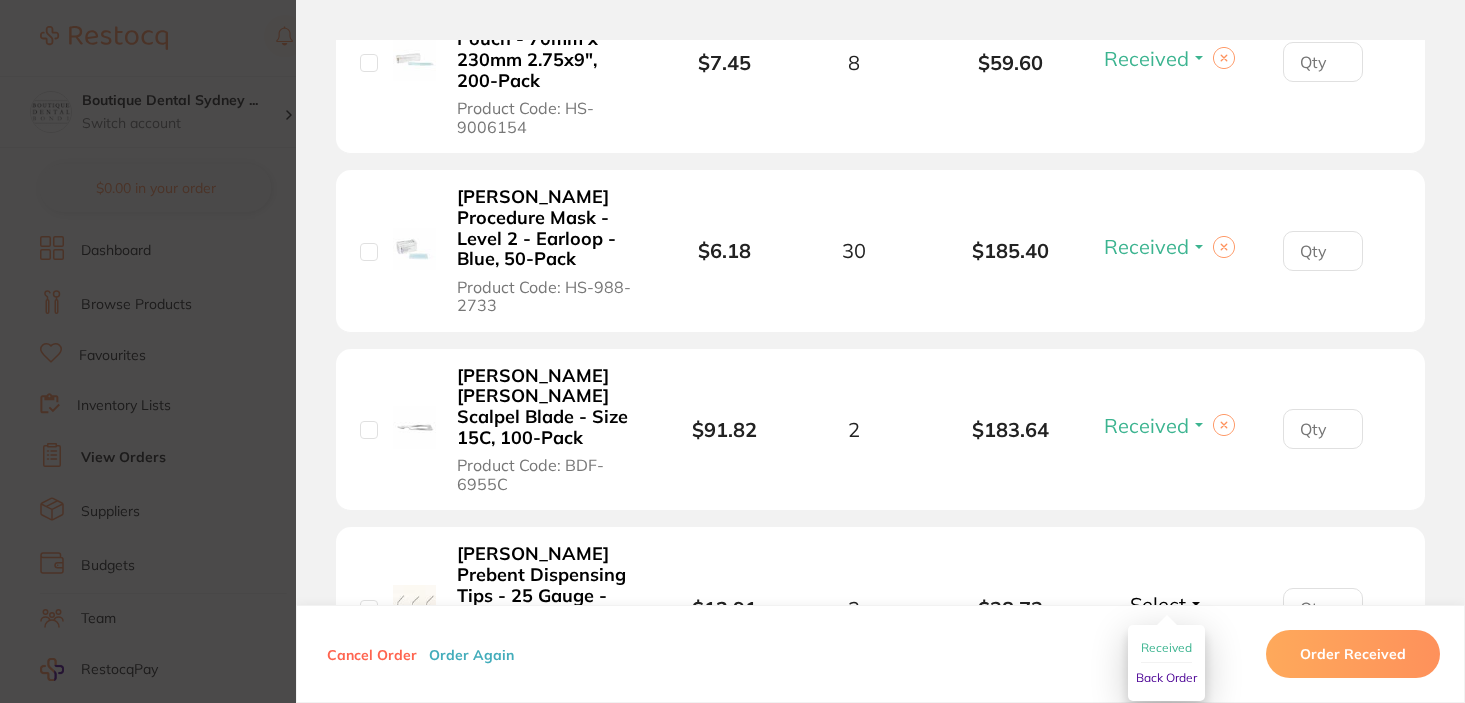 click on "Received" at bounding box center [1166, 647] 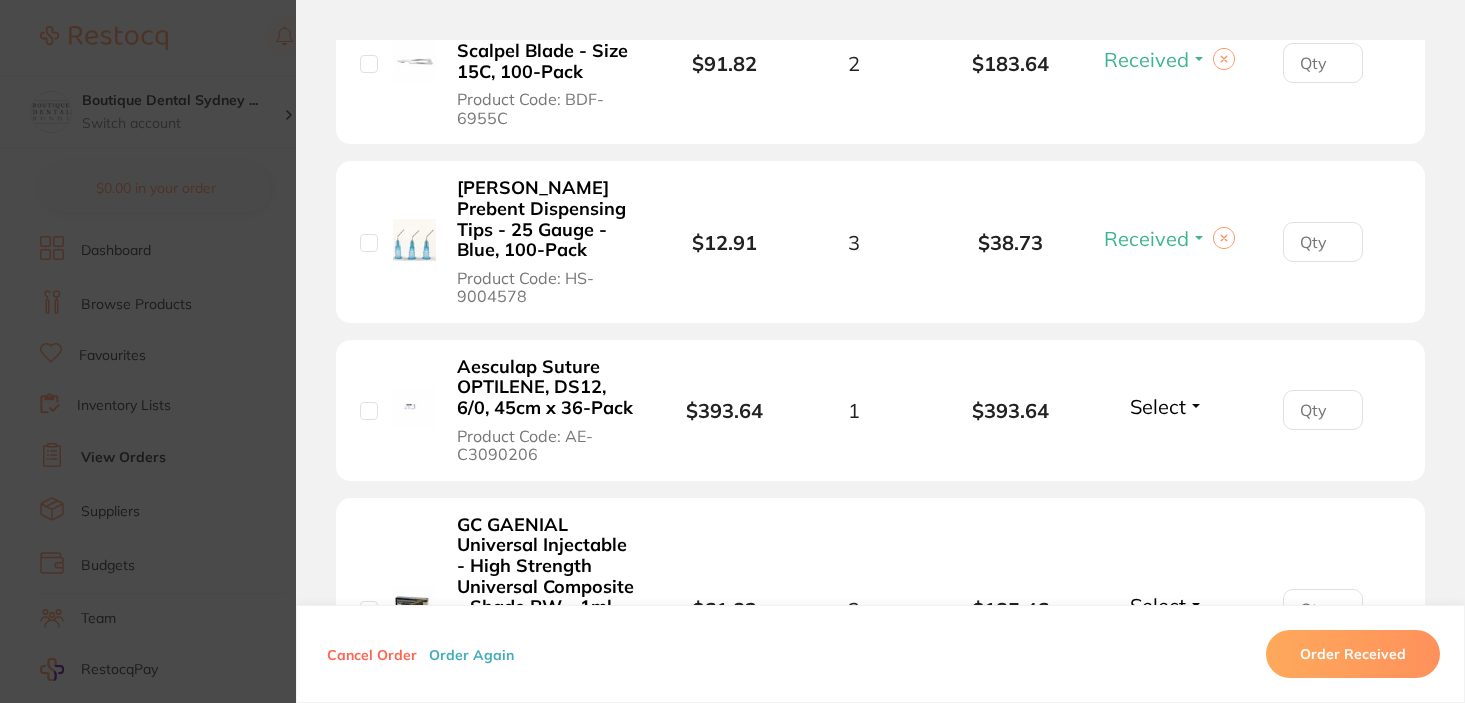 scroll, scrollTop: 3670, scrollLeft: 0, axis: vertical 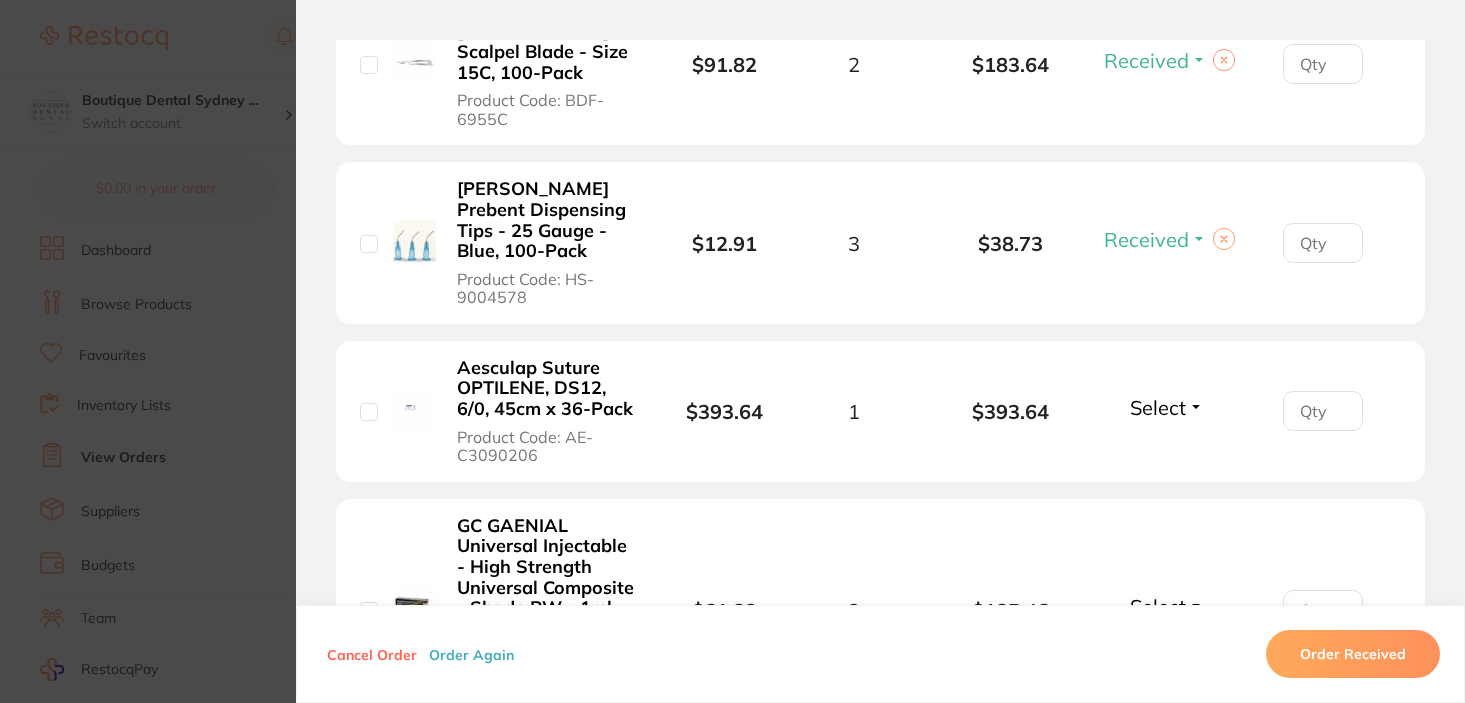 click on "Select" at bounding box center (1158, 407) 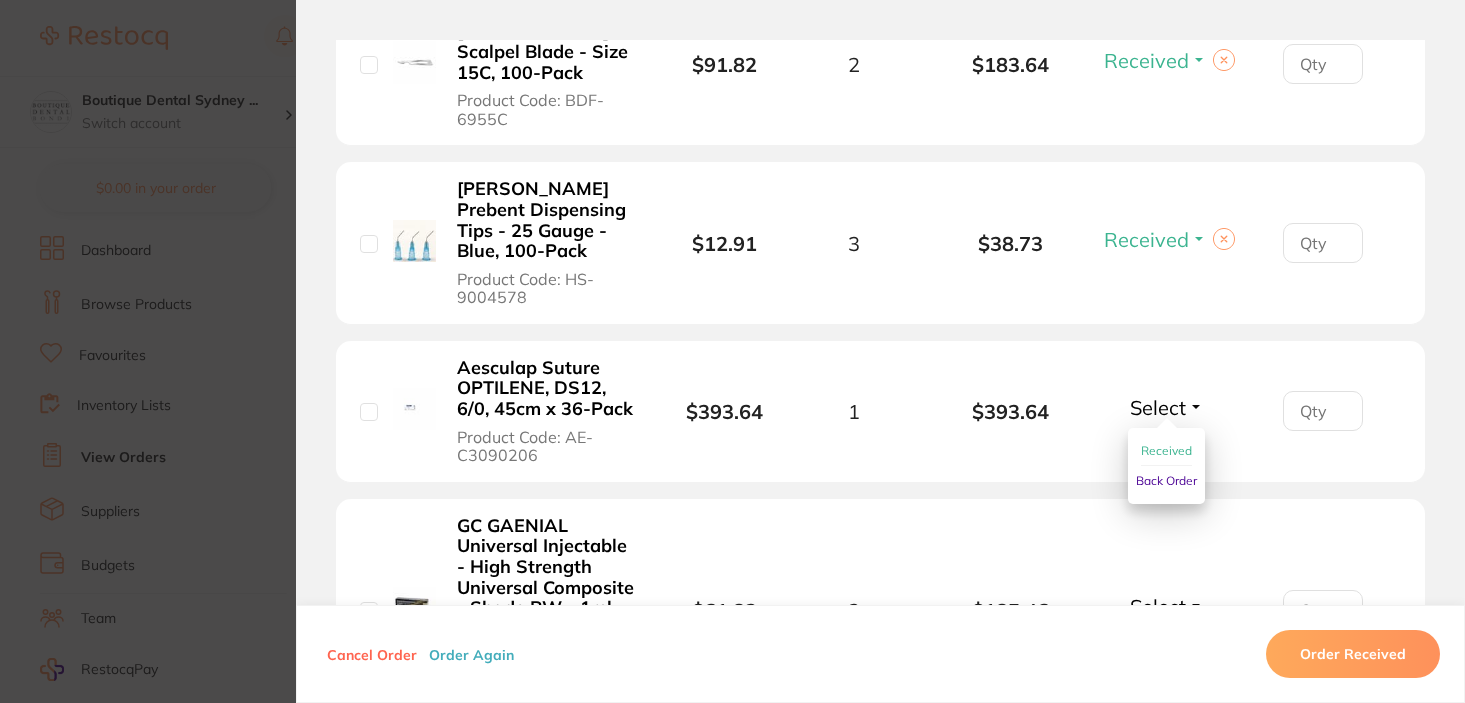 click on "Received" at bounding box center (1166, 450) 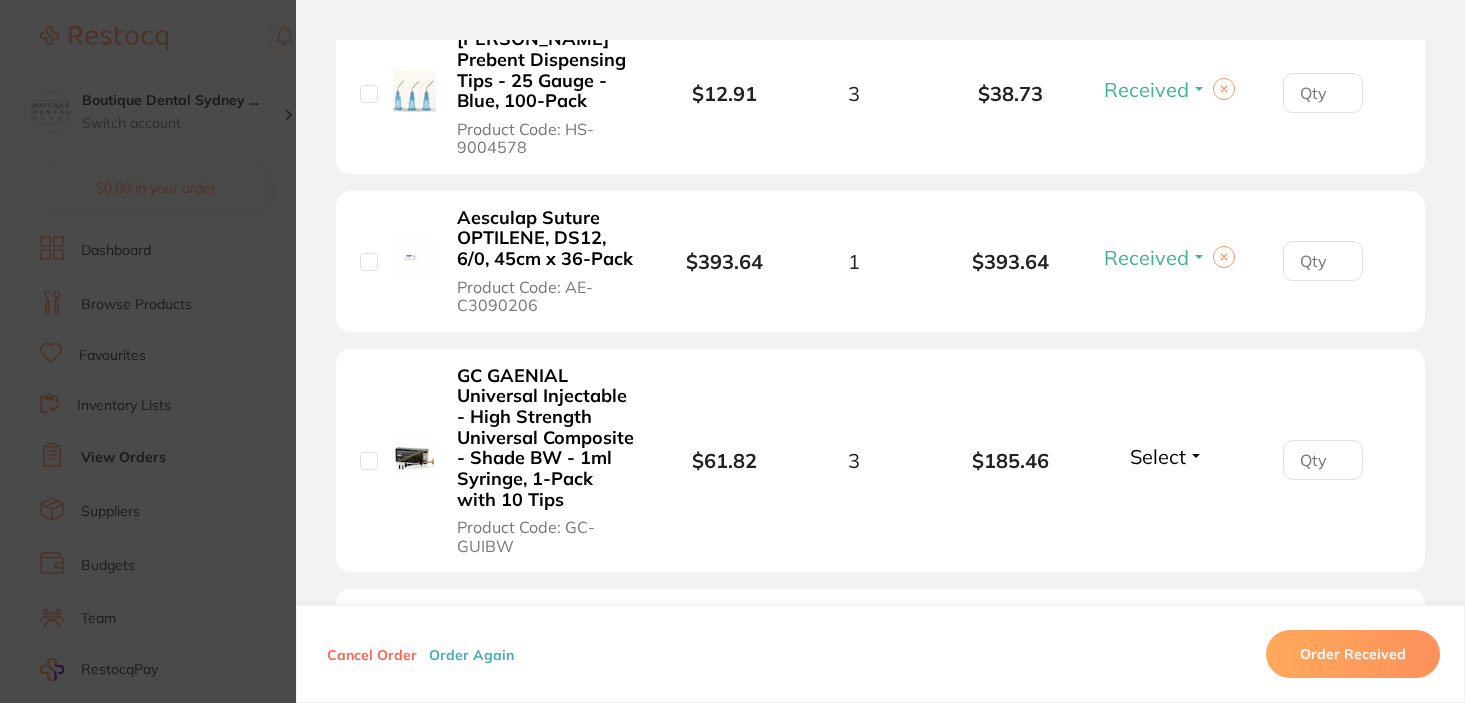 scroll, scrollTop: 3852, scrollLeft: 0, axis: vertical 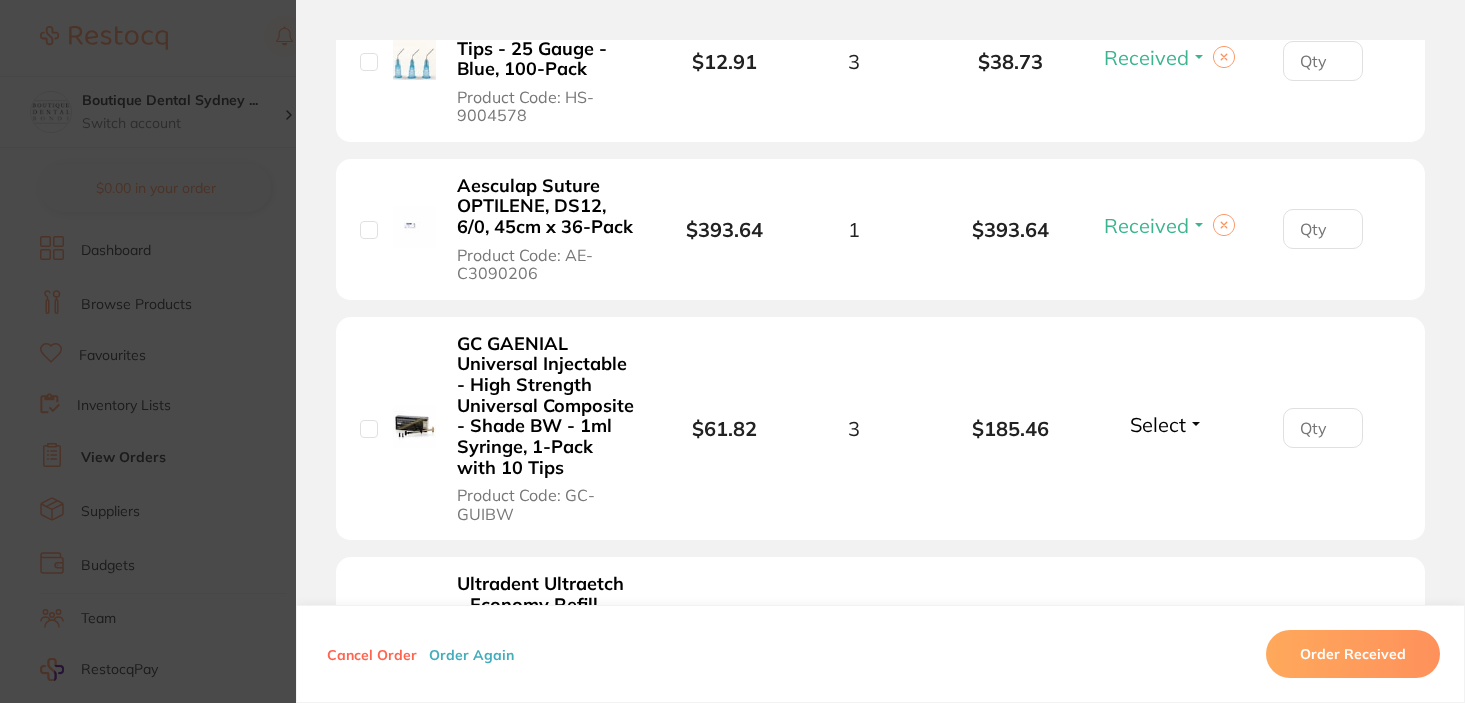 click on "Select" at bounding box center [1167, 424] 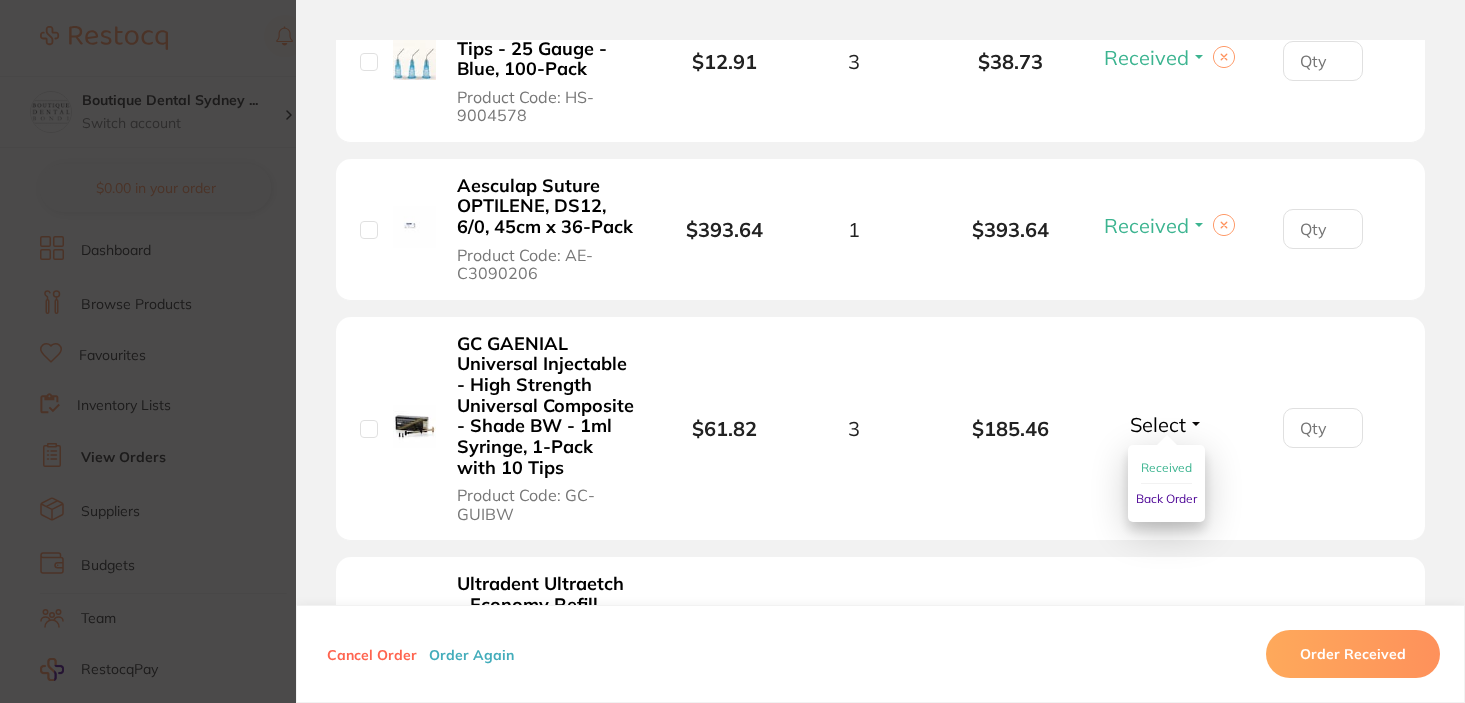 click on "Received" at bounding box center (1166, 467) 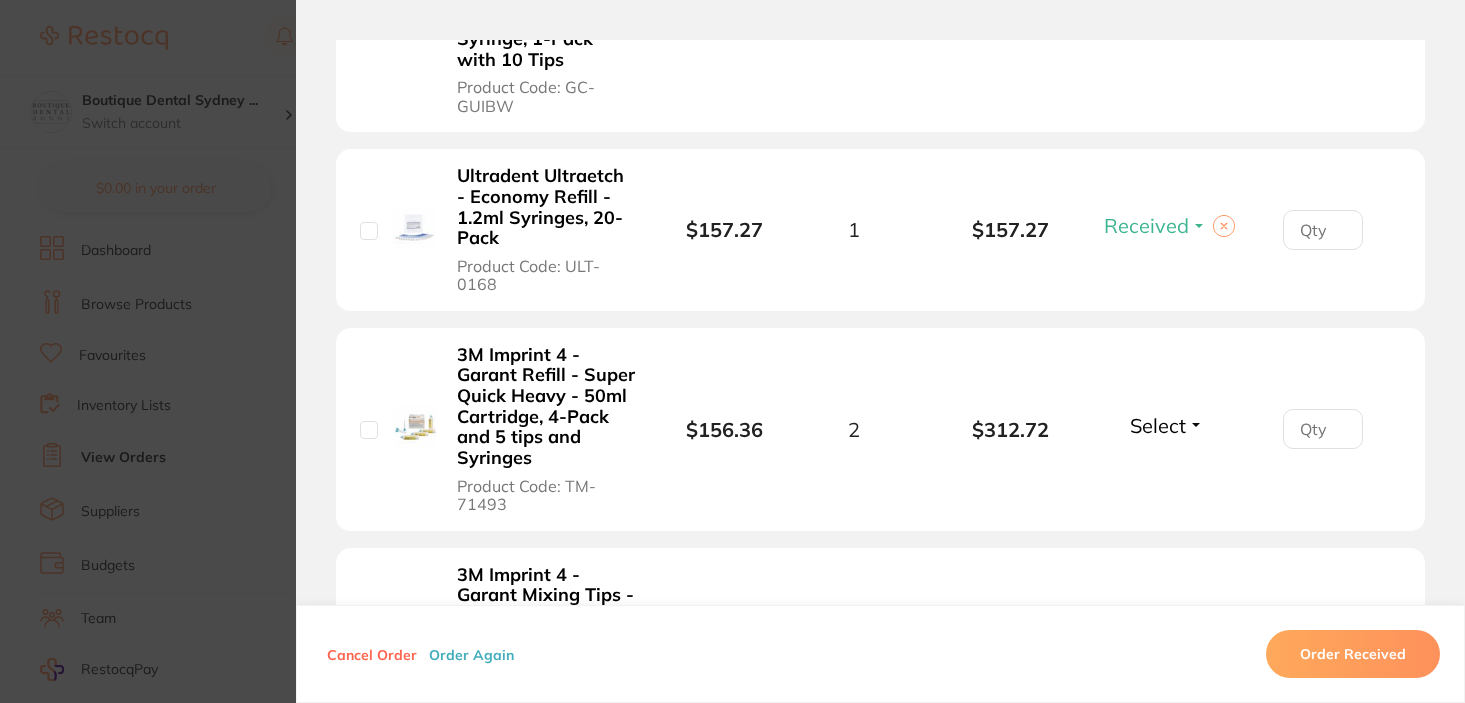 scroll, scrollTop: 4259, scrollLeft: 0, axis: vertical 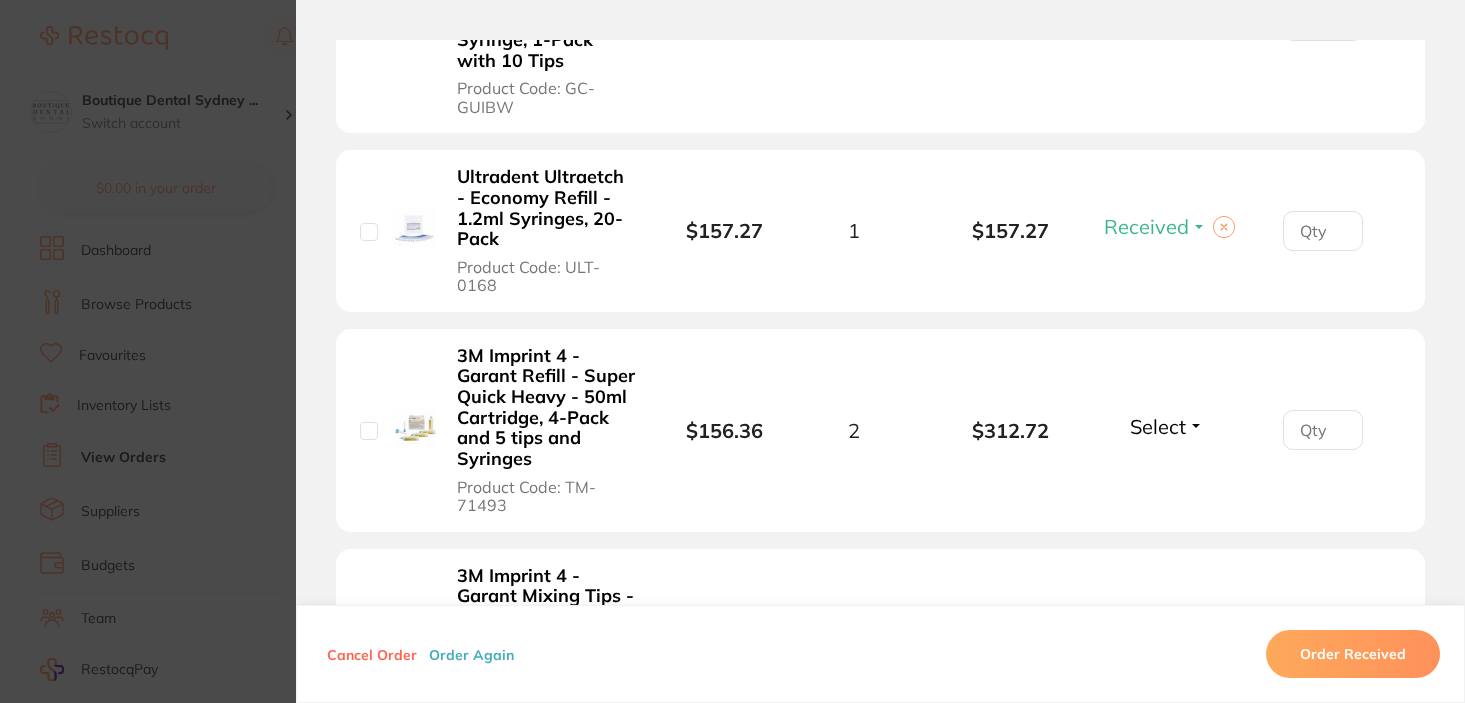 click on "Select" at bounding box center (1158, 426) 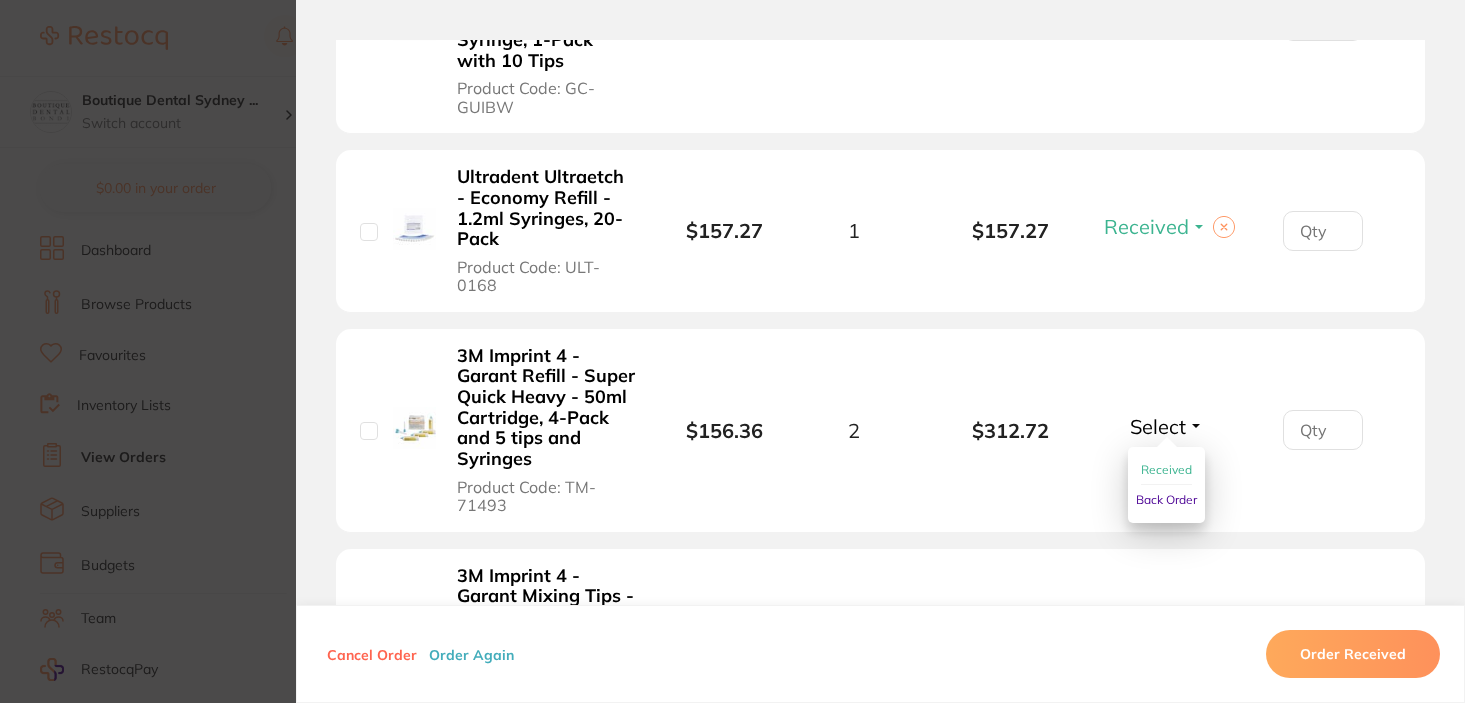 click on "Received" at bounding box center (1166, 469) 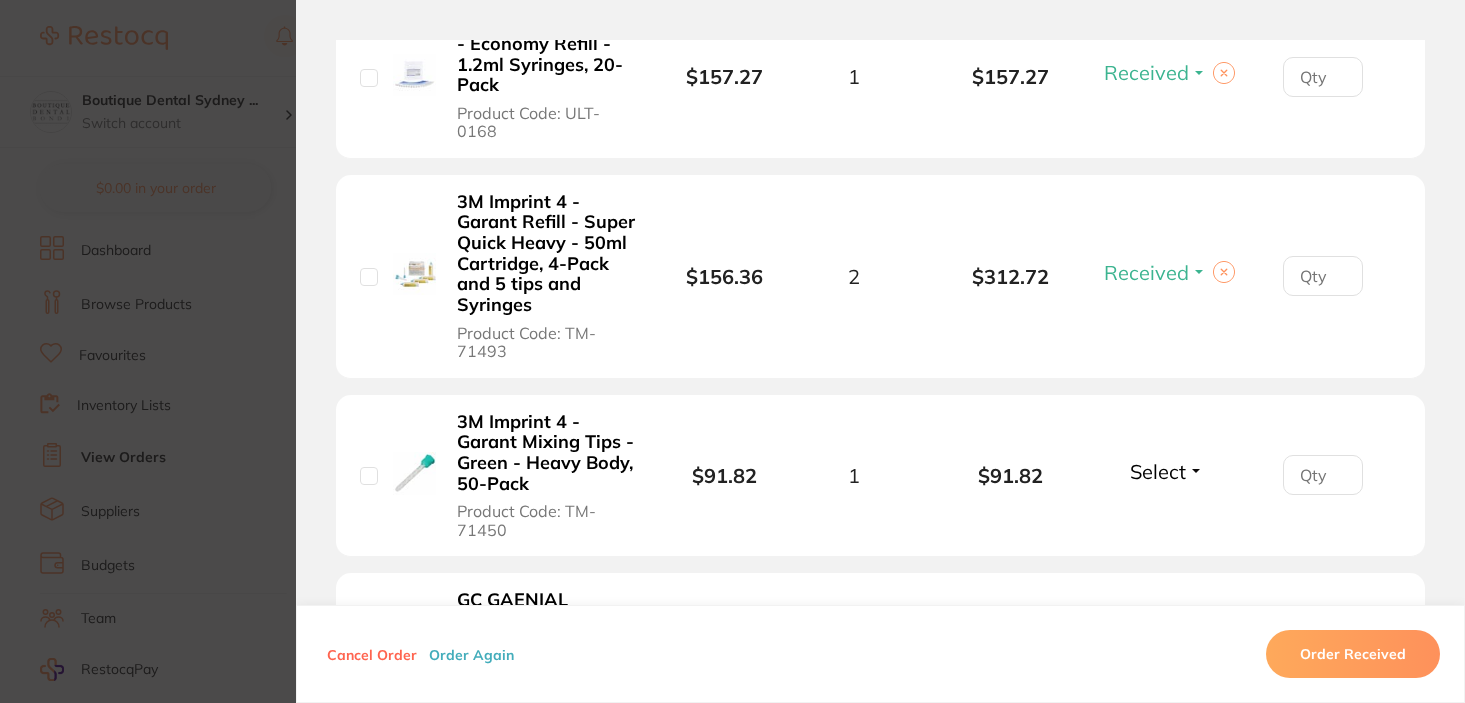 scroll, scrollTop: 4438, scrollLeft: 0, axis: vertical 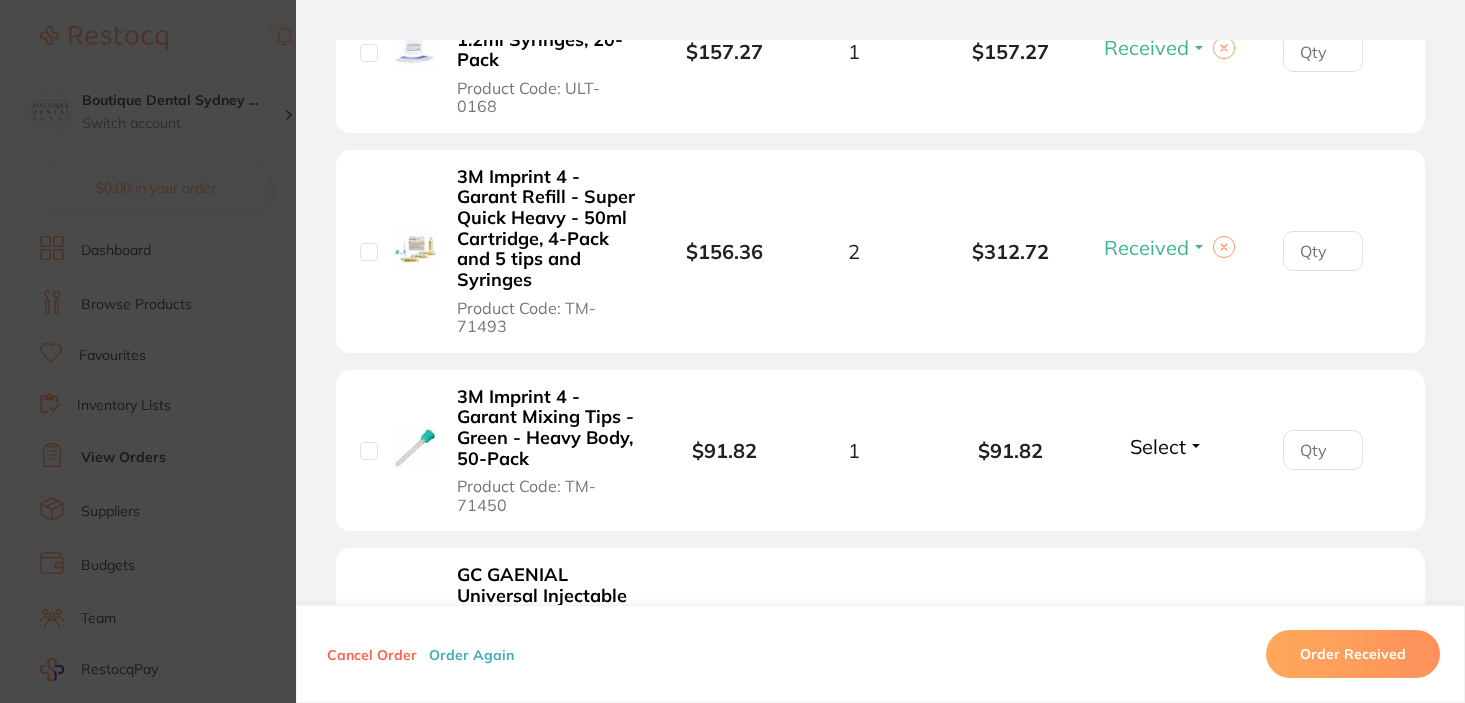 click on "Select" at bounding box center (1158, 446) 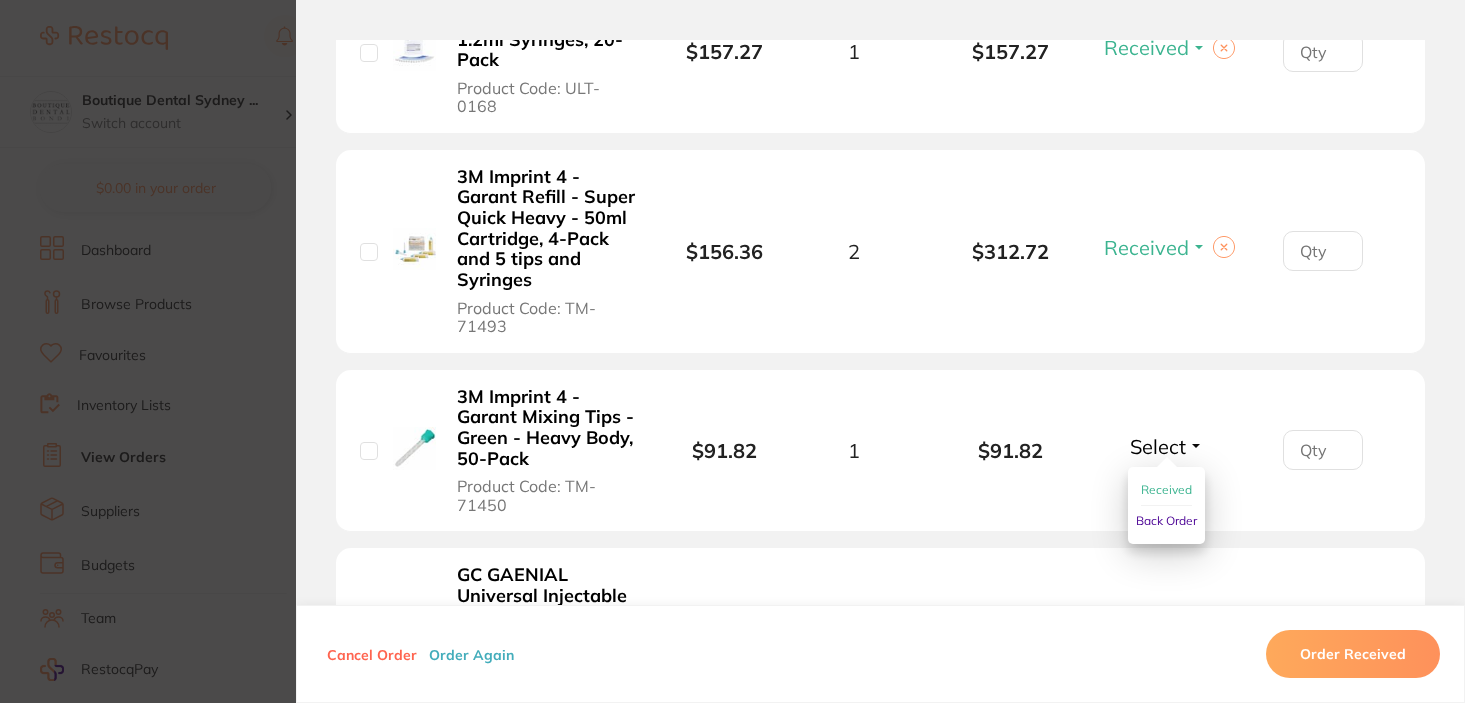 click on "Received" at bounding box center (1166, 489) 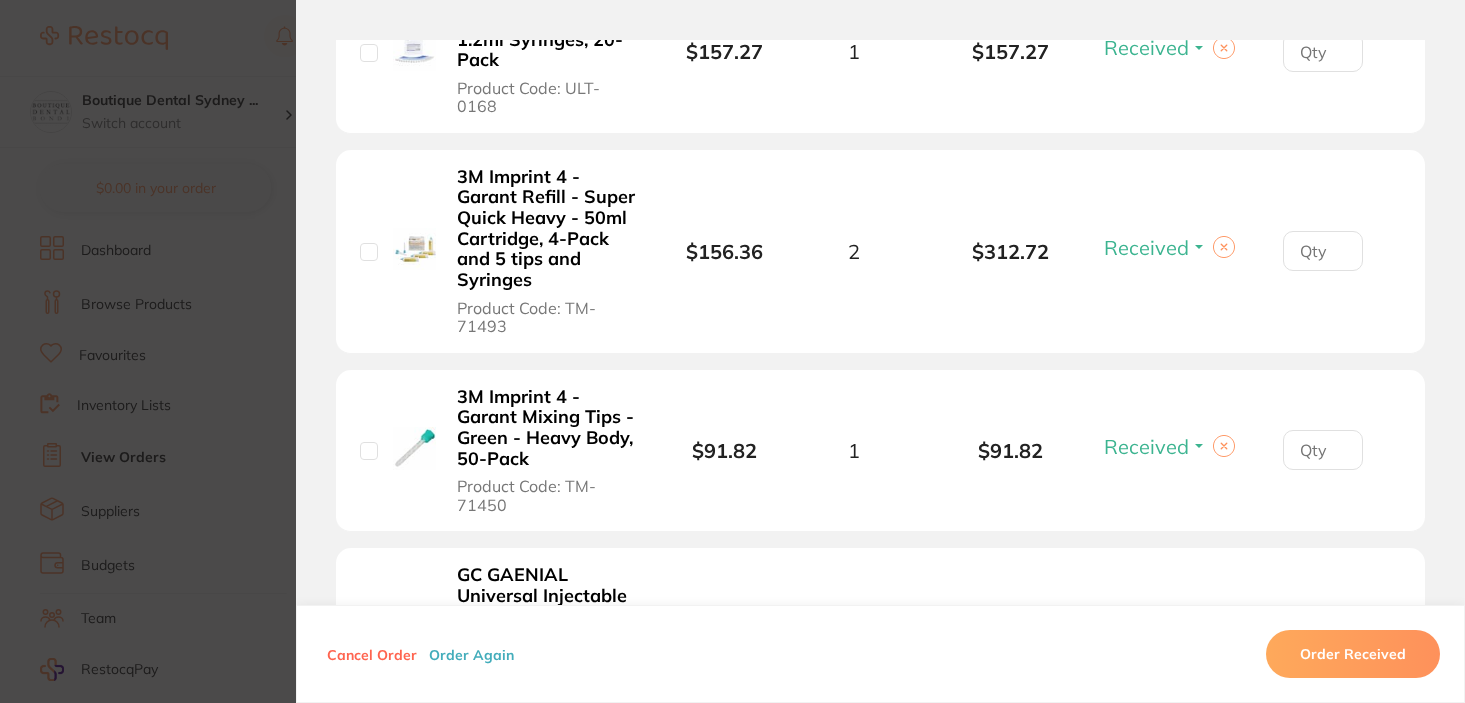 click on "Select Received Back Order" at bounding box center [1167, 659] 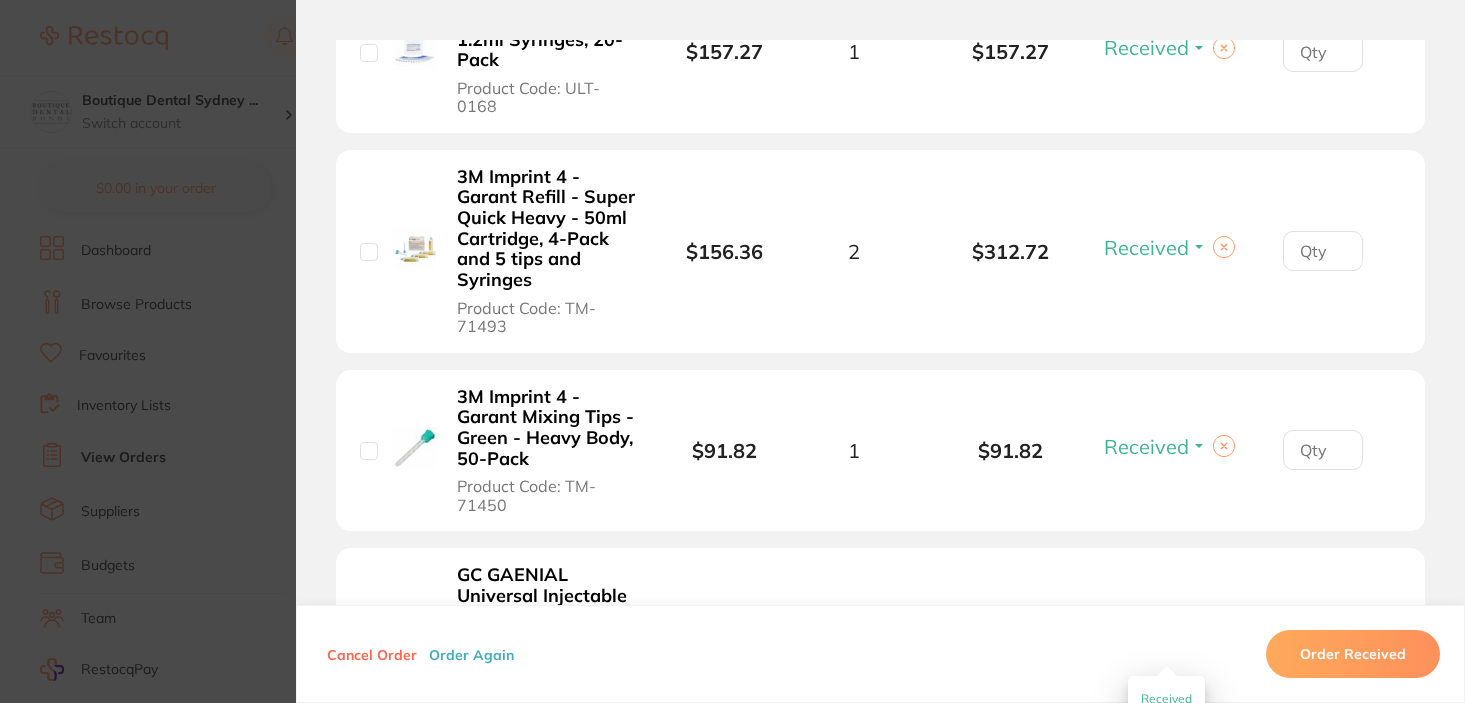click on "Received" at bounding box center (1166, 698) 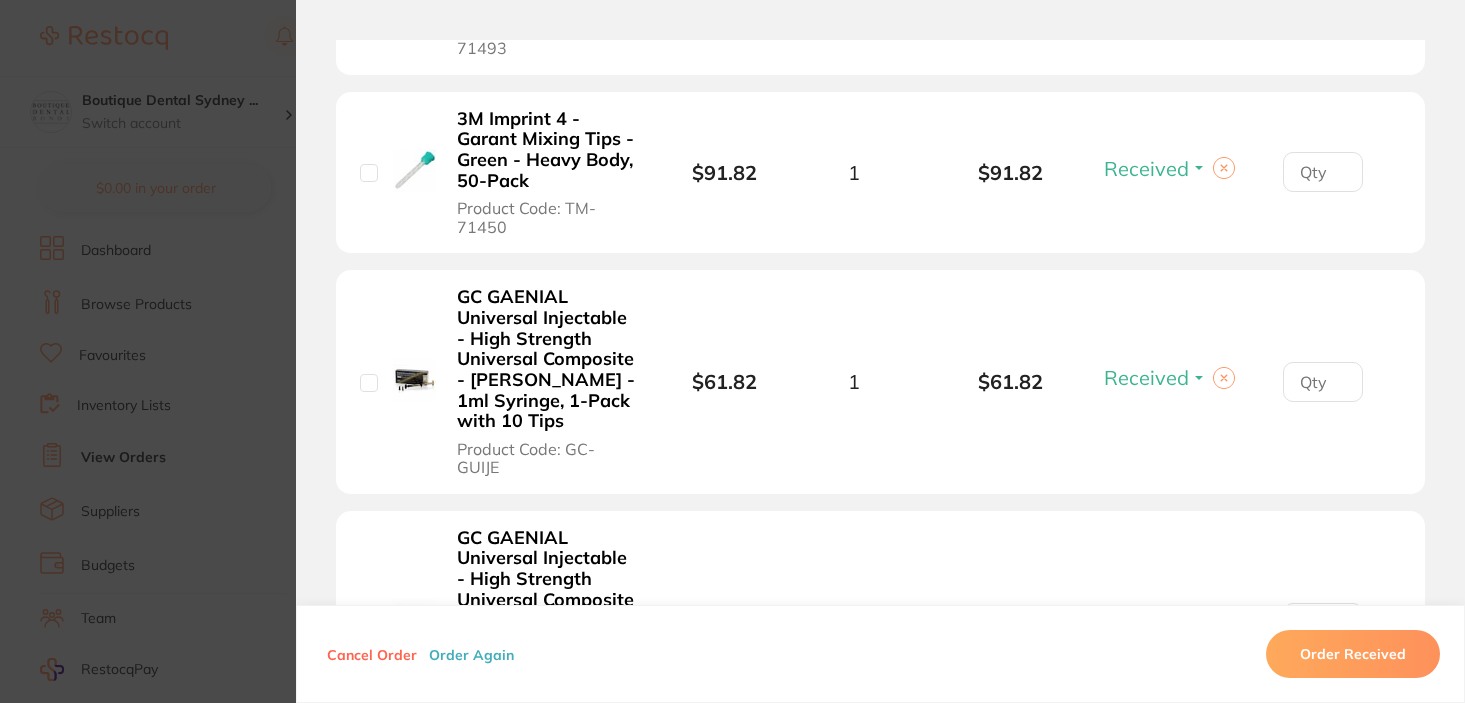 scroll, scrollTop: 4861, scrollLeft: 0, axis: vertical 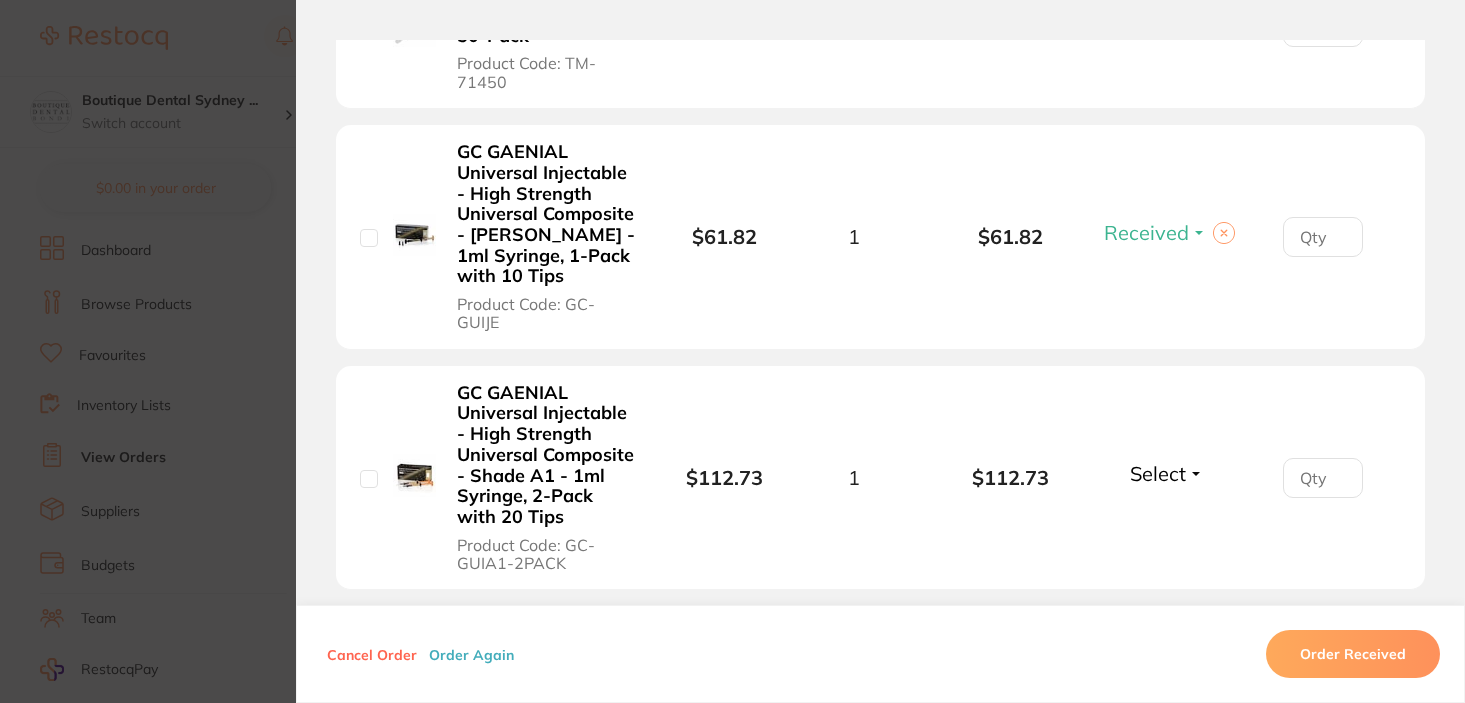 click on "Select" at bounding box center [1158, 473] 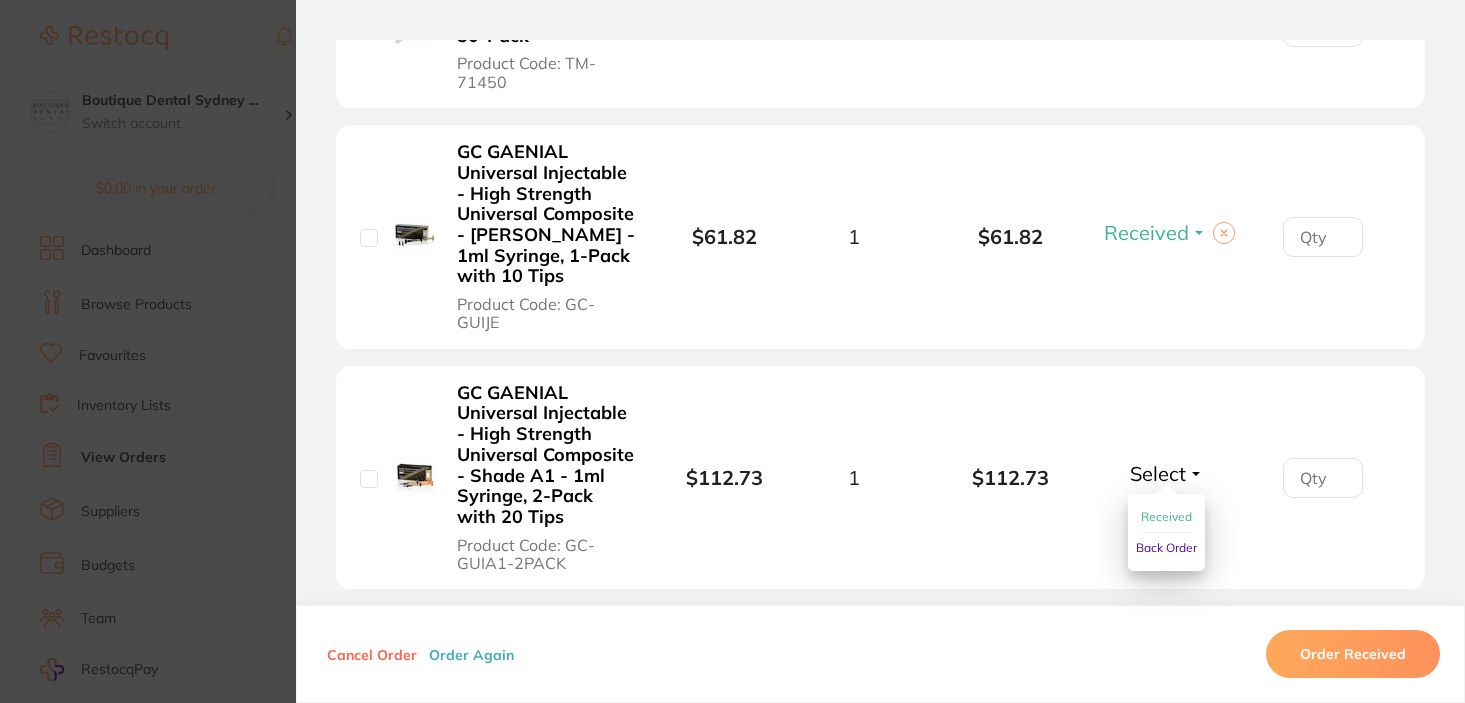 click on "Received" at bounding box center (1166, 516) 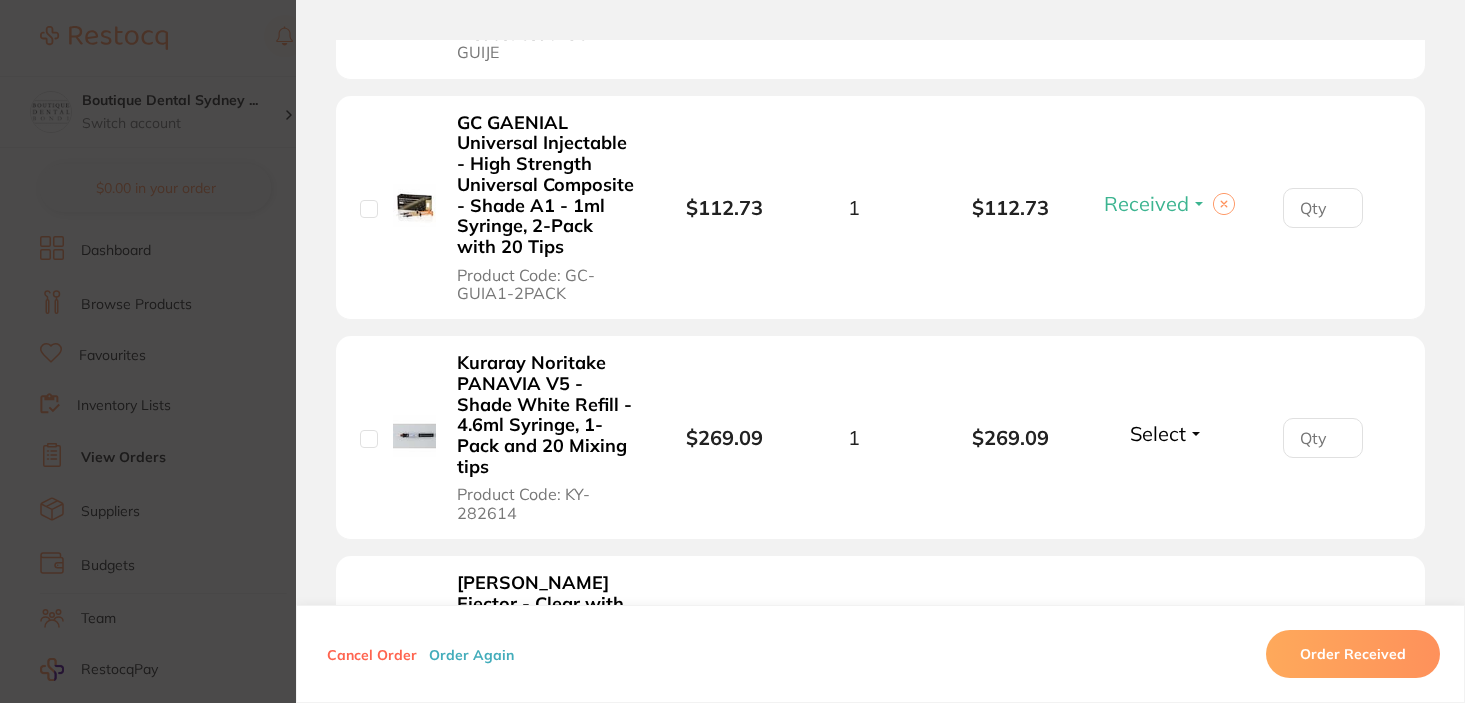scroll, scrollTop: 5130, scrollLeft: 0, axis: vertical 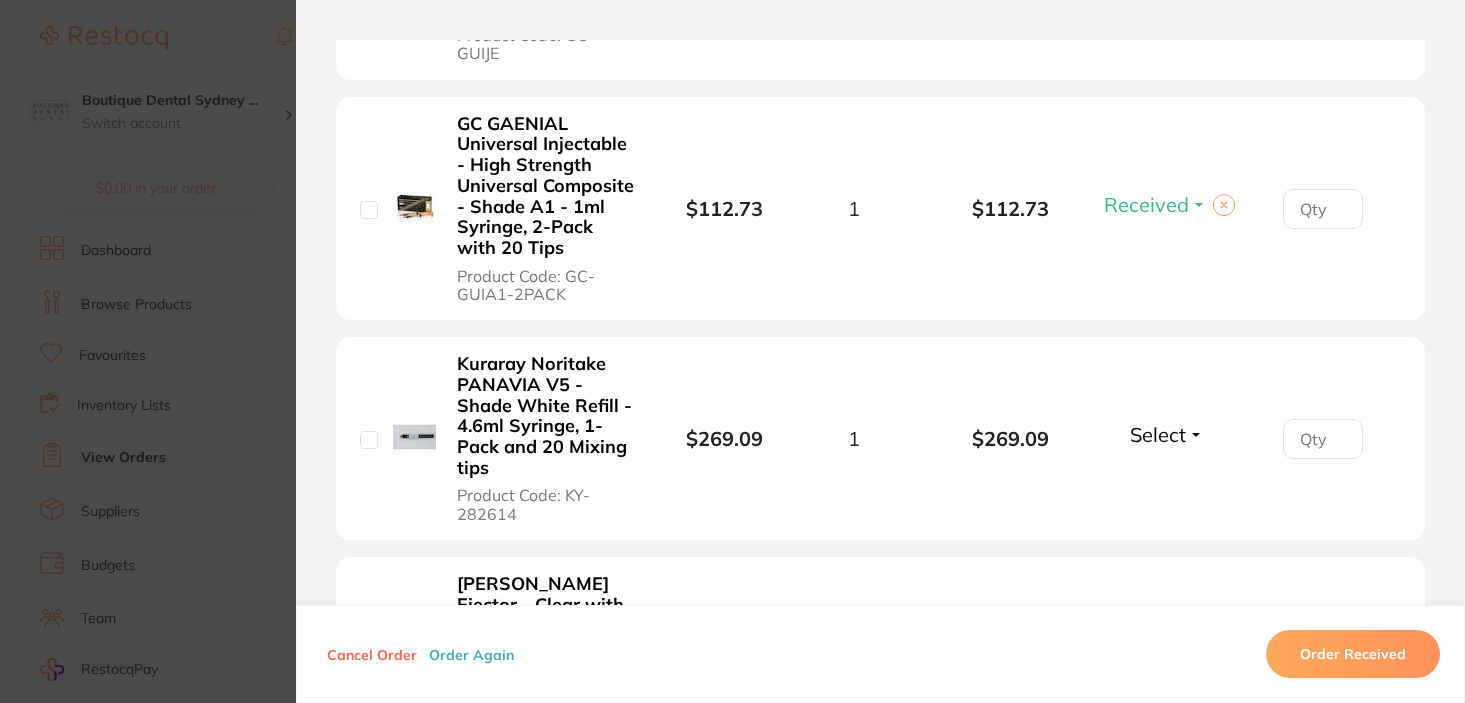 click on "Select" at bounding box center [1158, 434] 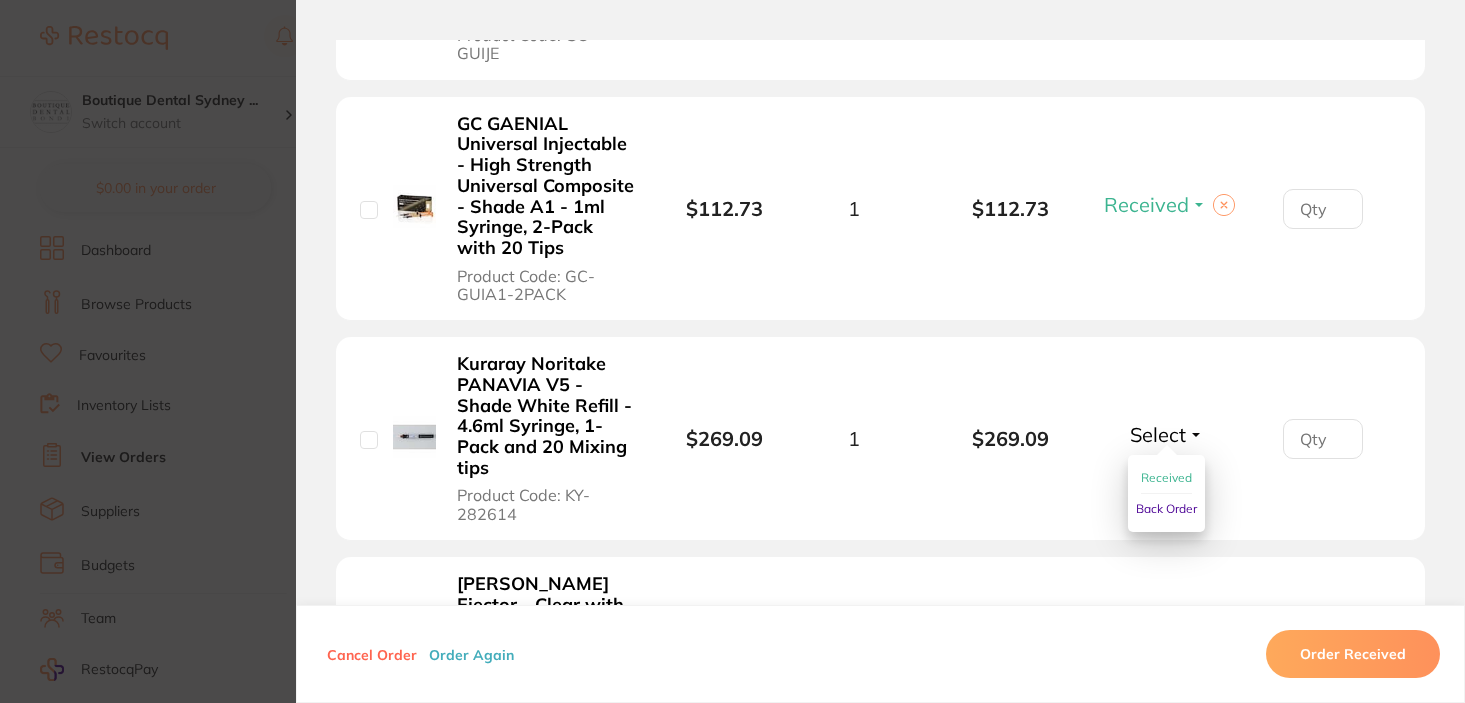 click on "Back Order" at bounding box center [1166, 508] 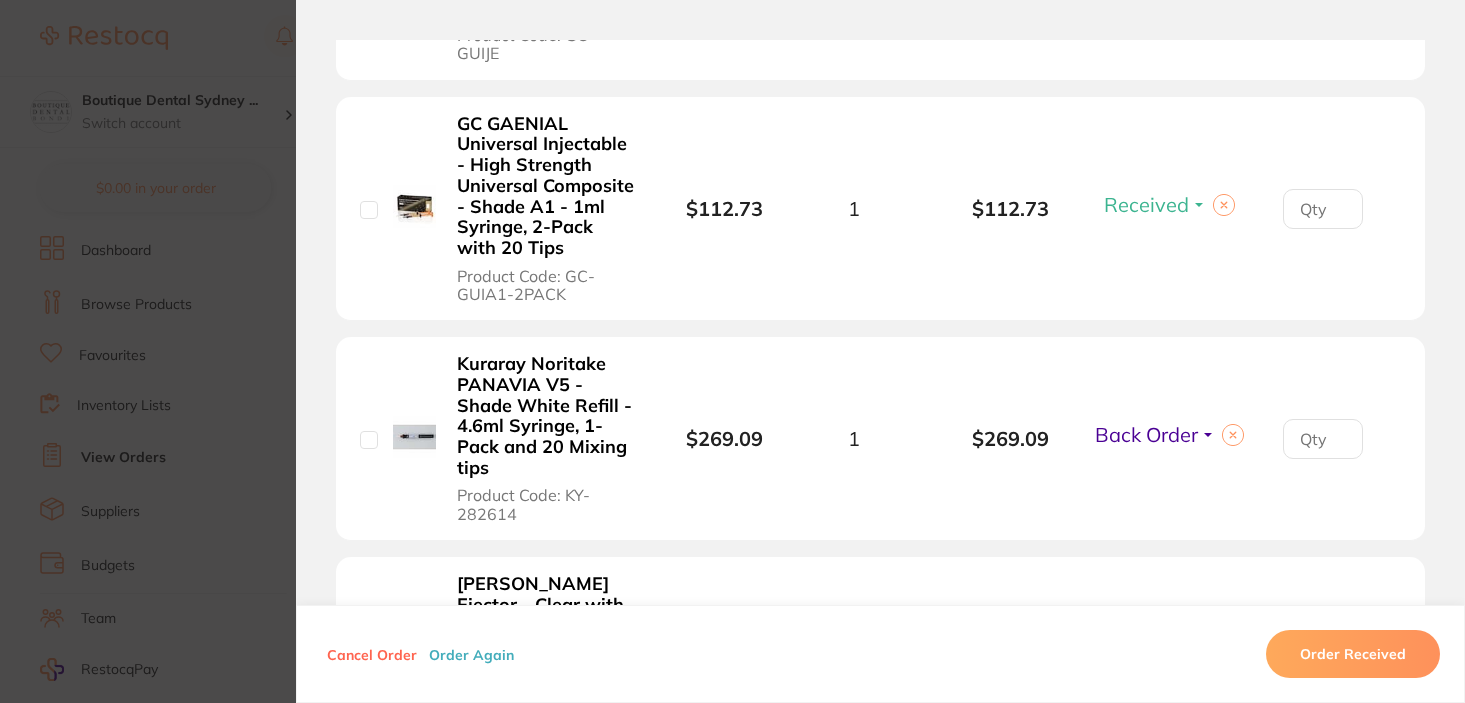 click on "Select" at bounding box center [1158, 634] 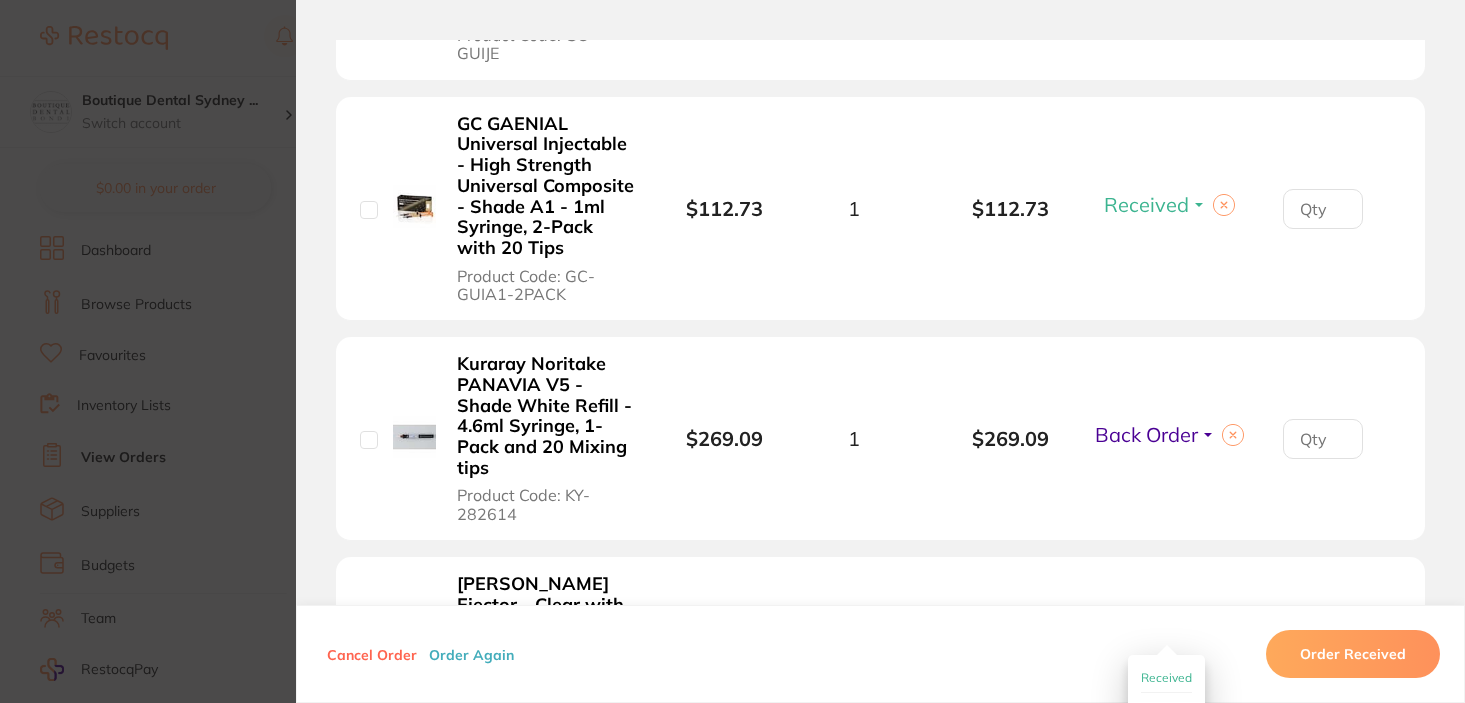 click on "Received" at bounding box center [1166, 677] 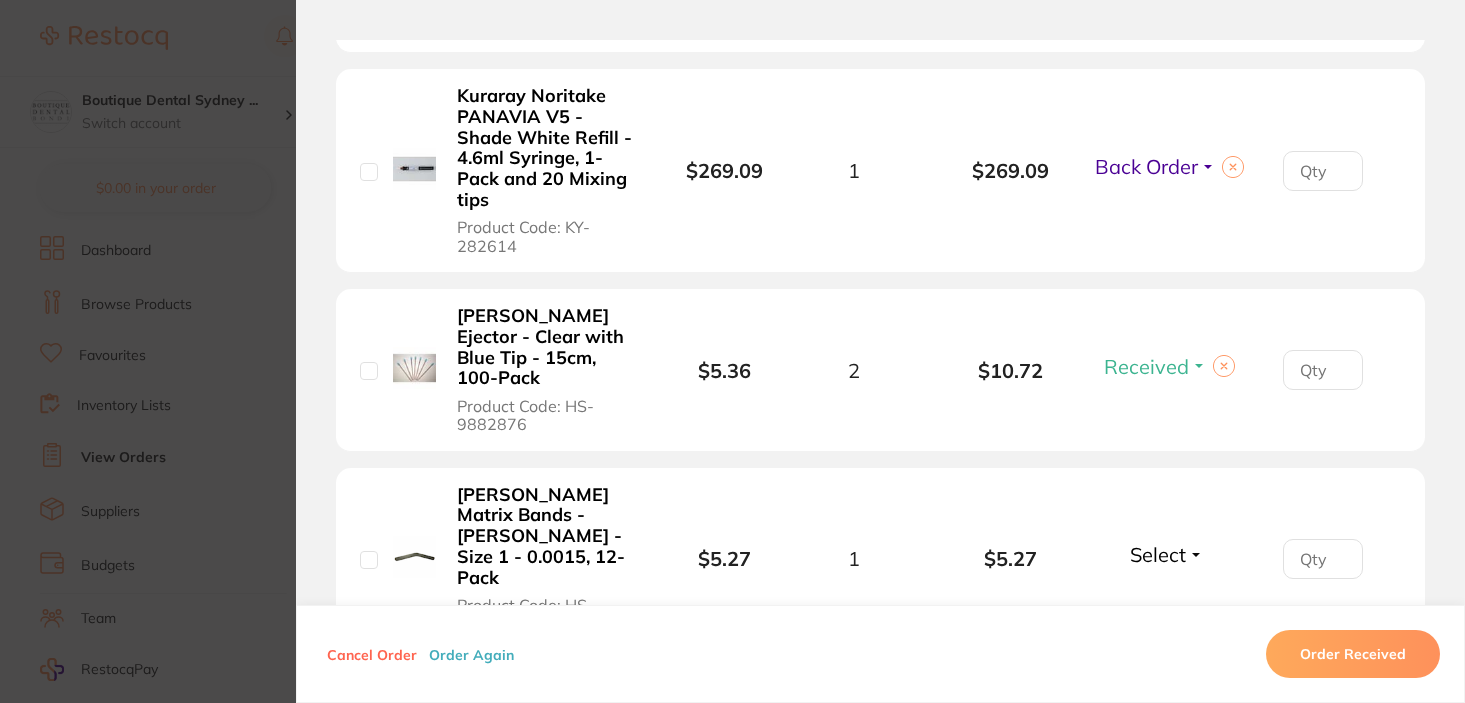 scroll, scrollTop: 5401, scrollLeft: 0, axis: vertical 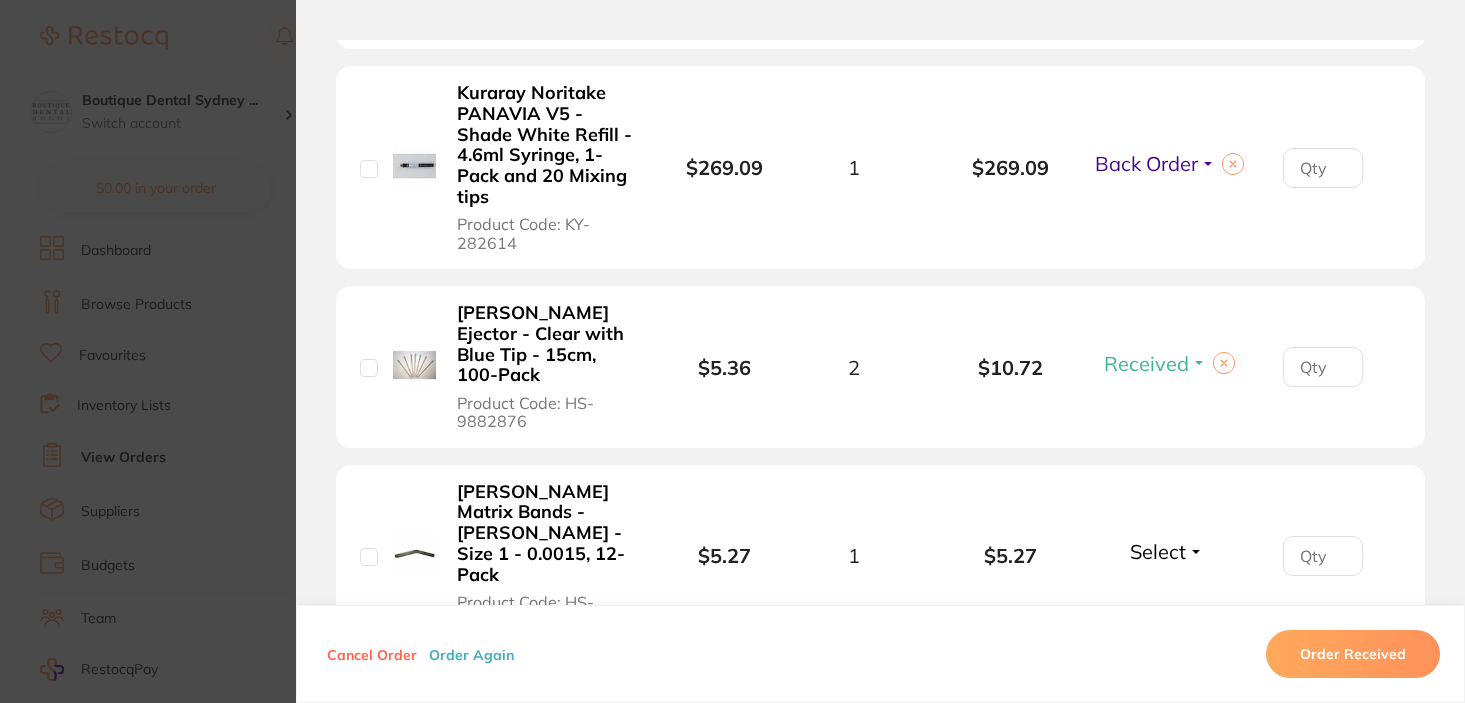 click on "Select" at bounding box center [1158, 551] 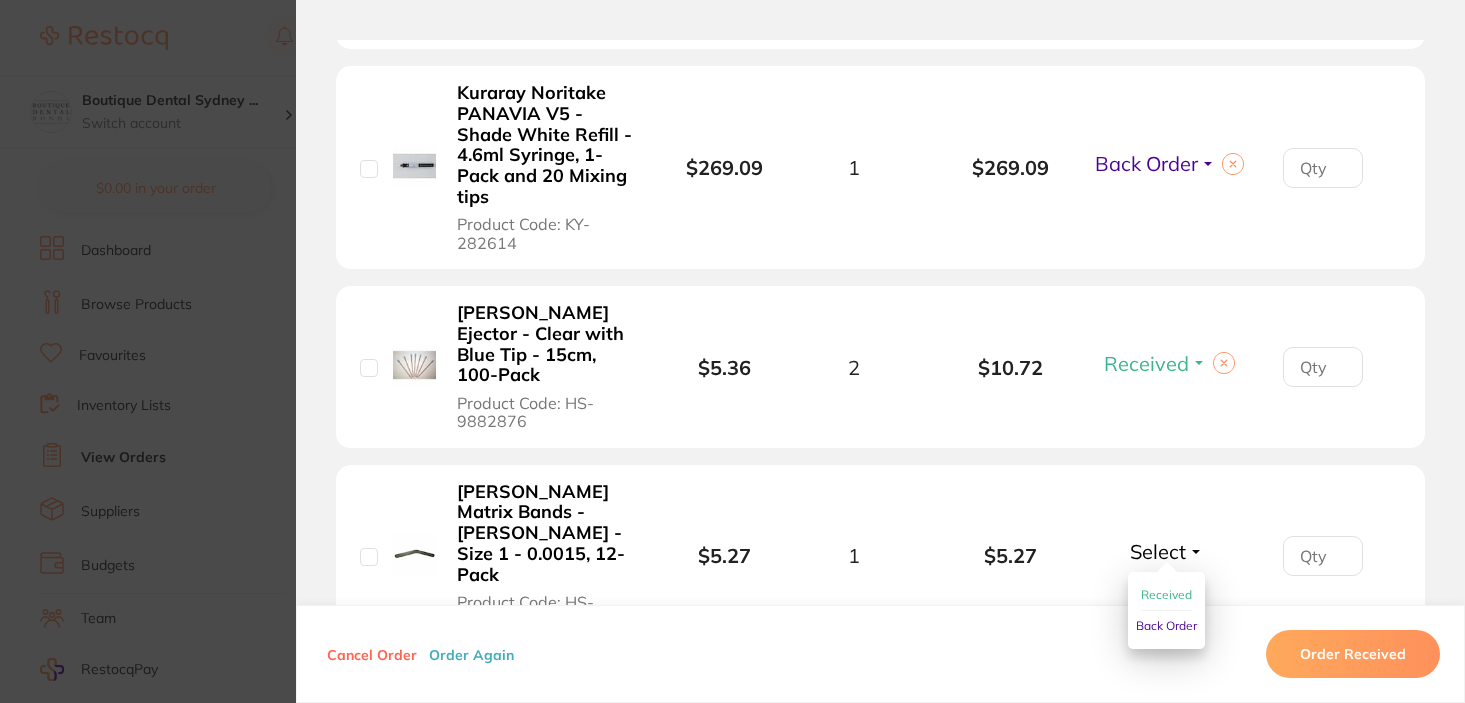 click on "Received" at bounding box center (1166, 594) 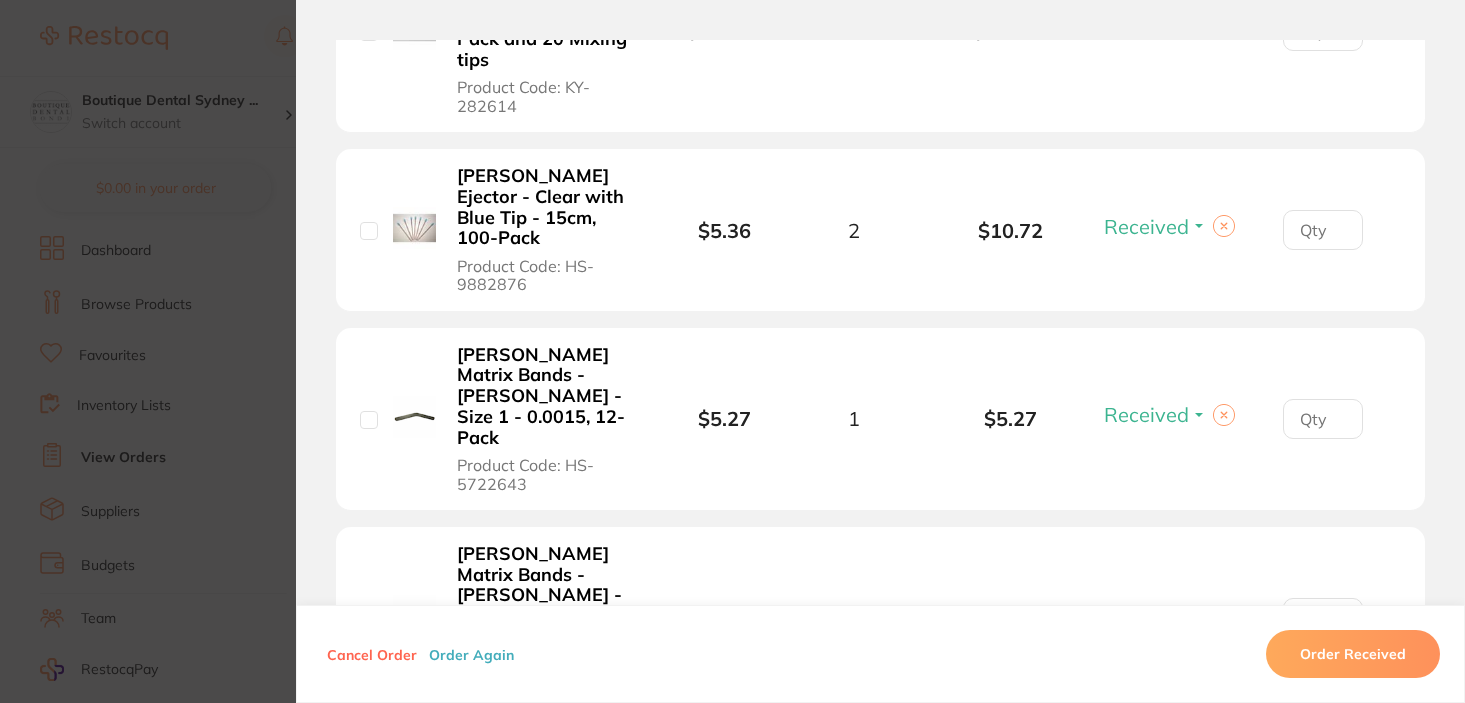 scroll, scrollTop: 5544, scrollLeft: 0, axis: vertical 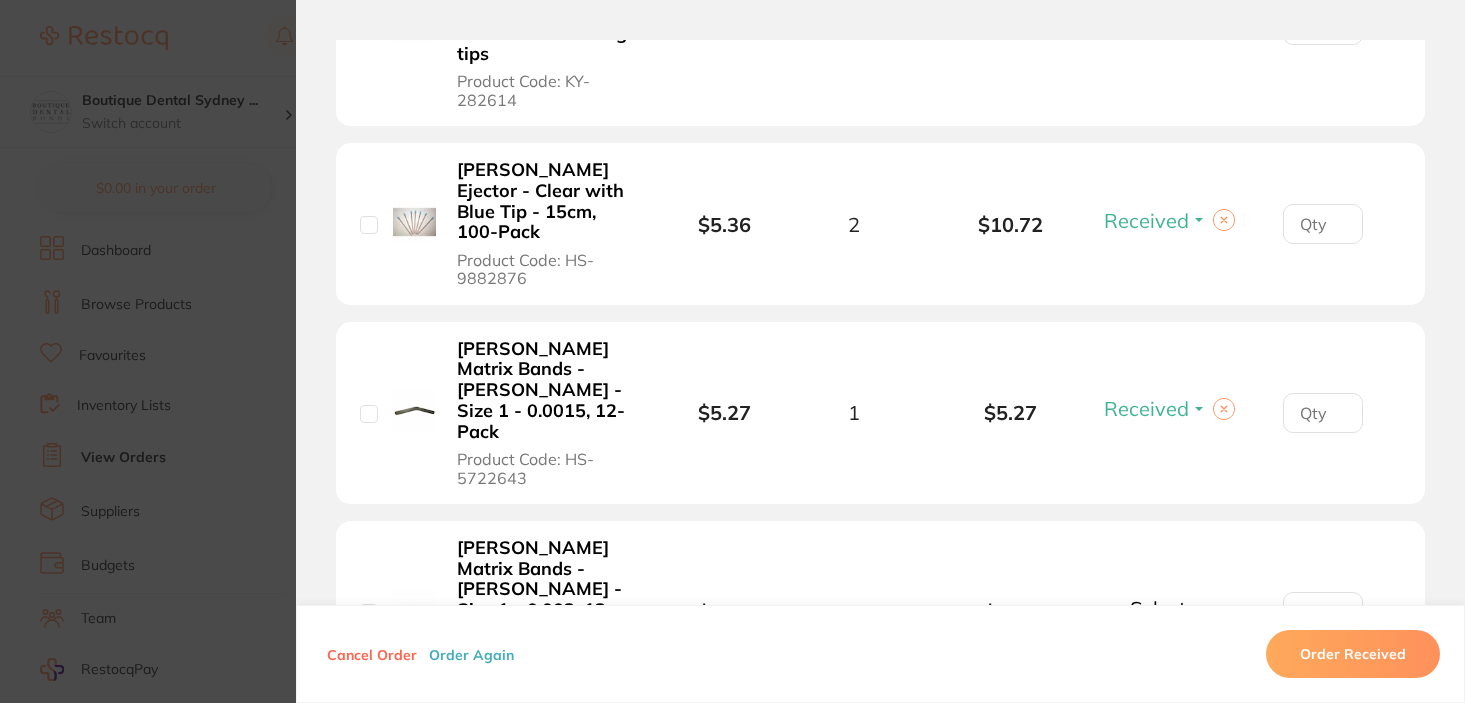 click on "Select" at bounding box center (1158, 608) 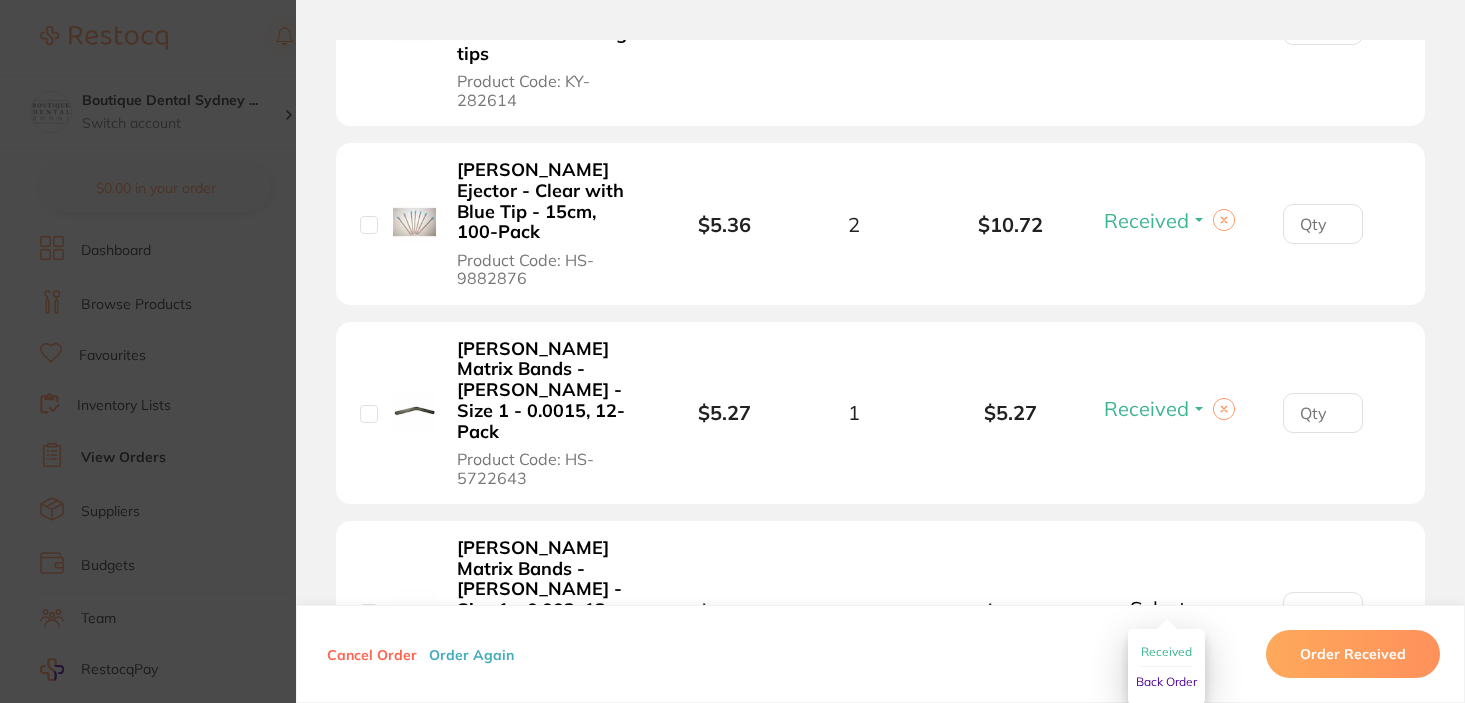 click on "Received" at bounding box center (1166, 651) 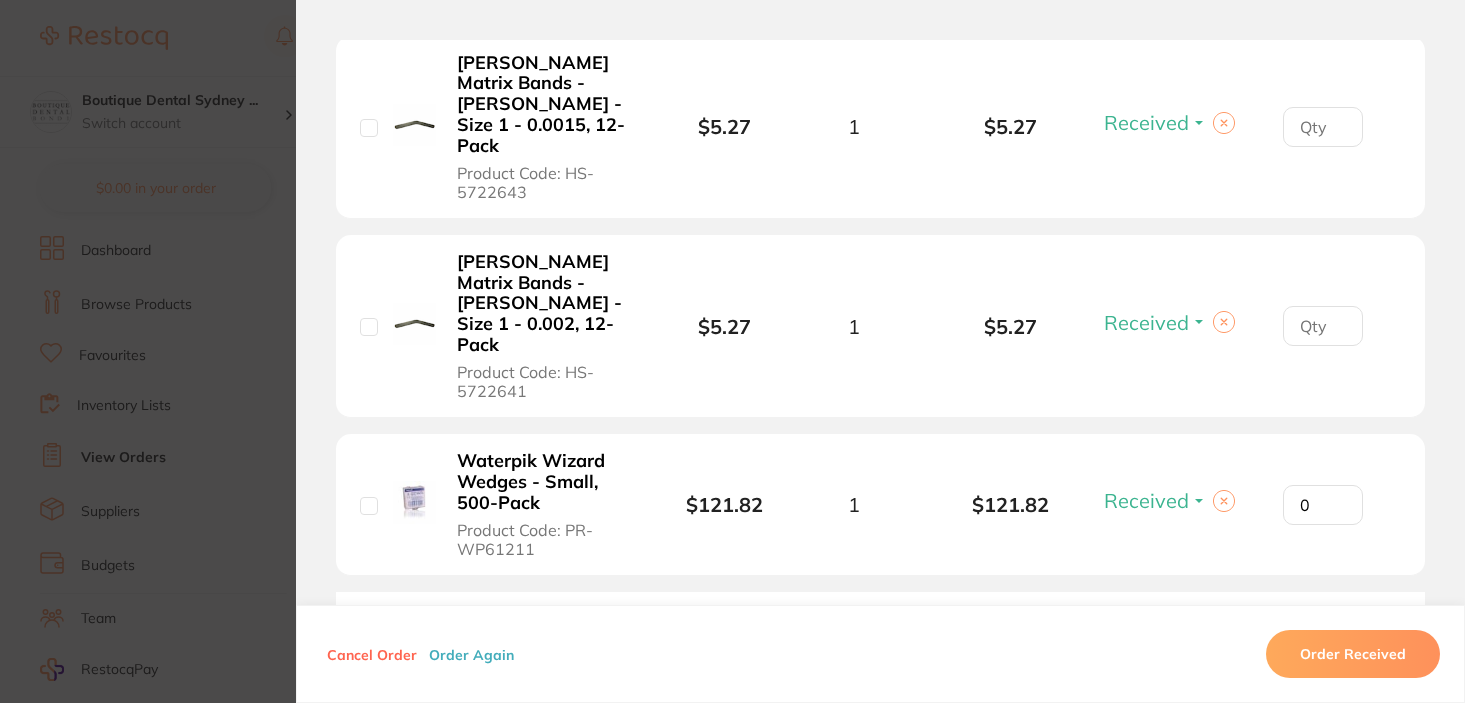 scroll, scrollTop: 5829, scrollLeft: 0, axis: vertical 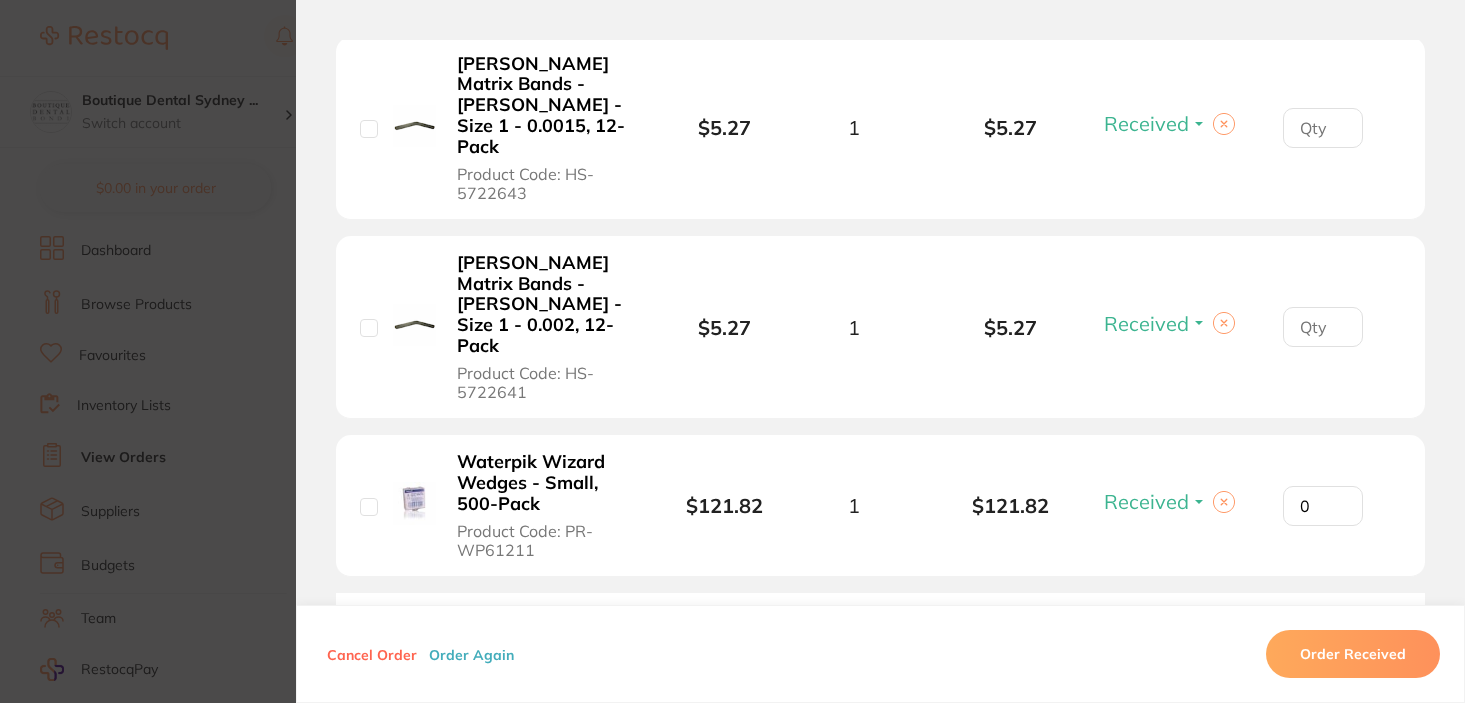 click on "Order ID: Restocq- 85853   Order Information   27  Received 2  Back   Orders Placed  Order Order Date [DATE] 16:07 Supplier [PERSON_NAME]   Customer Account Number 2BDB009 Delivery Address Shop [STREET_ADDRESS],  Total Value $4,680.81 Order Notes Upload attachments There are currently no notes to display. Your Orders   Select all ( 0 ) Price Quantity Total Item Status   You can use this feature to track items that you have received and those that are on backorder Qty Received Save To List DE Gloves - Nitrile - Non Sterile - Powder Free - Medium, 200-Pack   Product    Code:  HSD-9796095     $9.16 10 $91.60 Received Received Back Order [PERSON_NAME] [PERSON_NAME] Scalpel Blade - Size 12D, 100-Pack   Product    Code:  BDF-6952D     $110.00 1 $110.00 Back Order Received Back Order [PERSON_NAME] Gloves - Gammex - Latex - Sterile - Powder Free - Size 6.5, 50-Pairs   Product    Code:  AN-48065     $114.55 1 $114.55 Received Received Back Order W9 FRESH N UP - Wet Towels, 50#NAME?   Product       4" at bounding box center (732, 351) 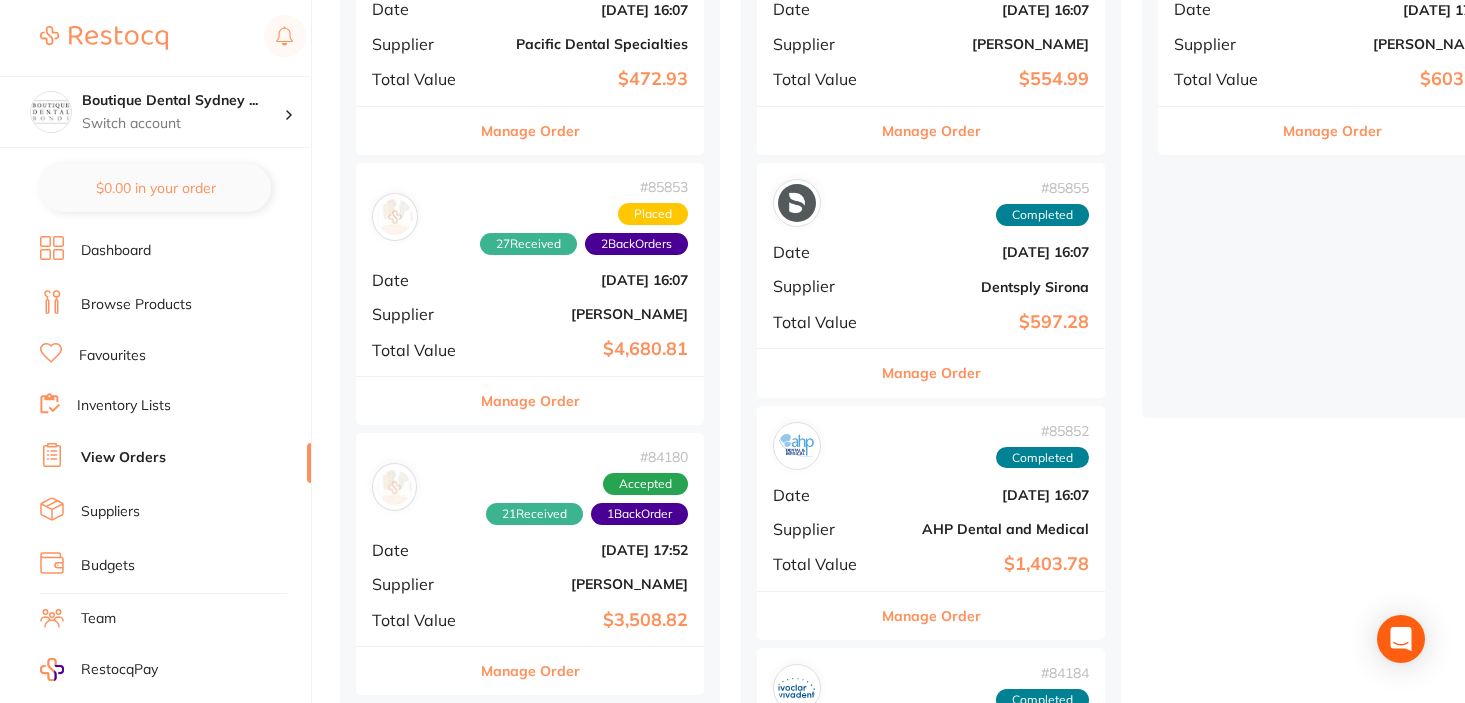 scroll, scrollTop: 560, scrollLeft: 0, axis: vertical 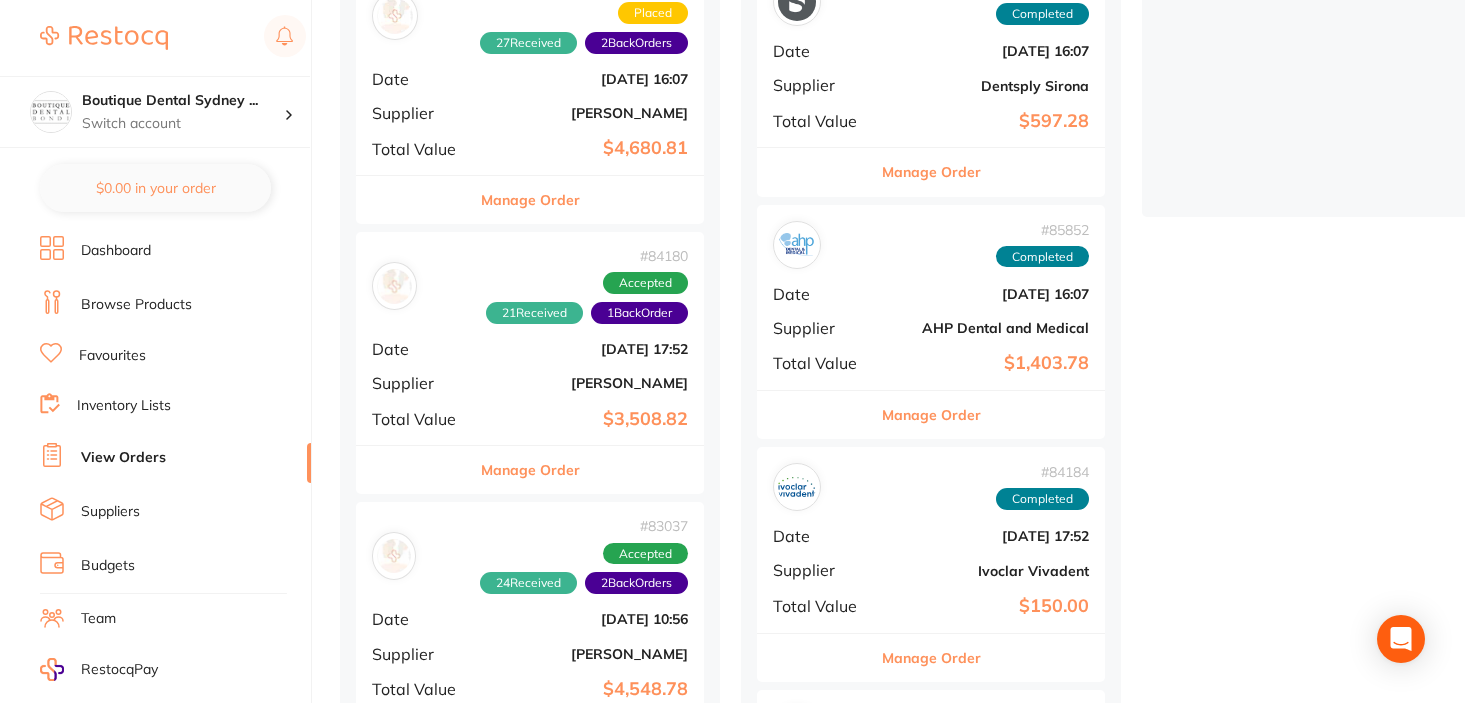 click on "Manage Order" at bounding box center (530, 470) 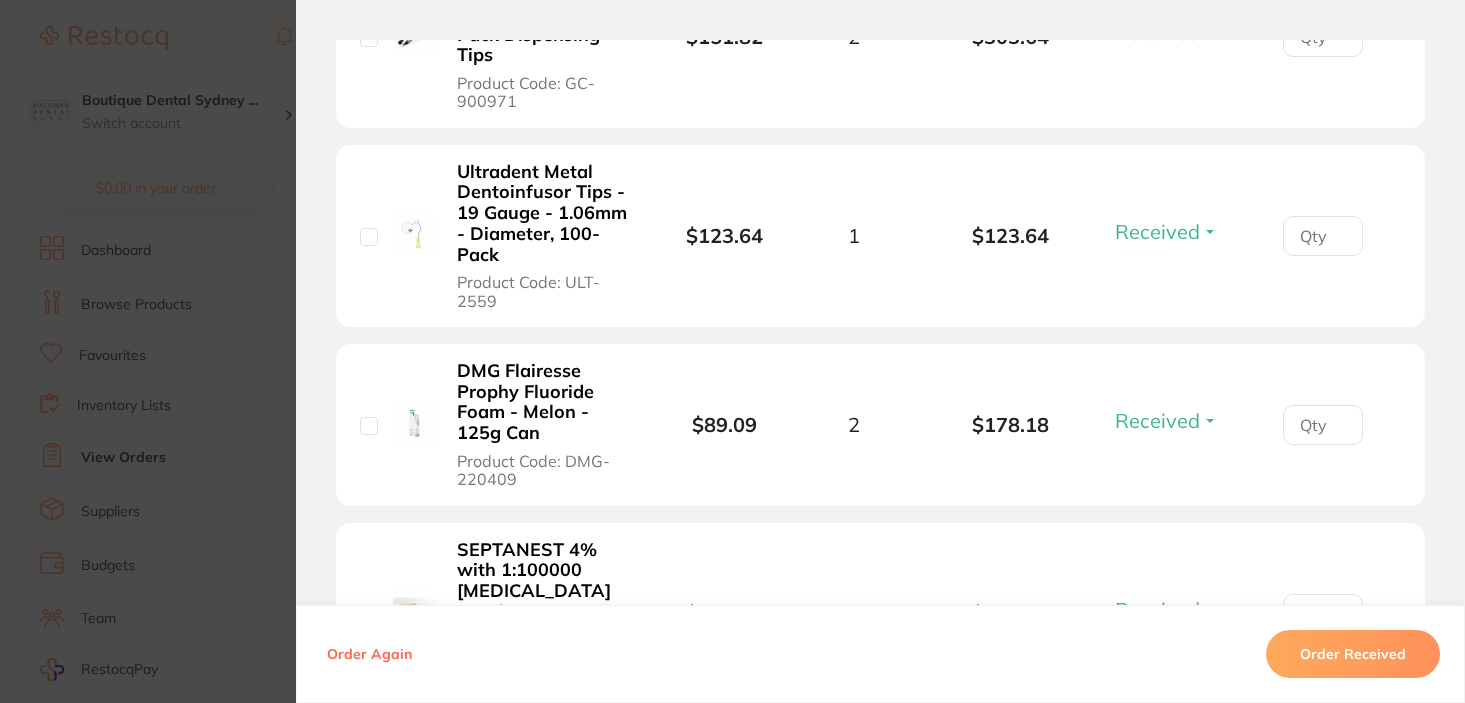 scroll, scrollTop: 4533, scrollLeft: 0, axis: vertical 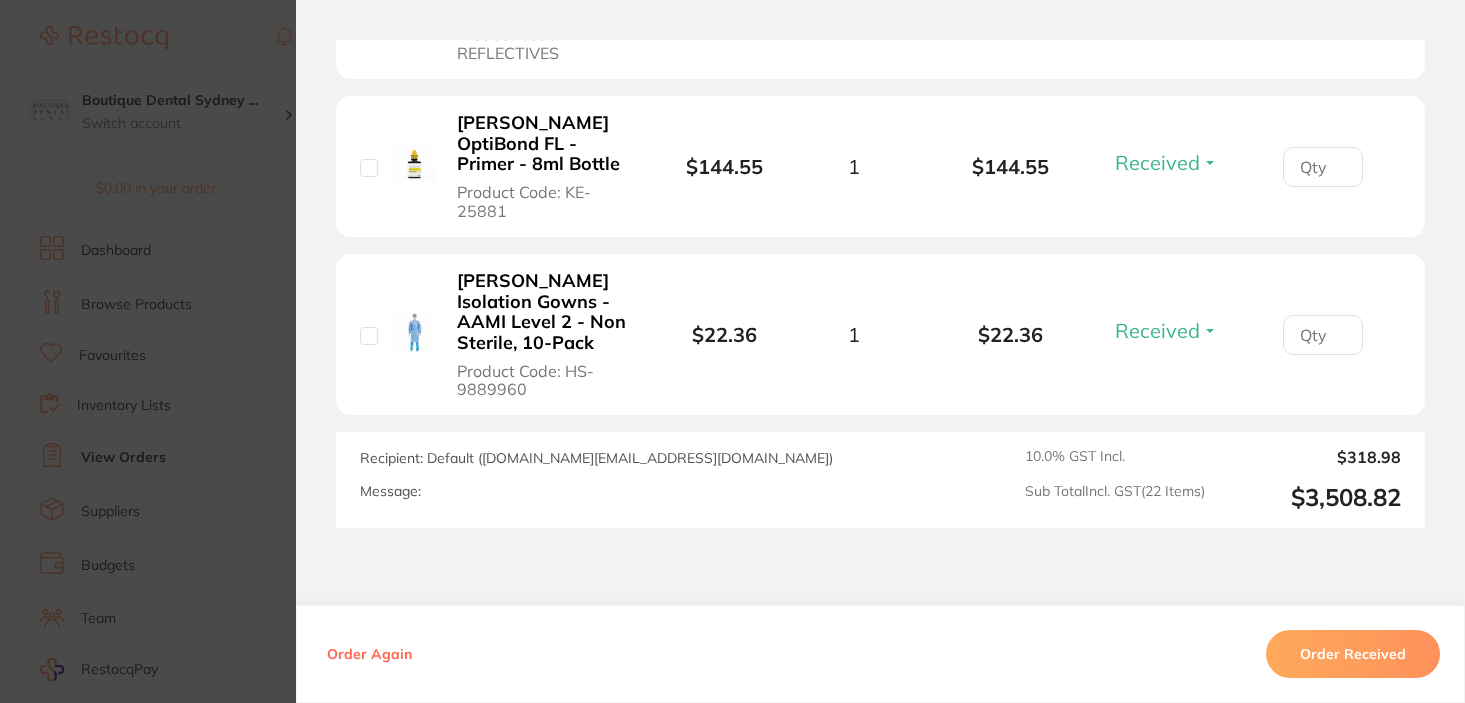 click on "Order ID: Restocq- 84180   Order Information   21  Received 1  Back   Order Accepted  Order Order Date [DATE] 17:52 Supplier [PERSON_NAME]   Customer Account Number 2BDB009 Delivery Address [STREET_ADDRESS],  Total Value $3,508.82 Order Notes Upload attachments There are currently no notes to display. Your Orders   Select all ( 0 ) Price Quantity Total Item Status   You can use this feature to track items that you have received and those that are on backorder Qty Received Save To List [PERSON_NAME] Evacuator Tips - S Curve - Vented on One Side, 100-Pack   Product    Code:  HS-9000739     $5.27 2 $10.54 Received Received Back Order DMG Flairesse Prophy Fluoride Foam - Strawberry - 125g Can   Product    Code:  DMG-220410     $89.09 2 $178.18 Received Received Back Order [PERSON_NAME] Prophy Paste - Medium - Bubble Gum - 200g   Product    Code:  HS-HPPP02     $19.82 4 $79.28 Received Received Back Order   Product    Code:  KY-281511     $269.09 1 $269.09 Received" at bounding box center [732, 351] 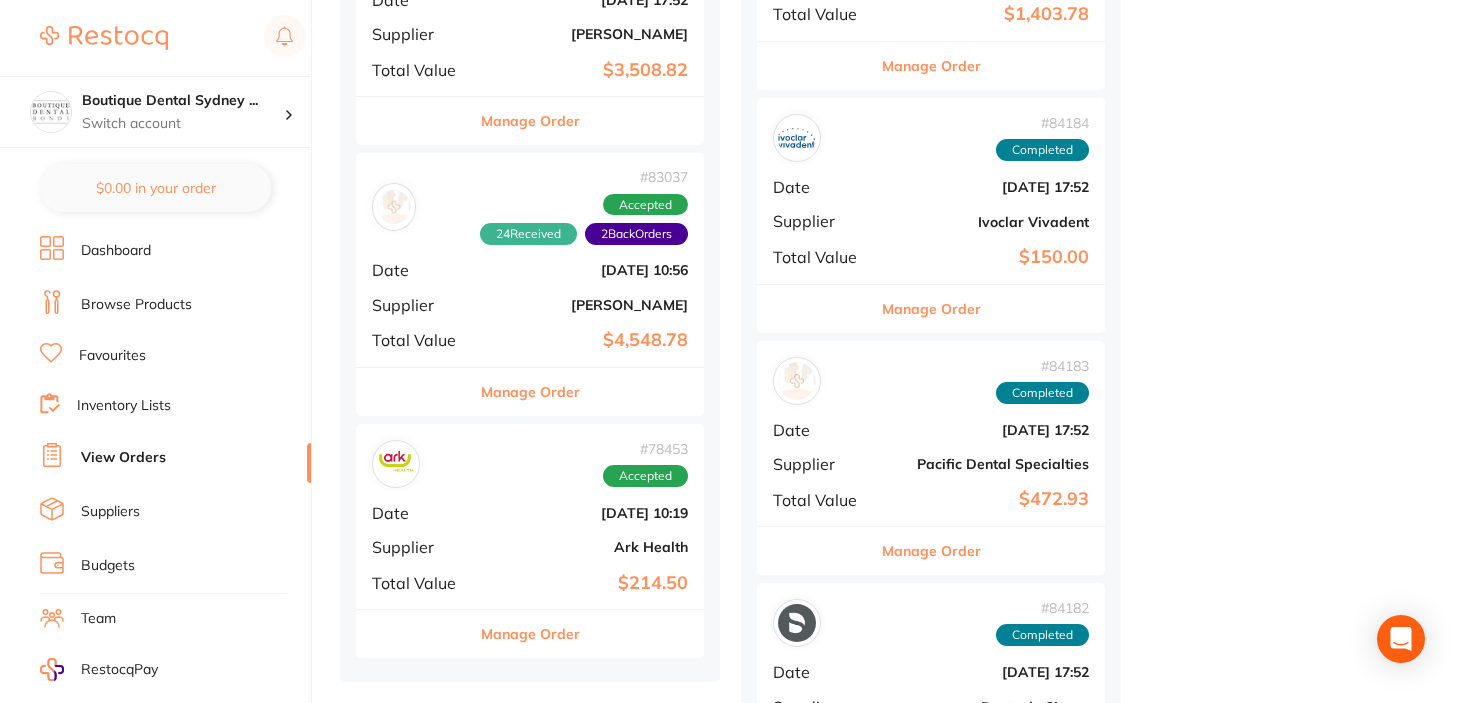 scroll, scrollTop: 906, scrollLeft: 0, axis: vertical 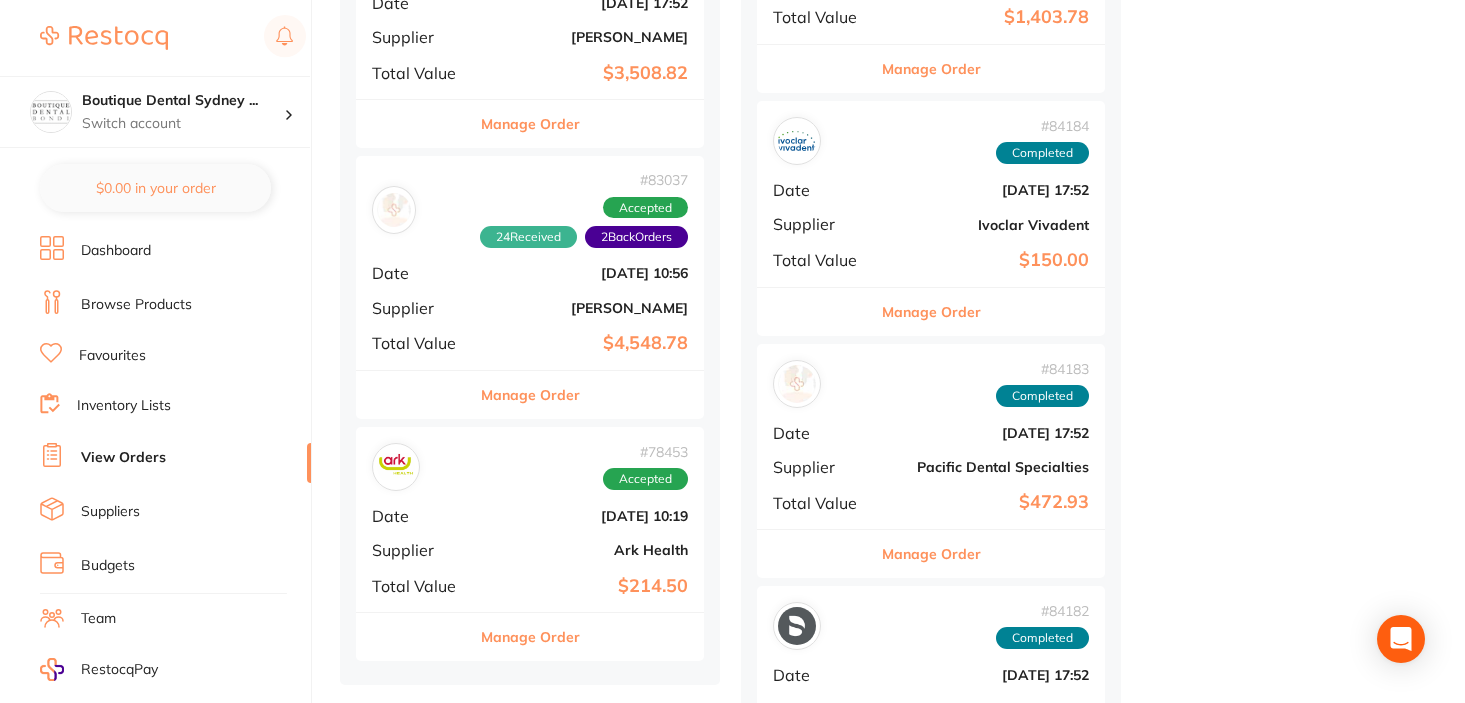 click on "Manage Order" at bounding box center (530, 395) 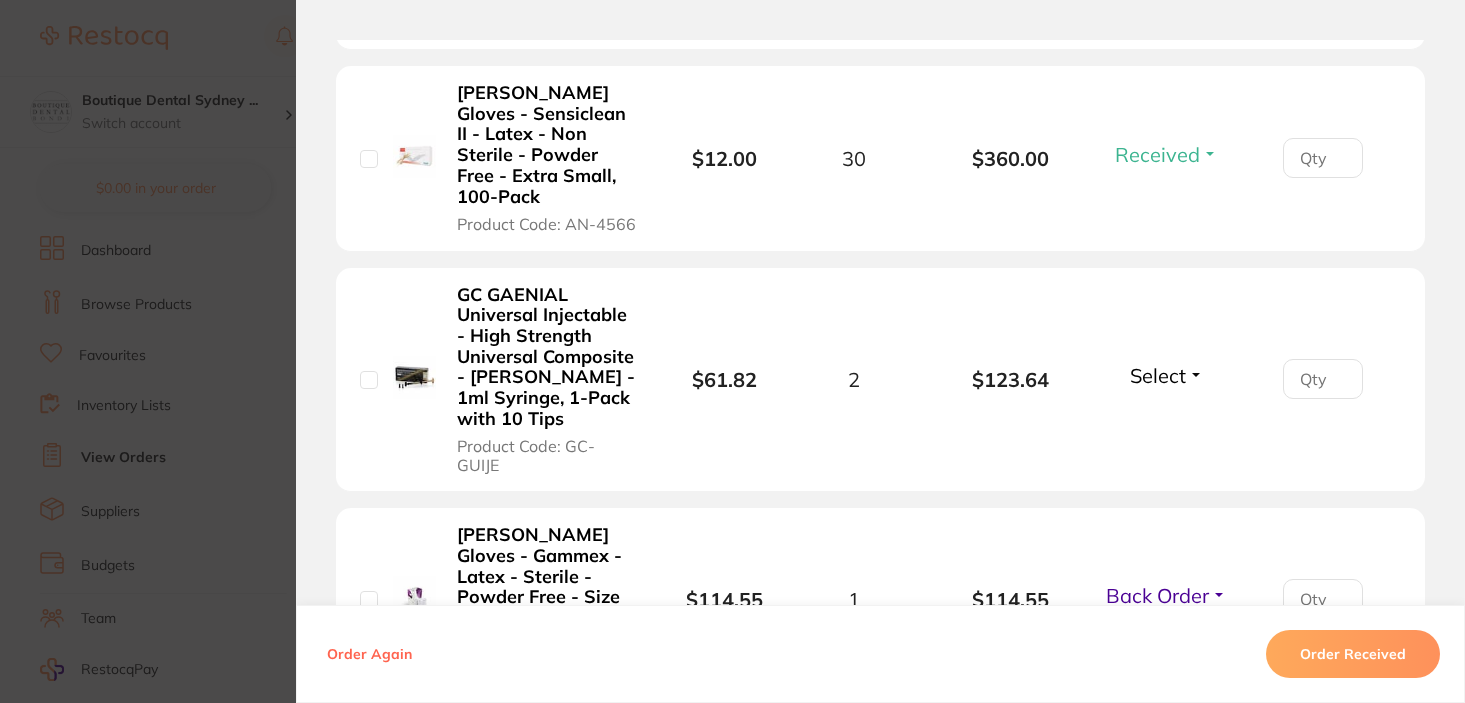 scroll, scrollTop: 3949, scrollLeft: 0, axis: vertical 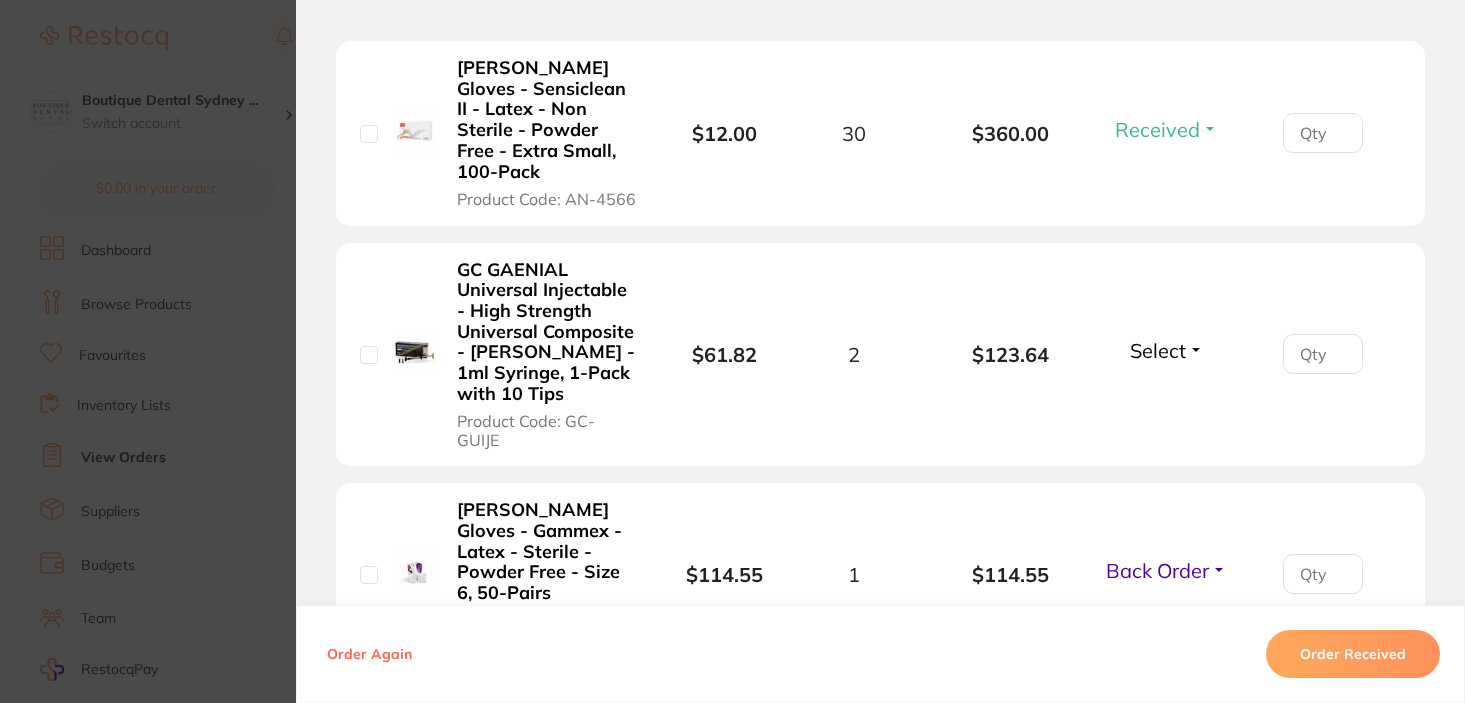 click on "Select" at bounding box center (1167, 350) 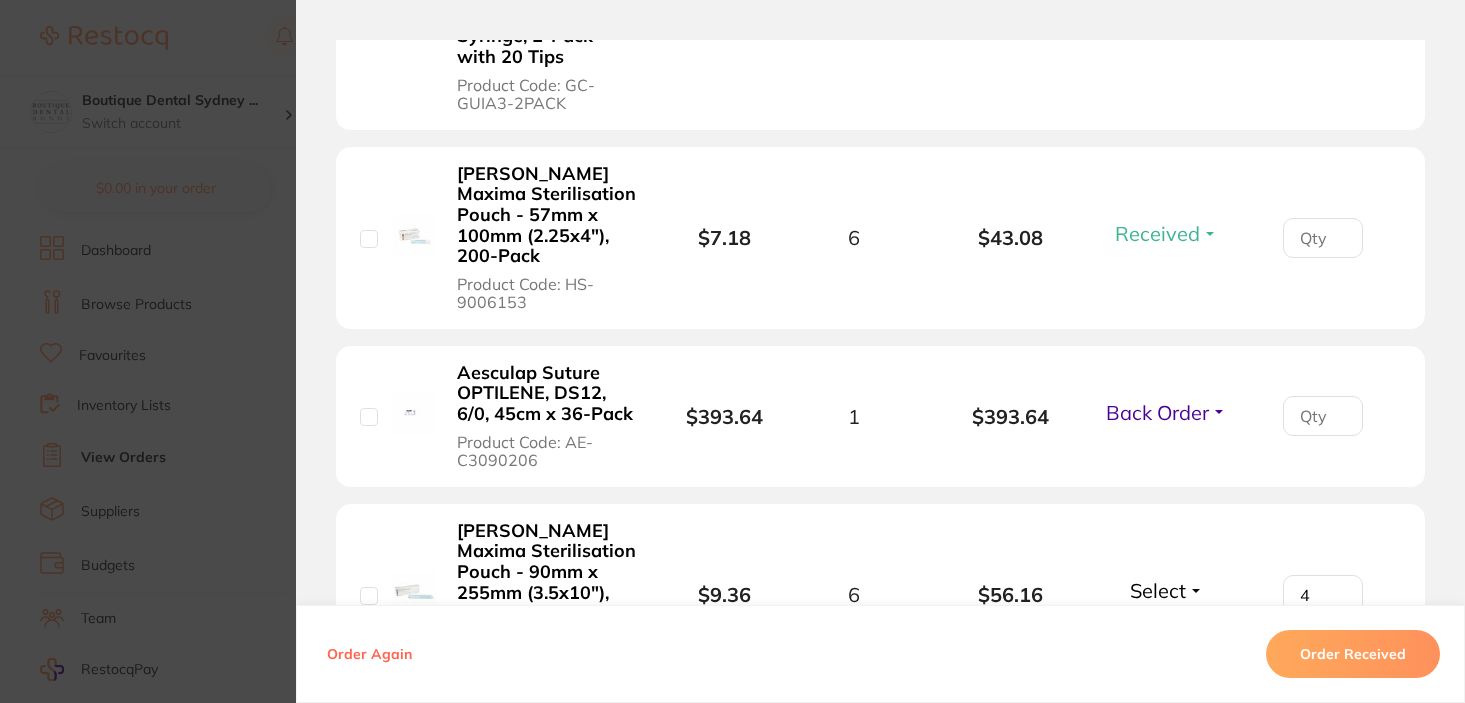 scroll, scrollTop: 5478, scrollLeft: 0, axis: vertical 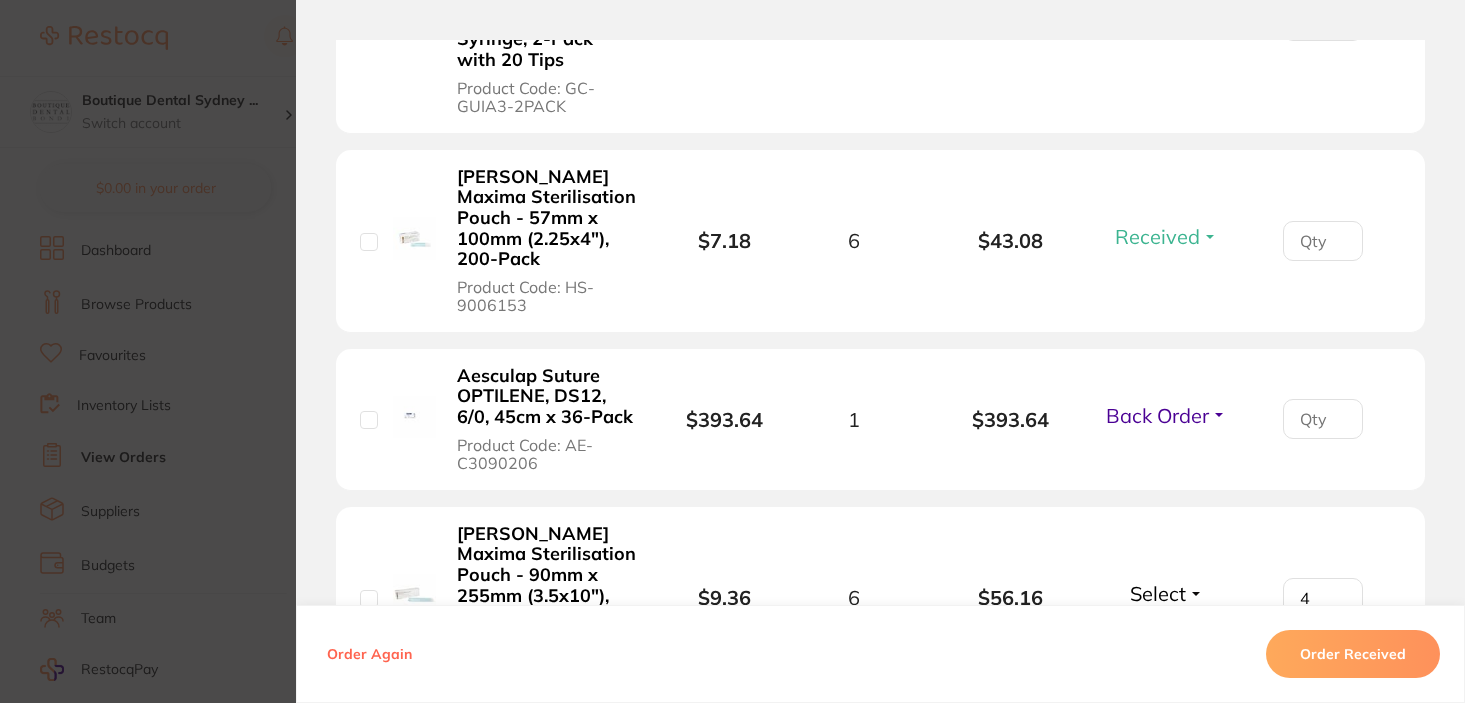 type on "0" 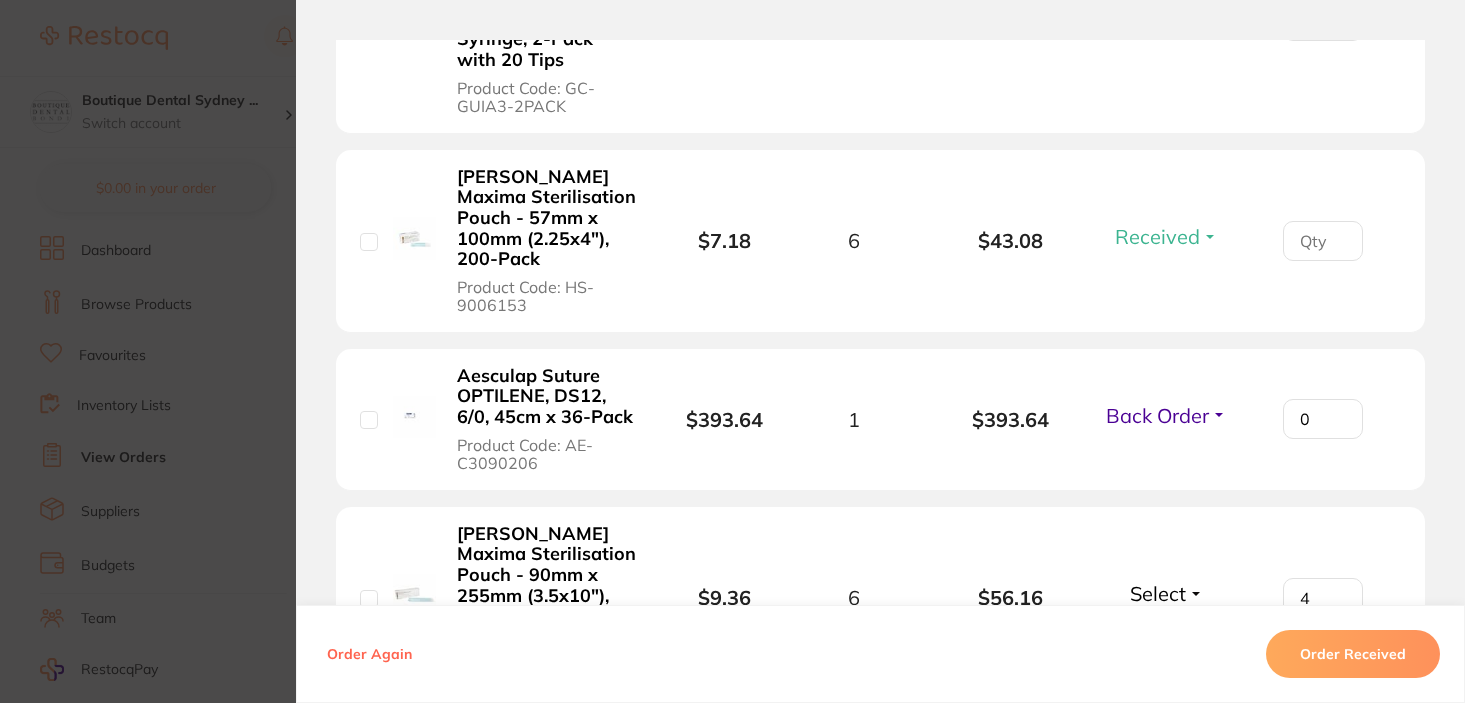 click on "0" at bounding box center (1323, -4695) 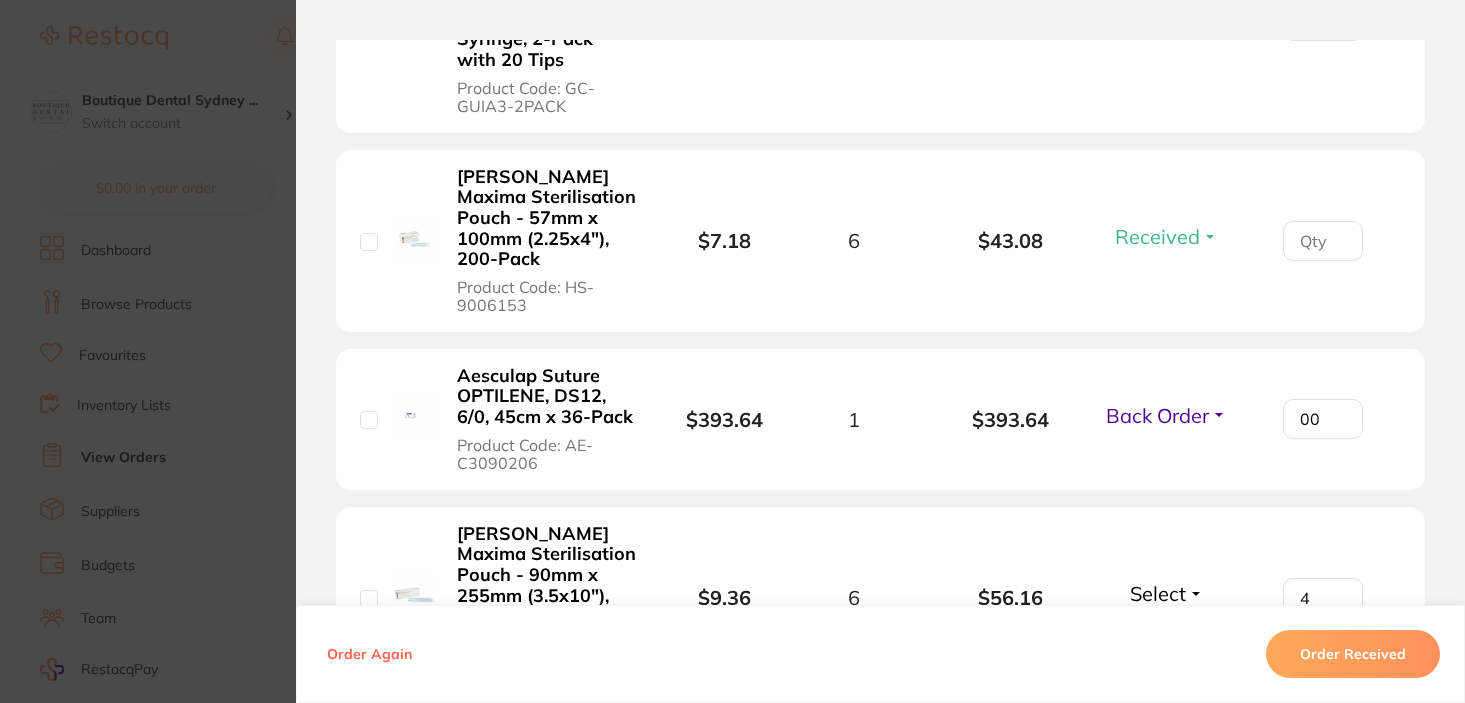 click on "Aesculap Suture OPTILENE, DS12, 6/0, 45cm x 36-Pack   Product    Code:  AE-C3090206     $393.64 1 $393.64 Back Order Received Back Order 00" at bounding box center [880, 420] 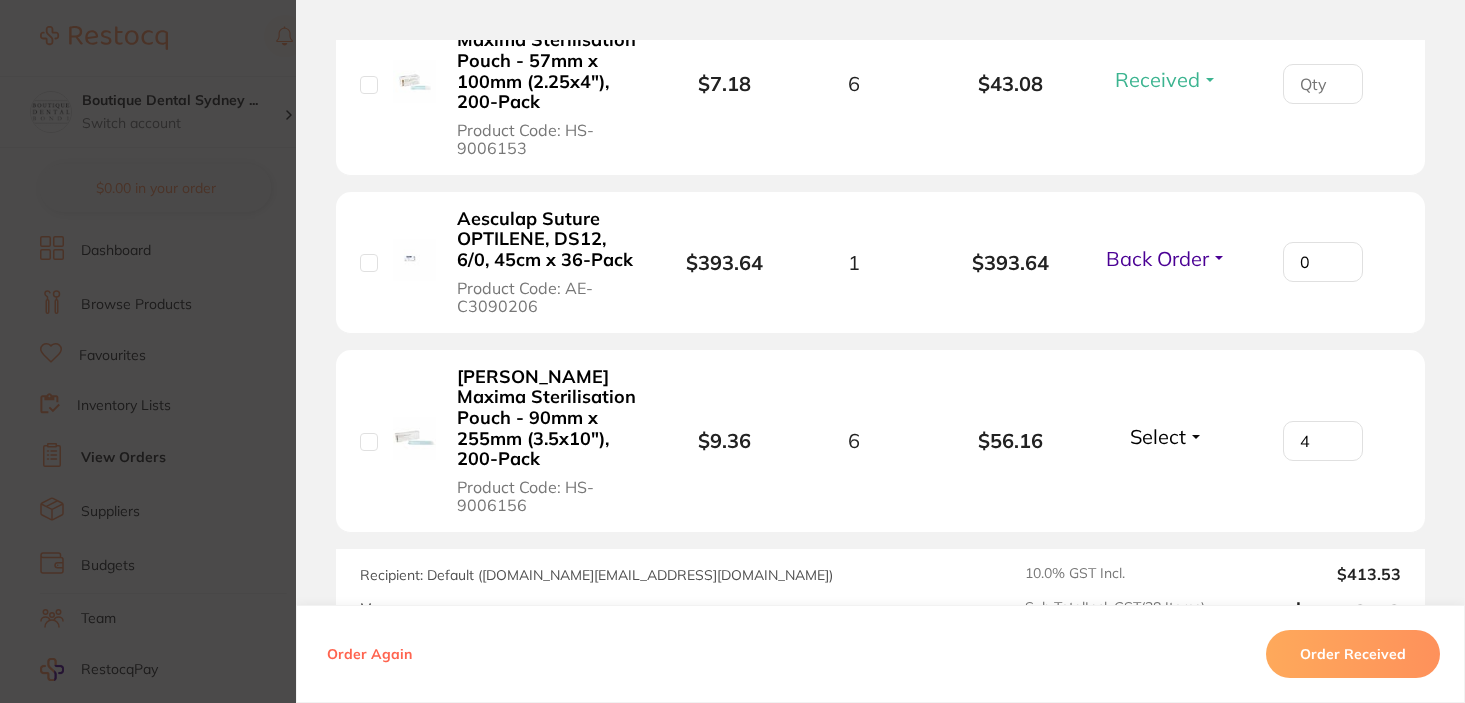 scroll, scrollTop: 5634, scrollLeft: 0, axis: vertical 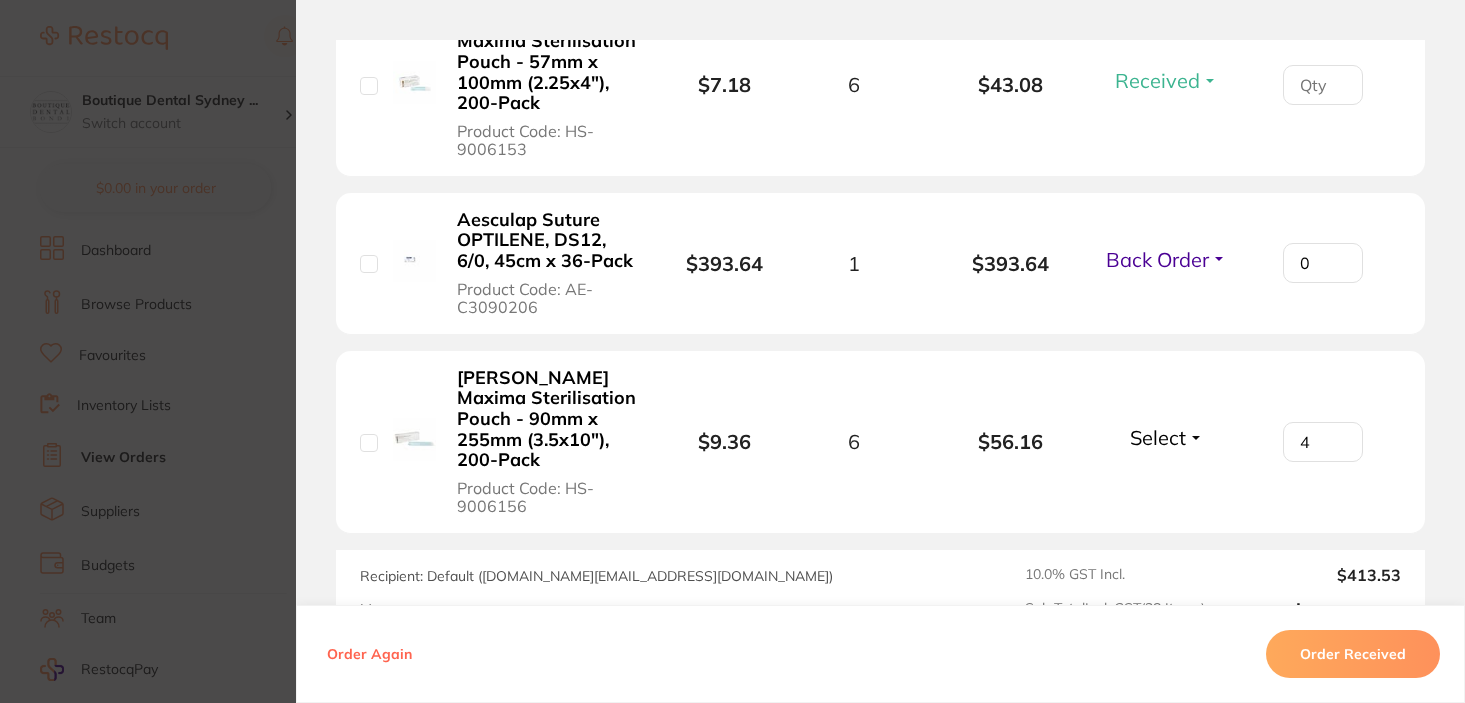 type on "0" 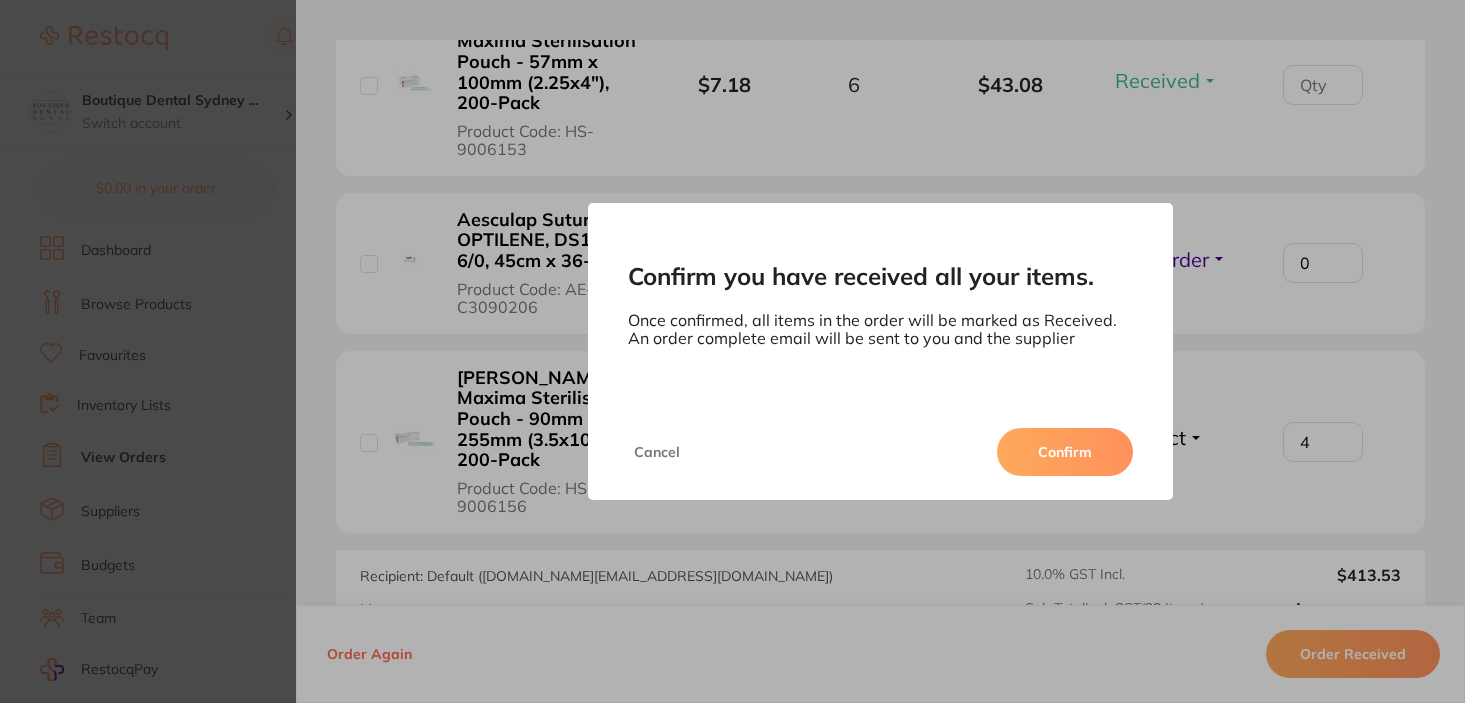 click on "Confirm" at bounding box center (1065, 452) 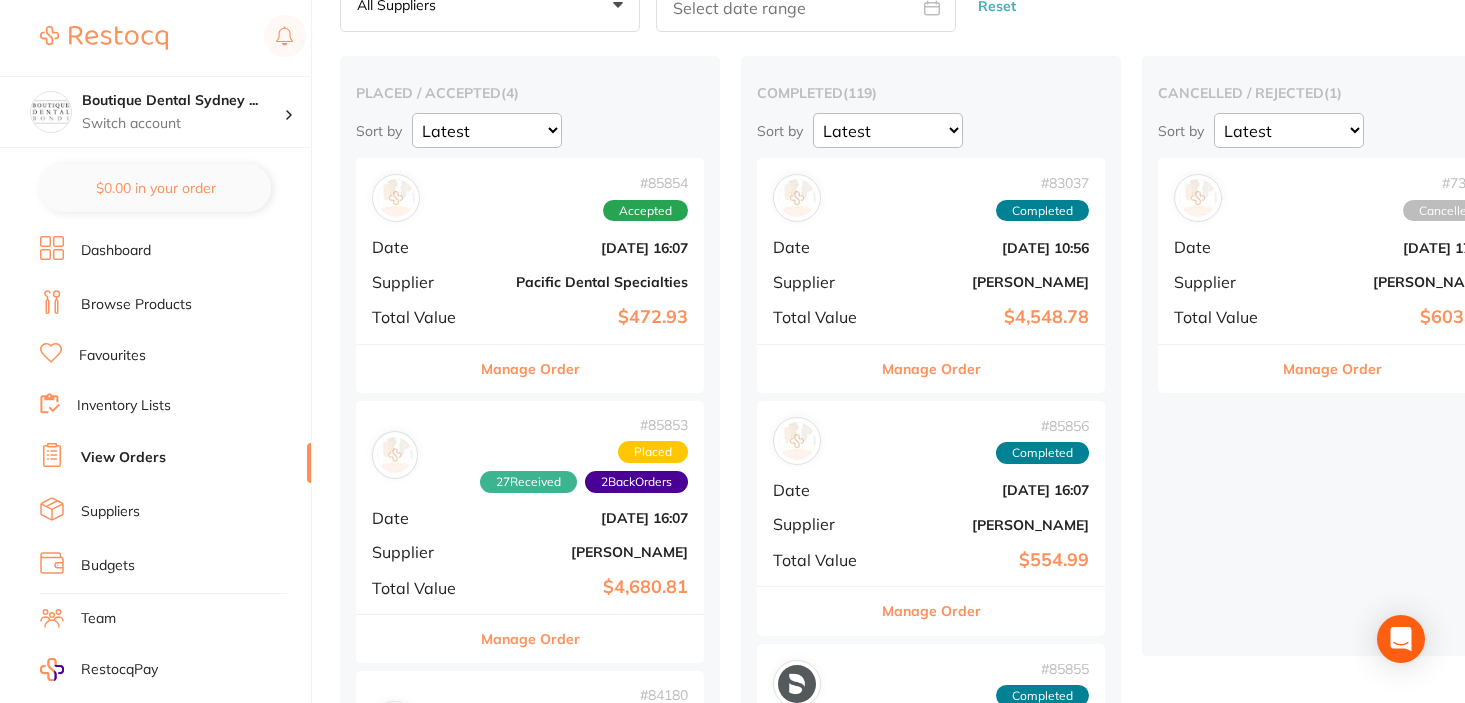 scroll, scrollTop: 122, scrollLeft: 0, axis: vertical 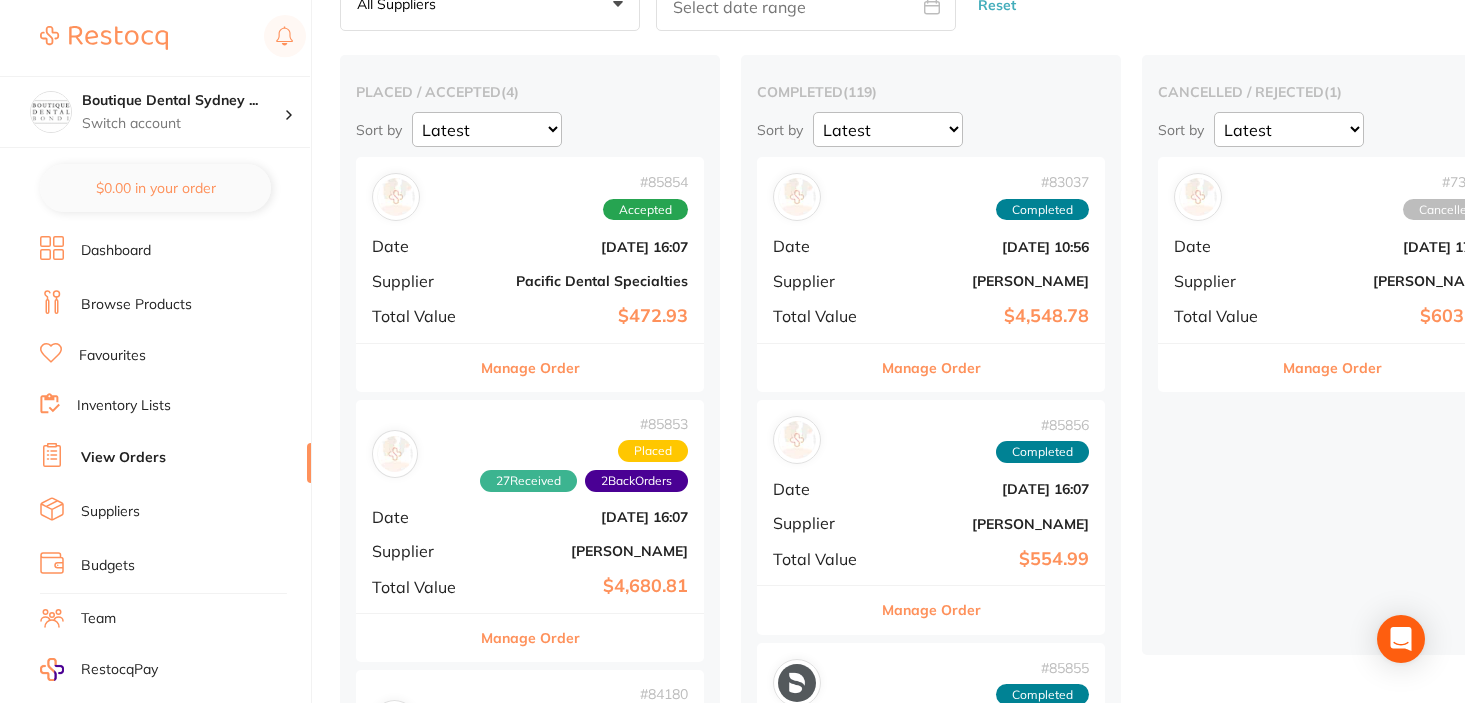 click on "Manage Order" at bounding box center (530, 368) 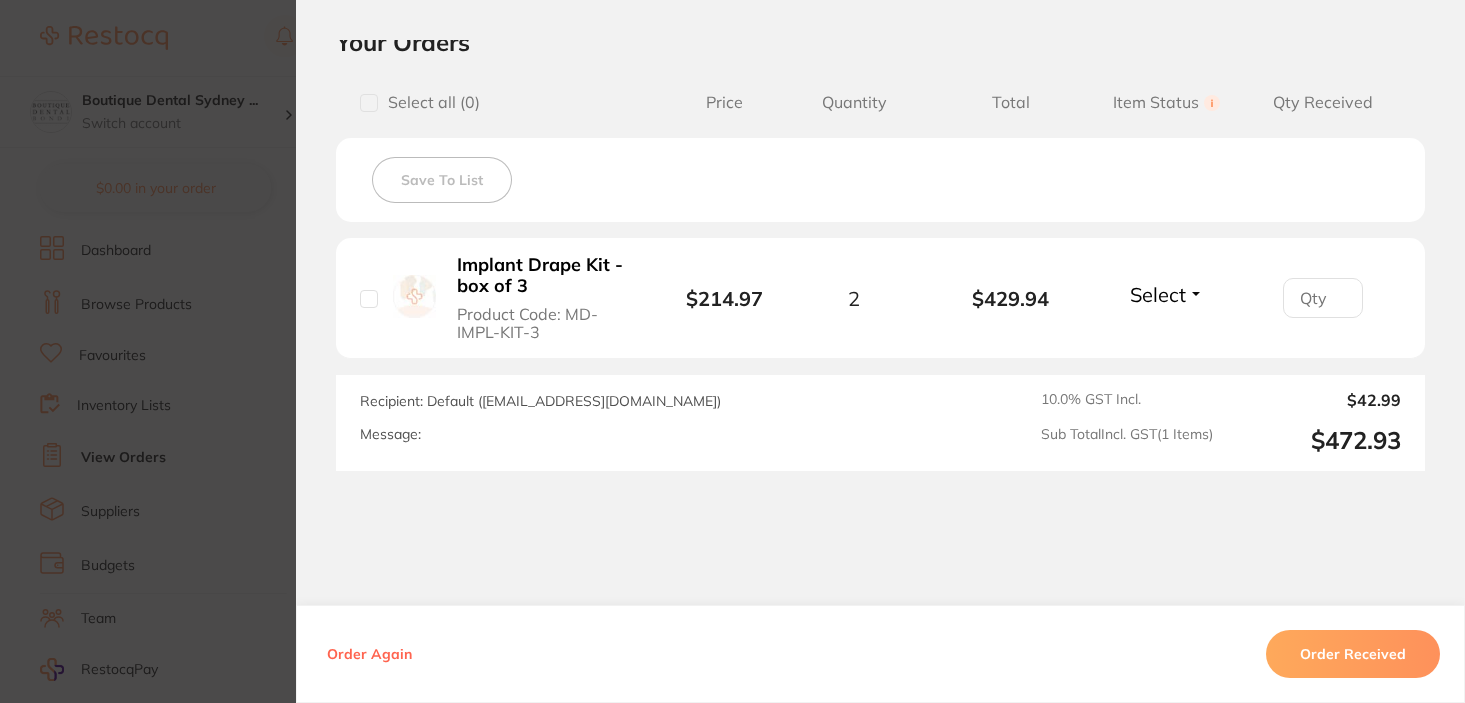 scroll, scrollTop: 463, scrollLeft: 0, axis: vertical 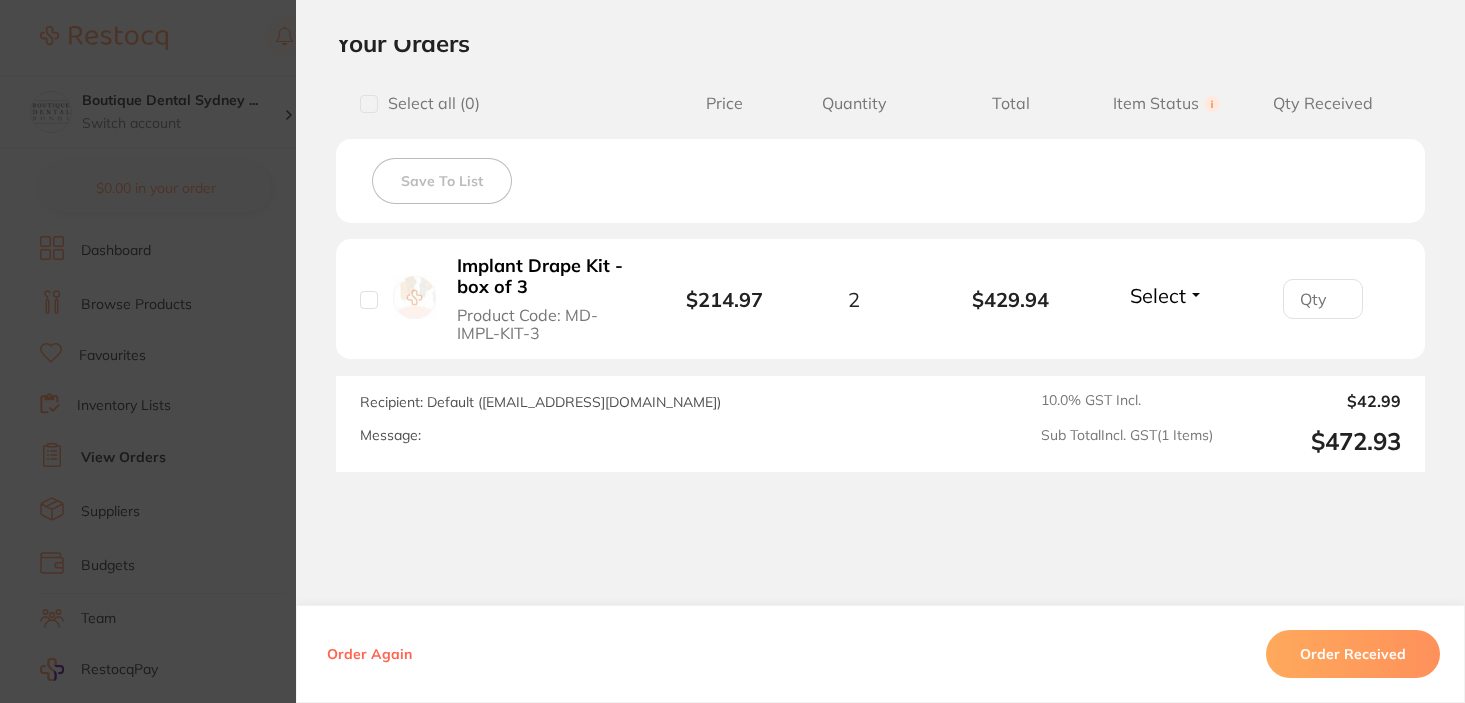 click on "Select" at bounding box center (1167, 295) 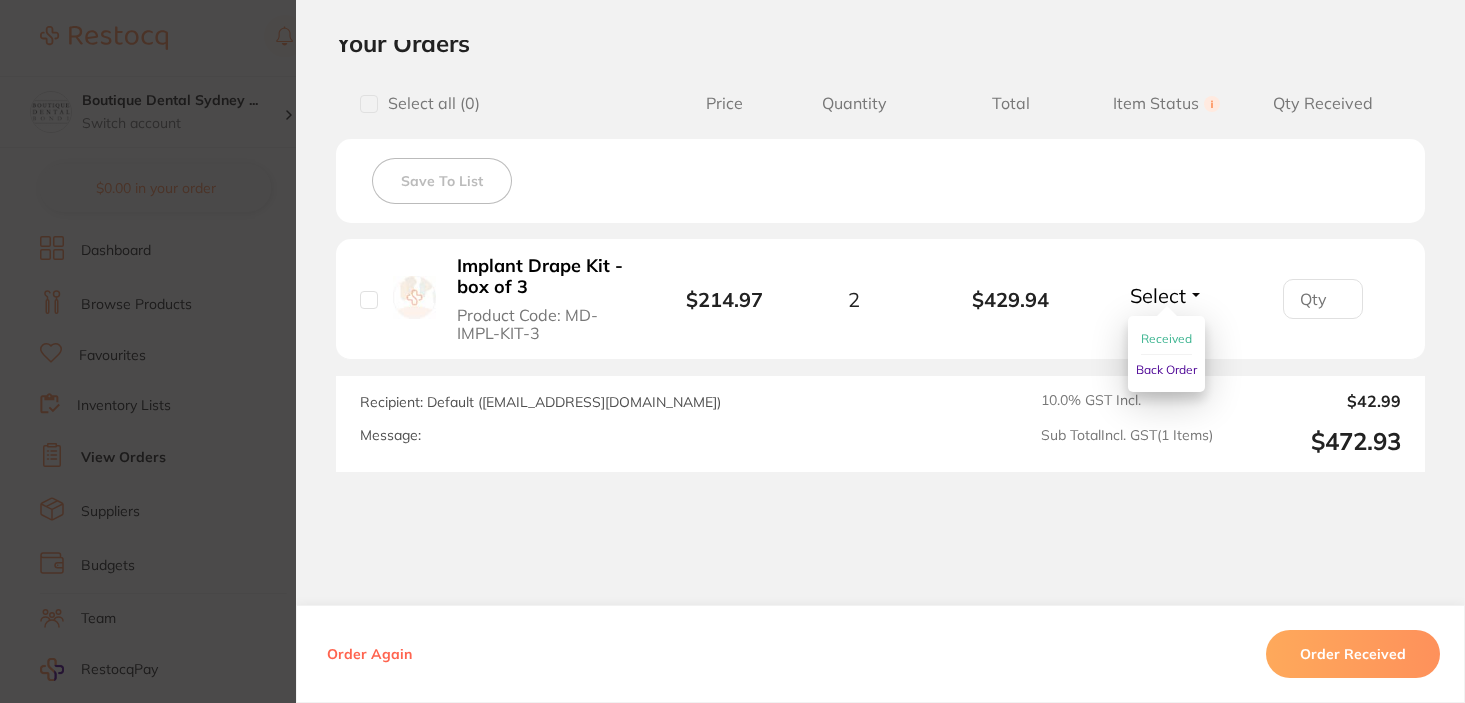 click on "Received" at bounding box center [1166, 338] 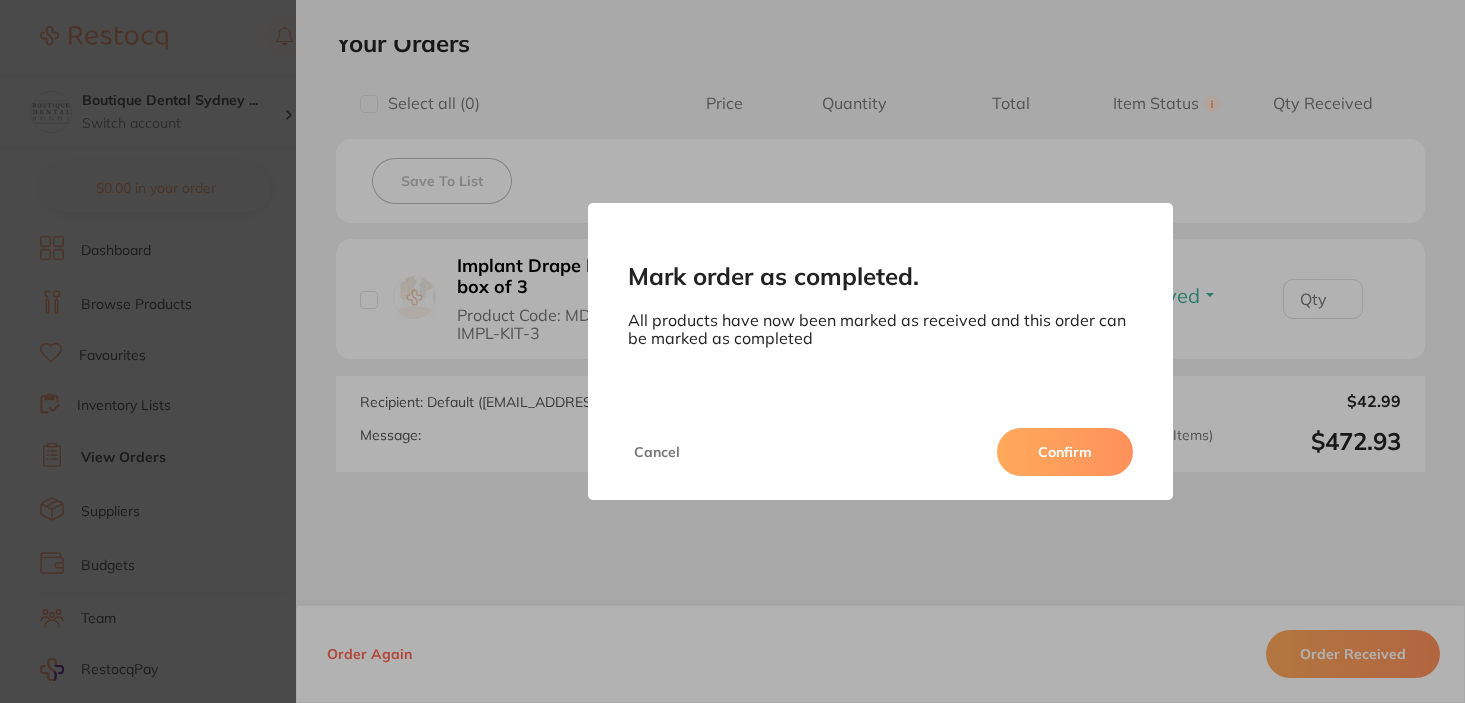 click on "Confirm" at bounding box center (1065, 452) 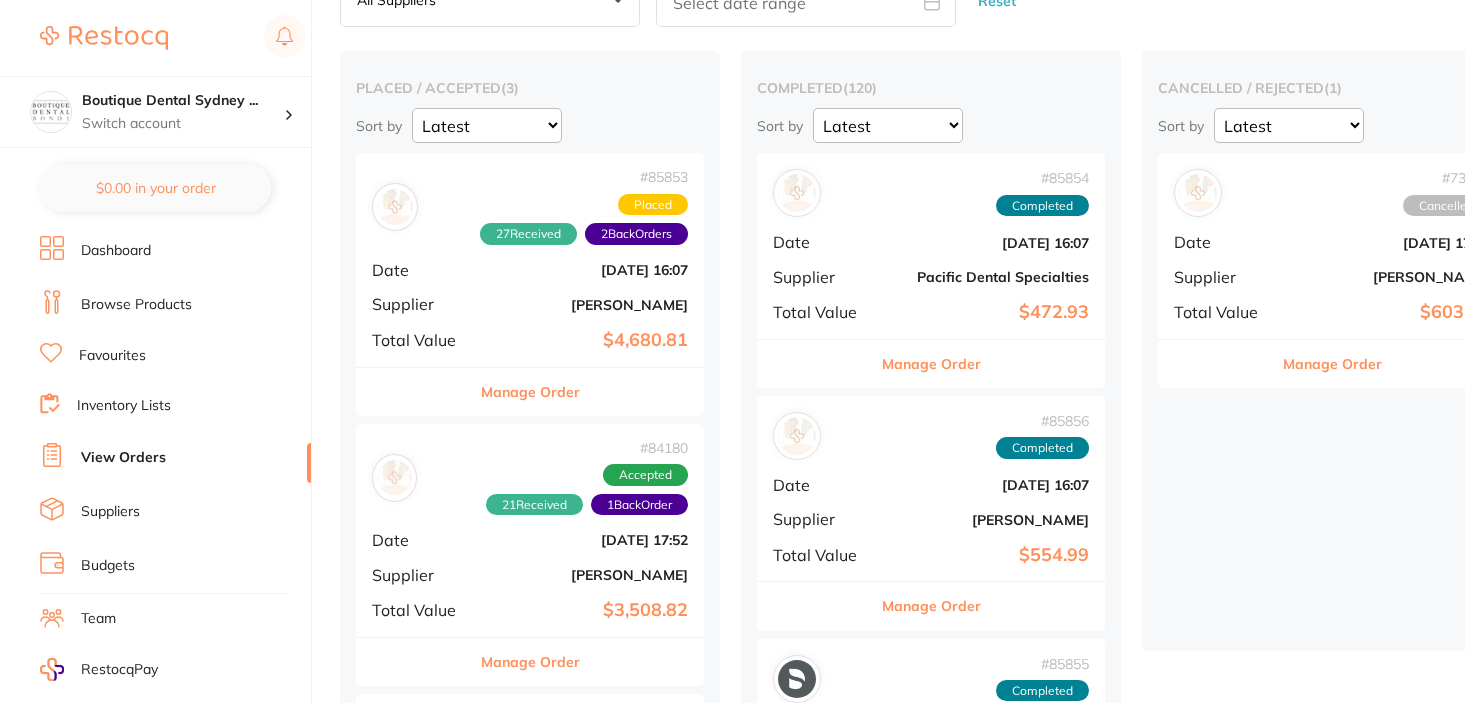 scroll, scrollTop: 0, scrollLeft: 0, axis: both 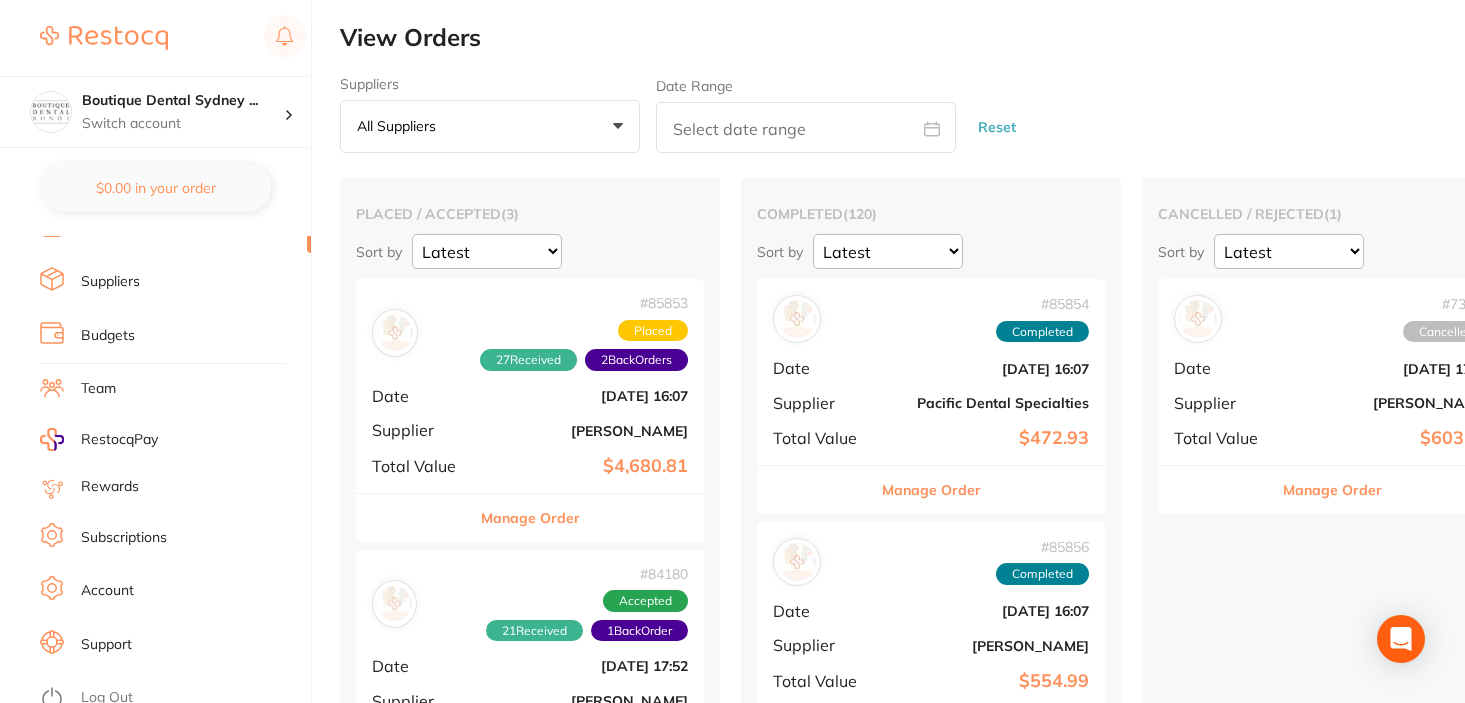 click on "Log Out" at bounding box center (107, 698) 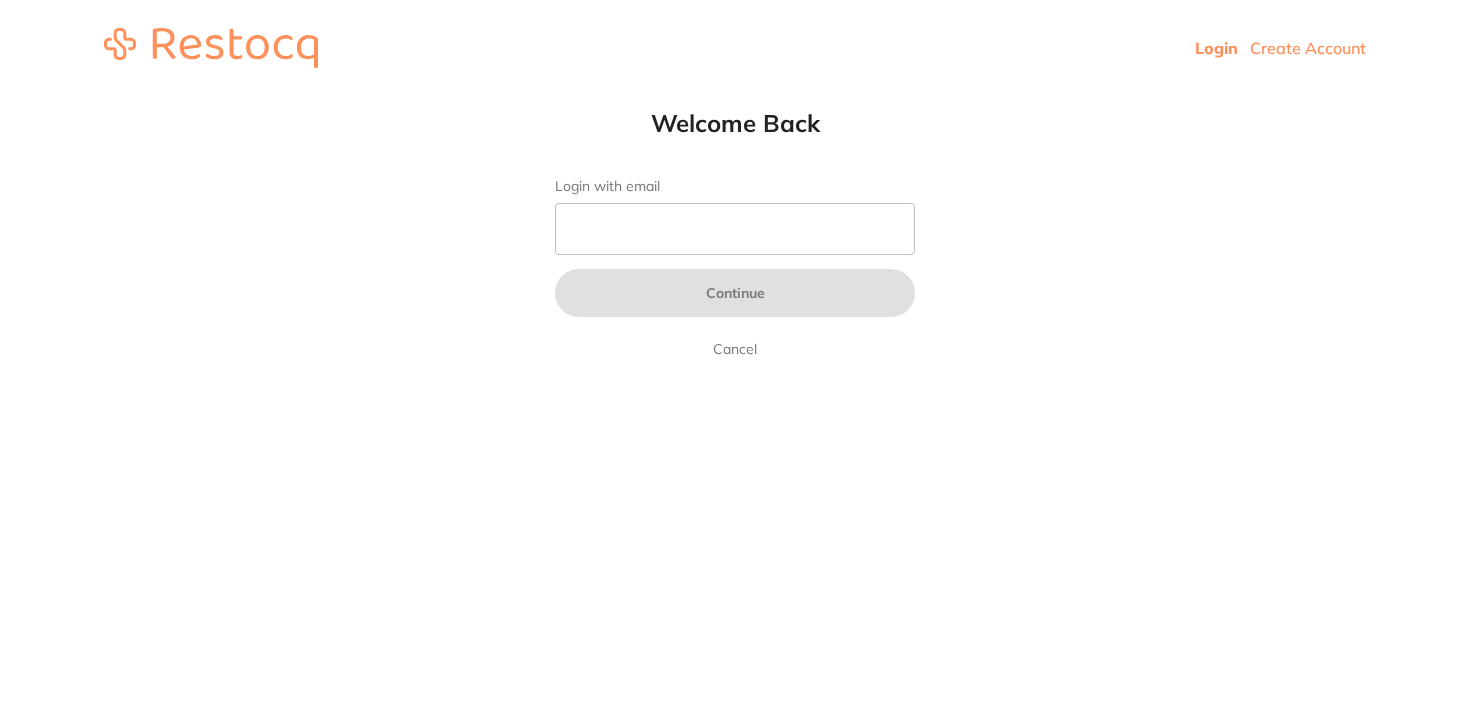scroll, scrollTop: 0, scrollLeft: 0, axis: both 